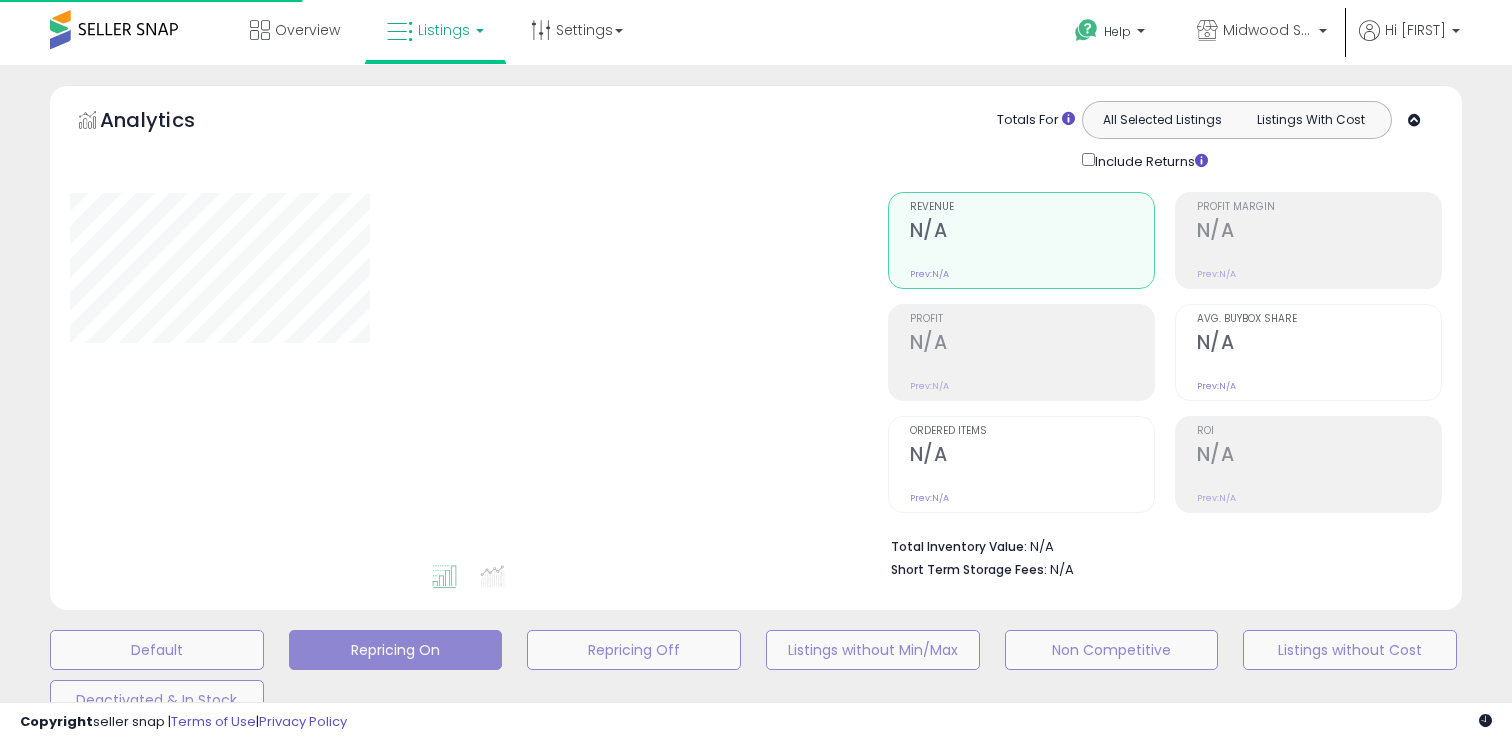 type on "**********" 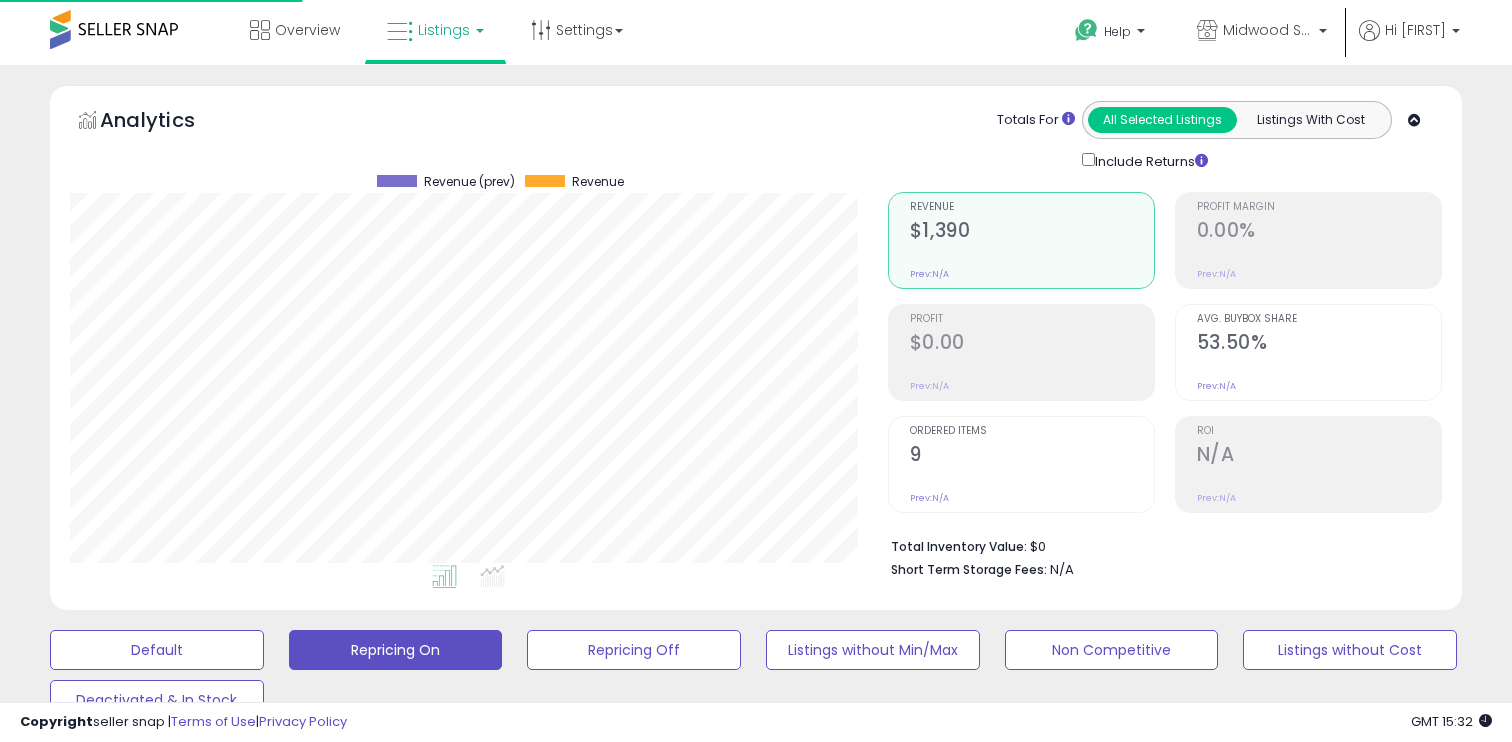 scroll, scrollTop: 0, scrollLeft: 0, axis: both 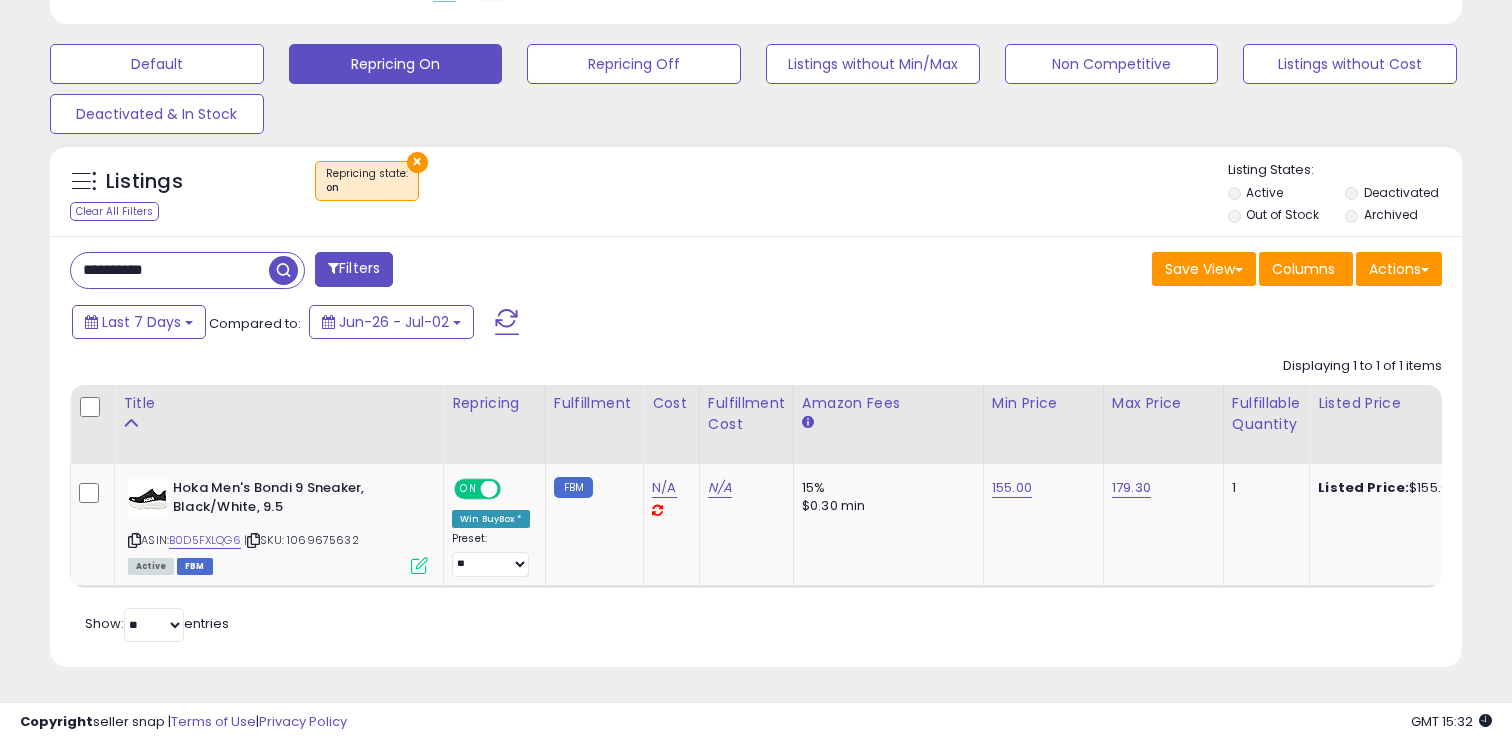 click on "**********" at bounding box center (170, 270) 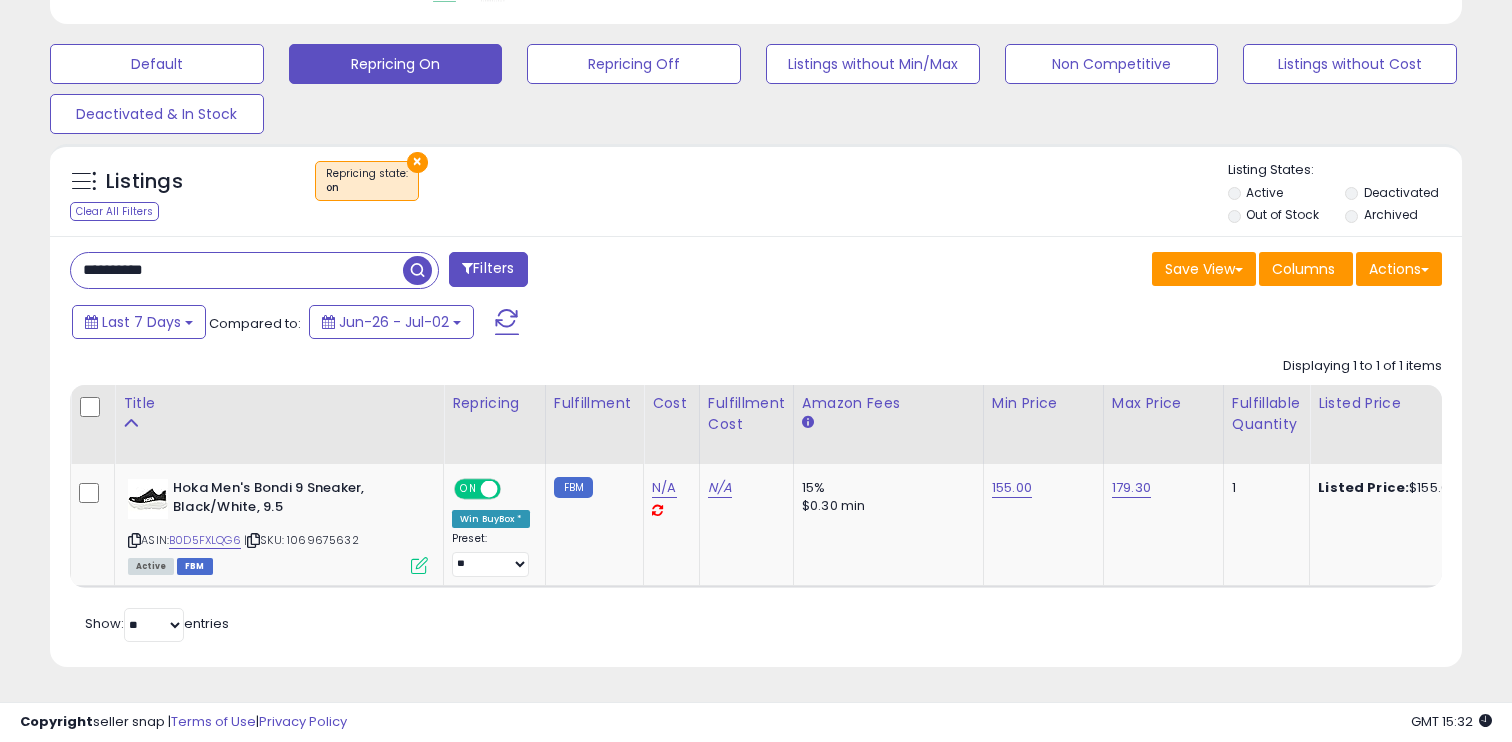 click on "**********" at bounding box center (237, 270) 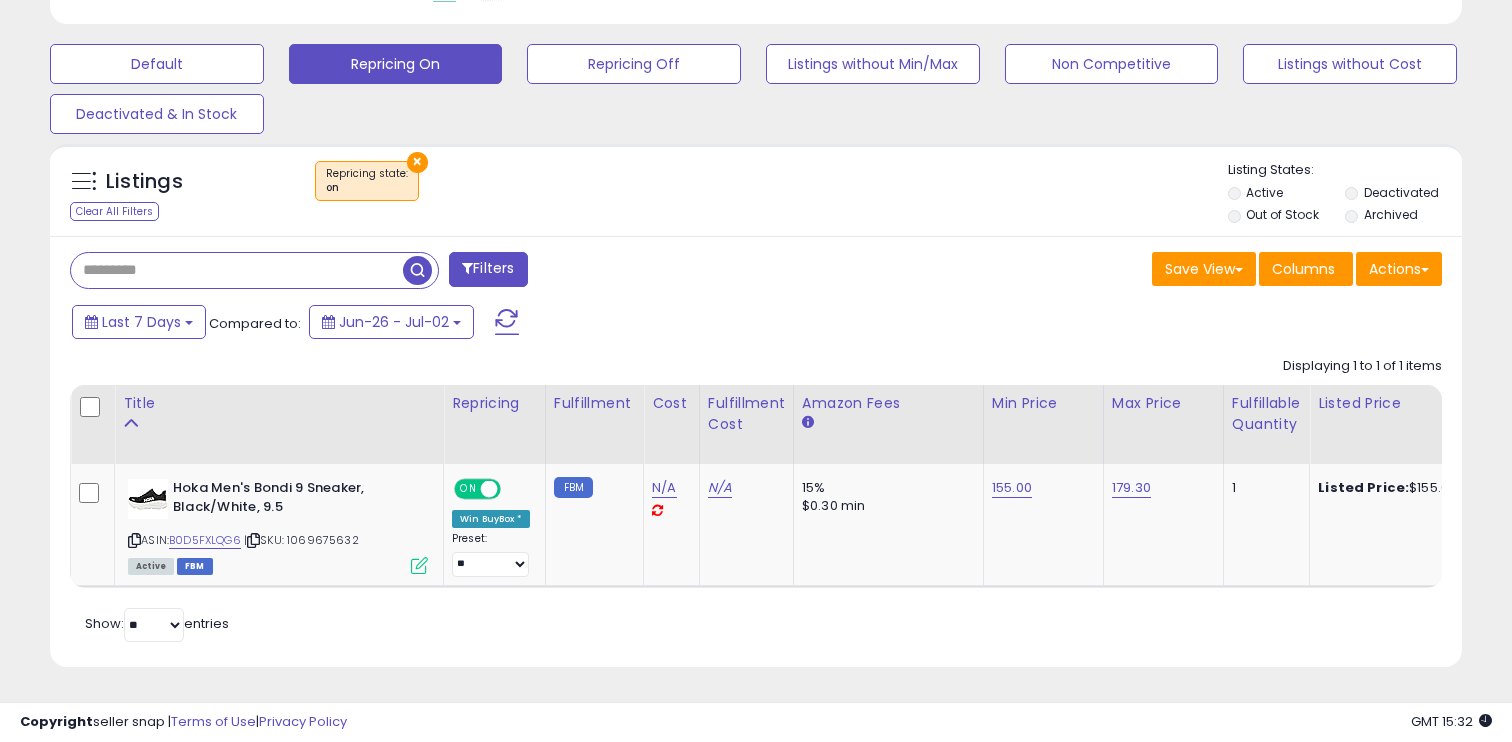 type 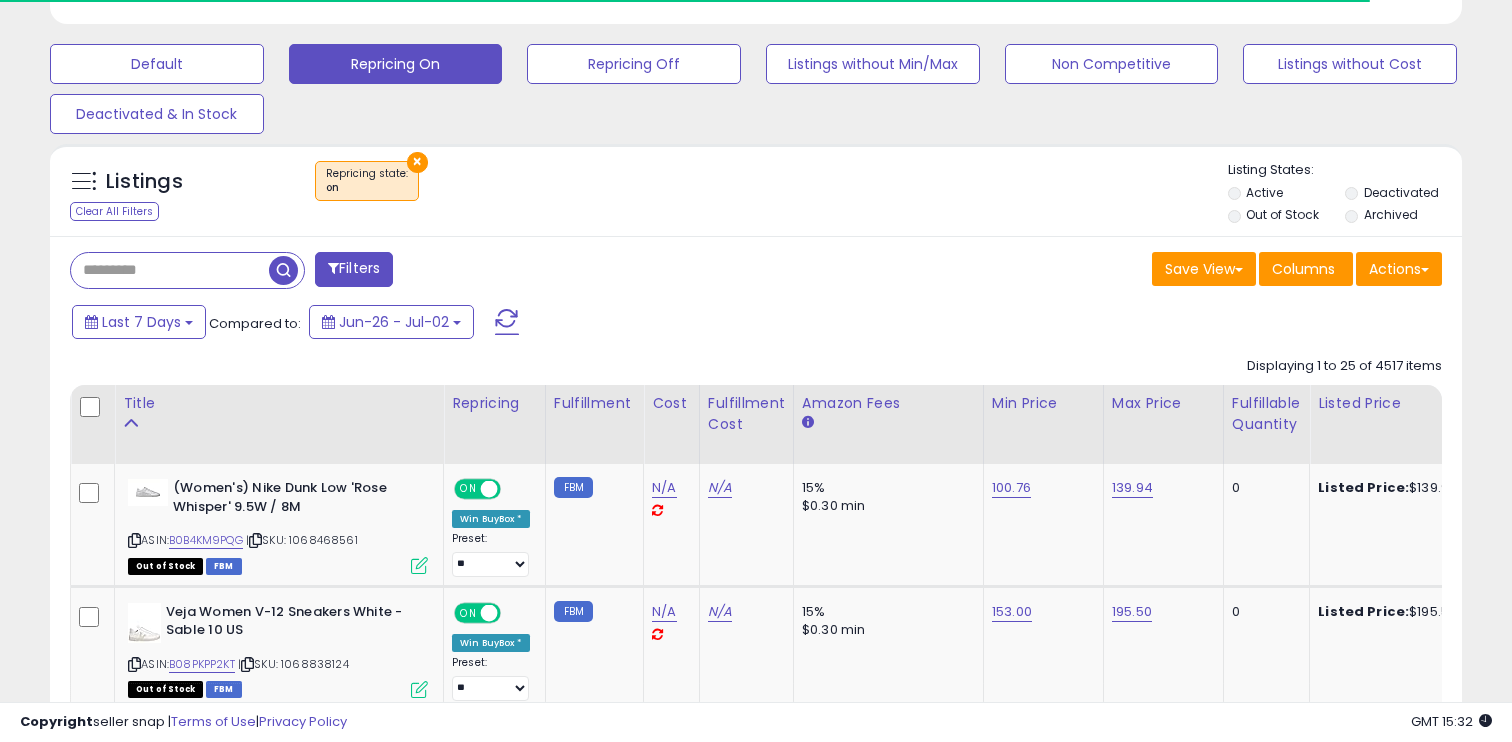click on "×" at bounding box center [417, 162] 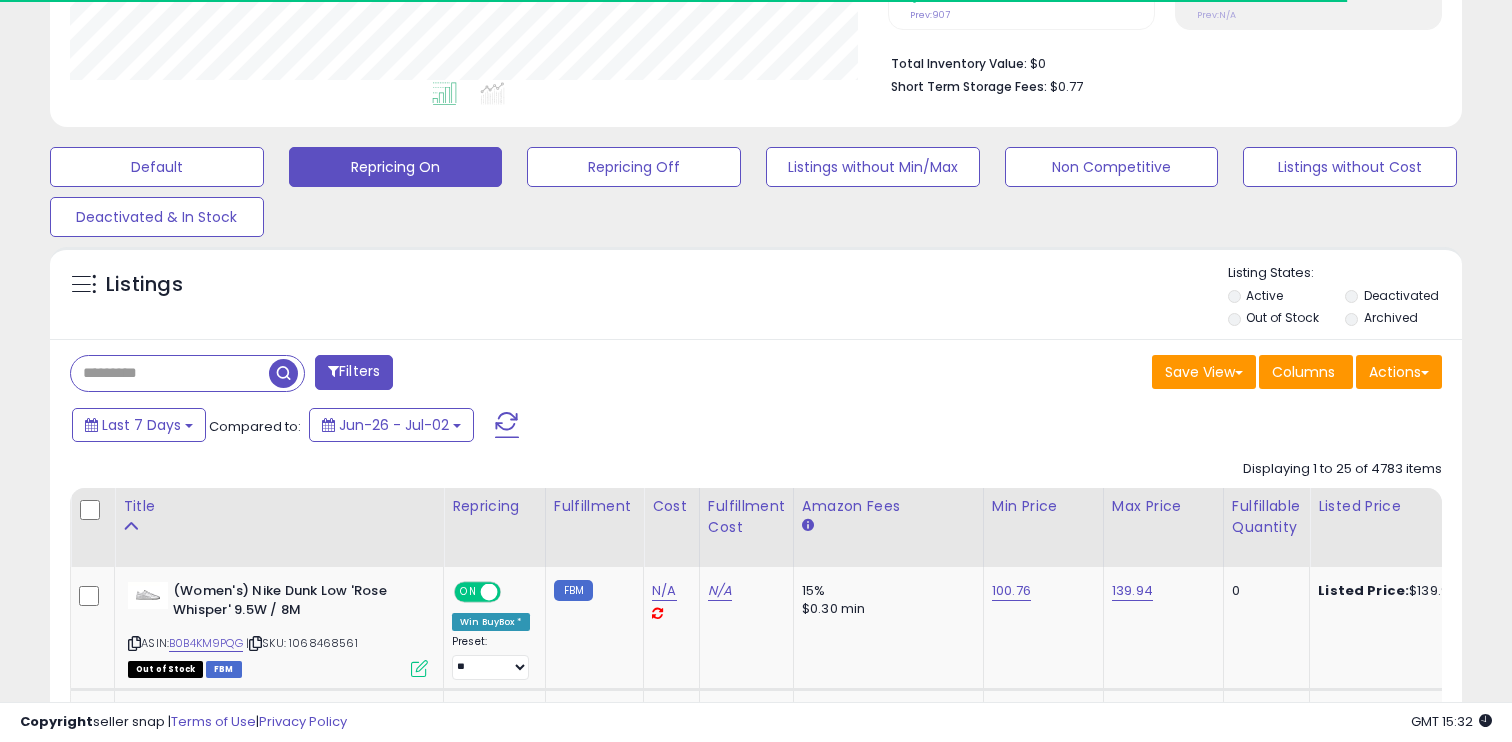 scroll, scrollTop: 586, scrollLeft: 0, axis: vertical 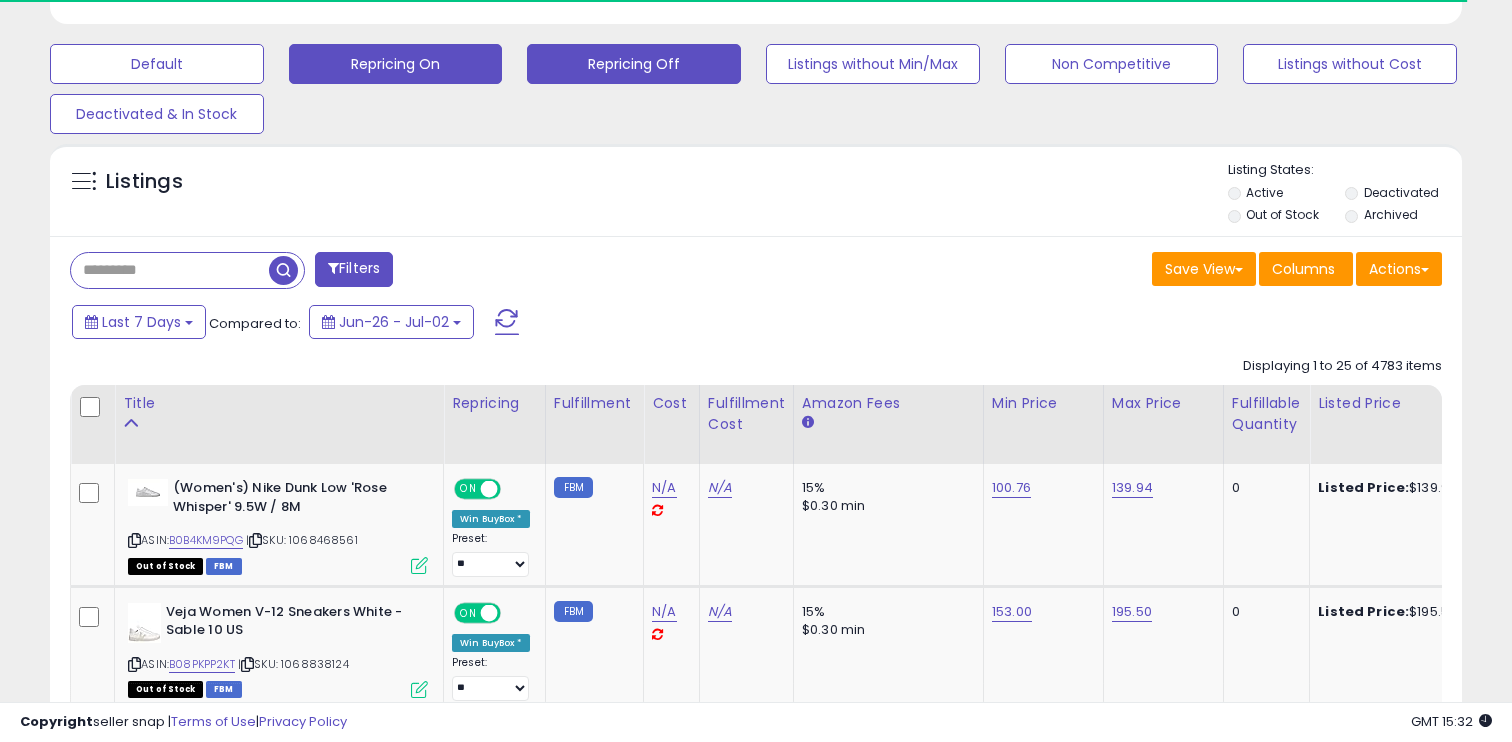 click on "Repricing Off" at bounding box center (157, 64) 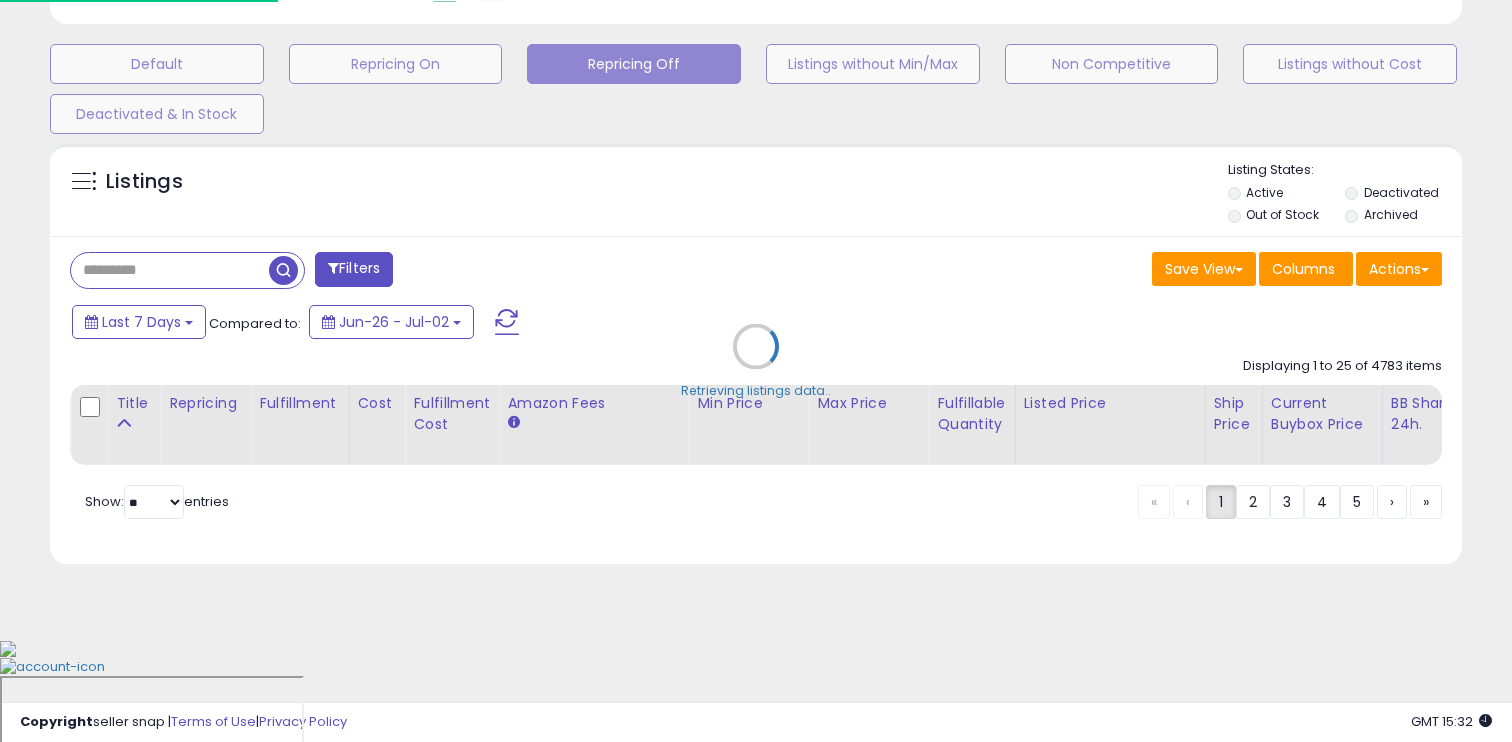 scroll, scrollTop: 483, scrollLeft: 0, axis: vertical 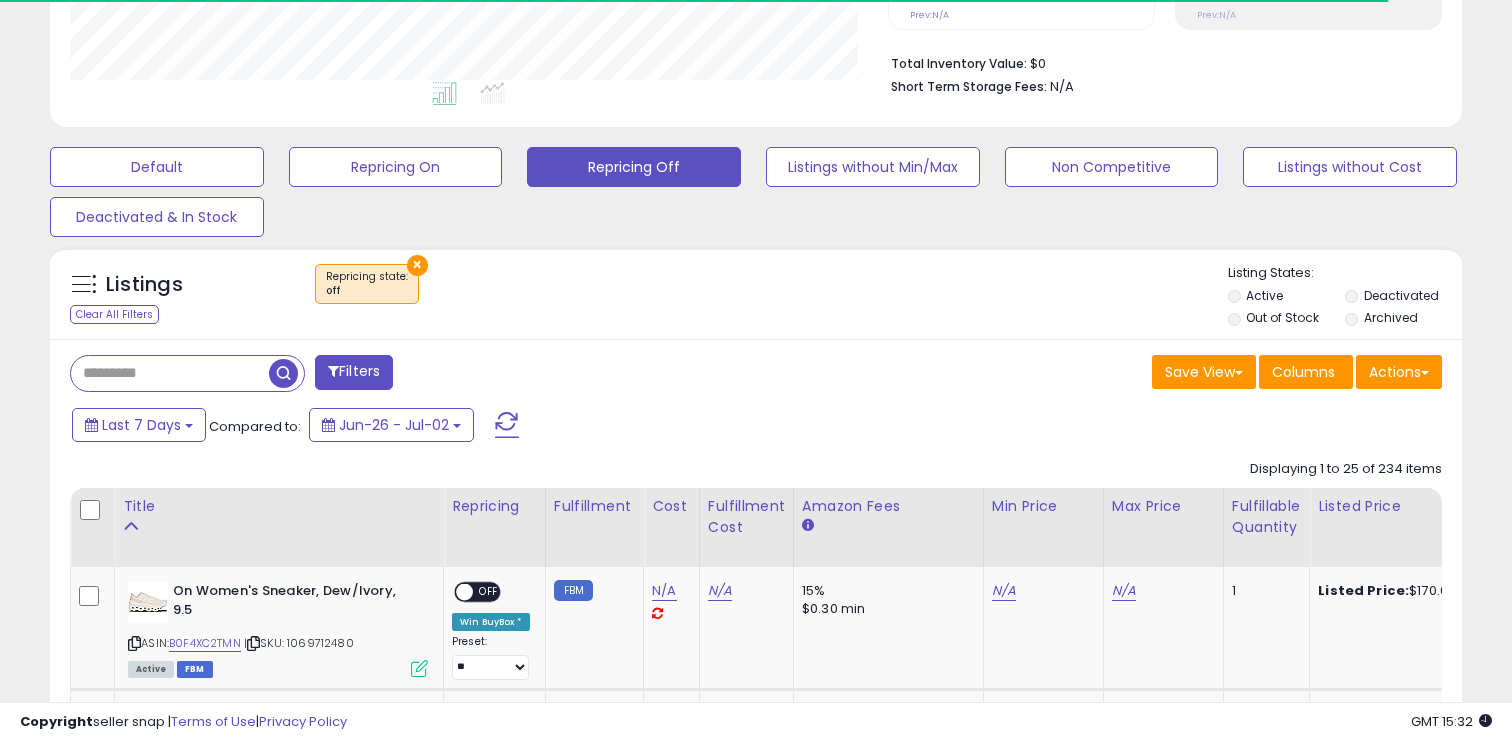 click on "Out of Stock" at bounding box center [1282, 317] 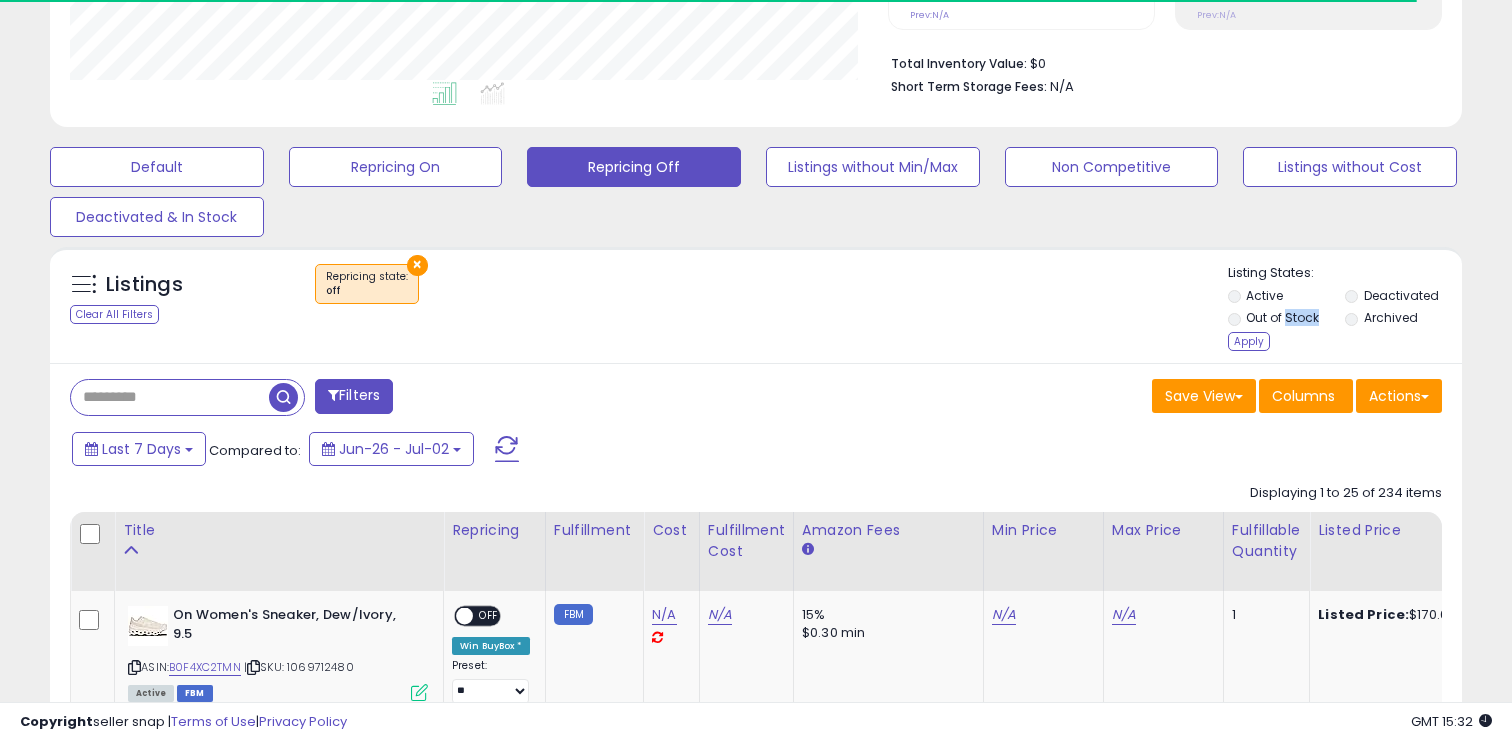 click on "Out of Stock" at bounding box center (1282, 317) 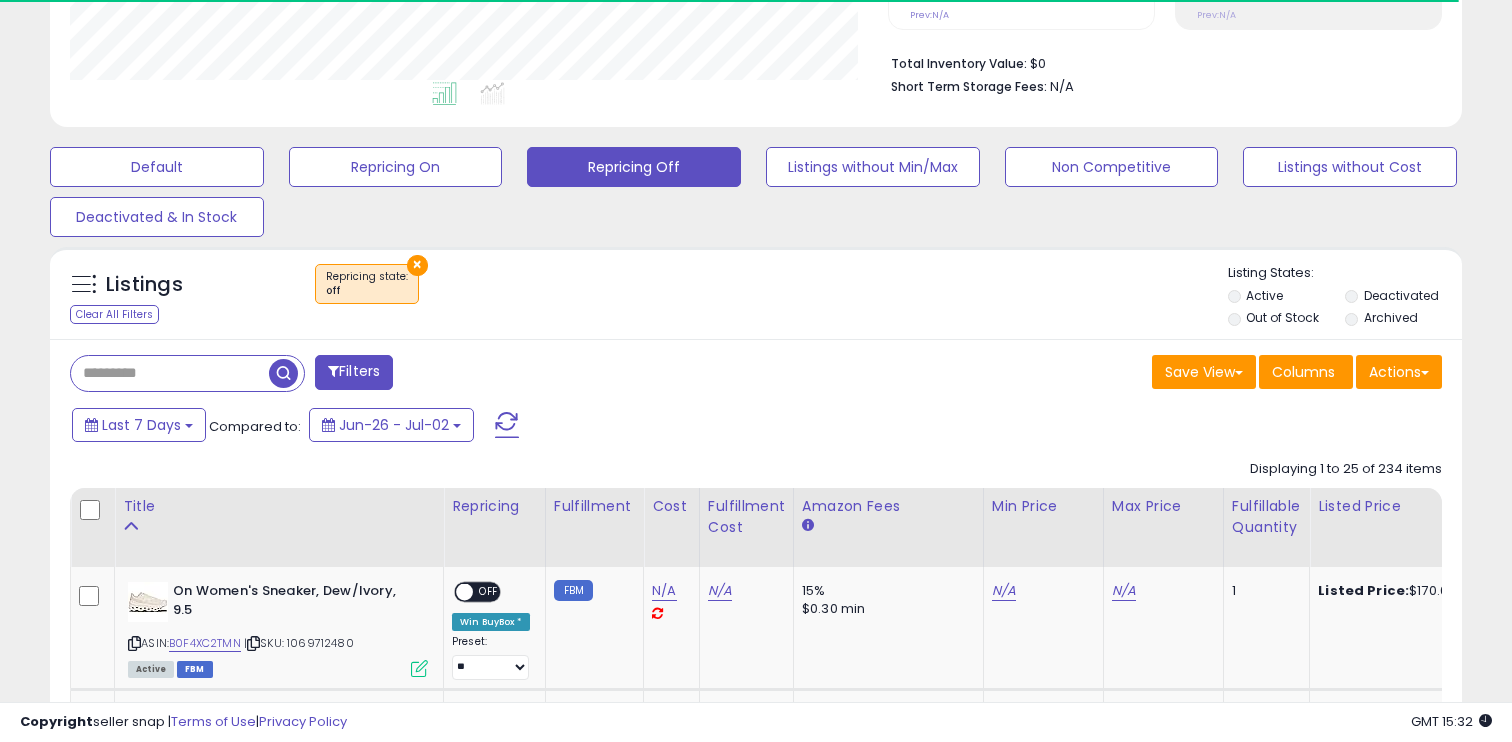 click on "Out of Stock" at bounding box center [1285, 320] 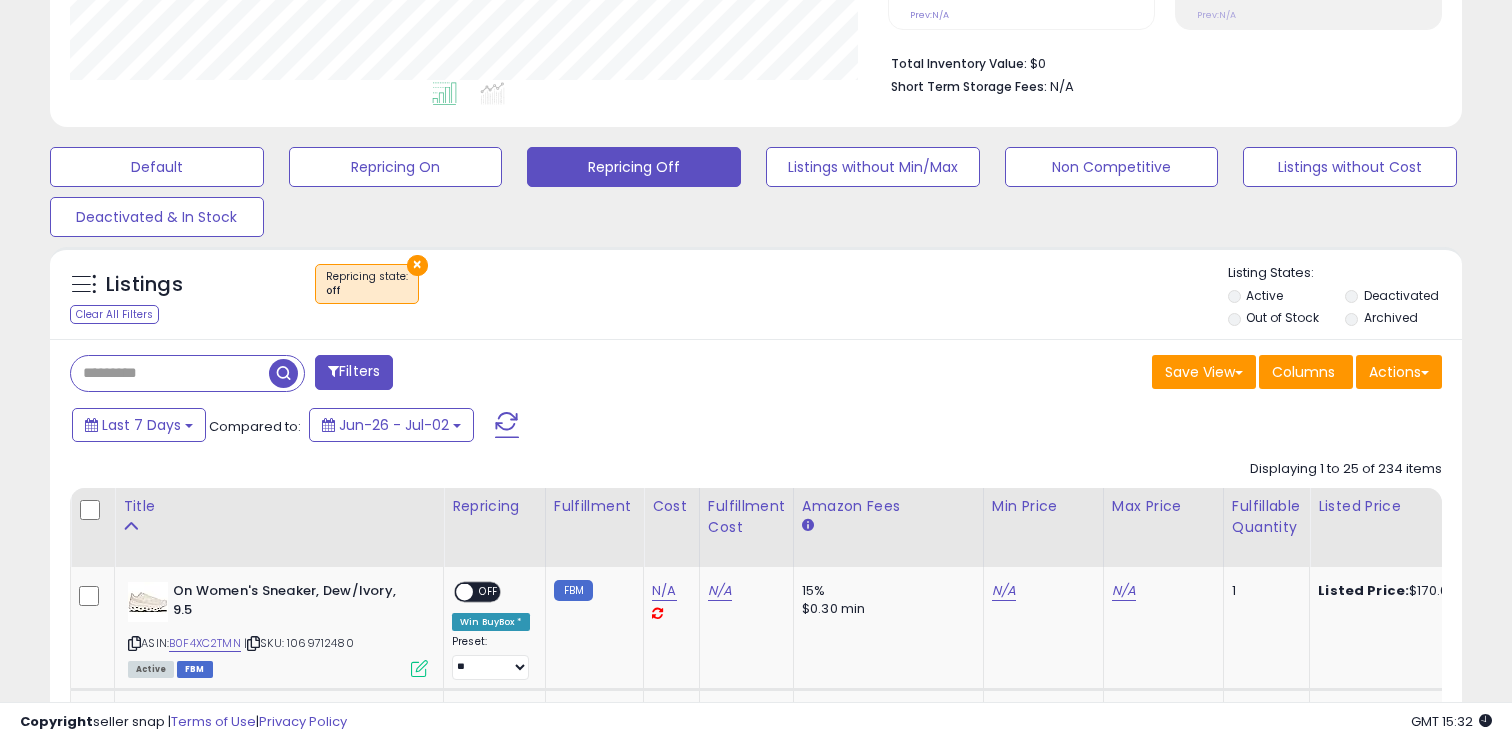 scroll, scrollTop: 999590, scrollLeft: 999182, axis: both 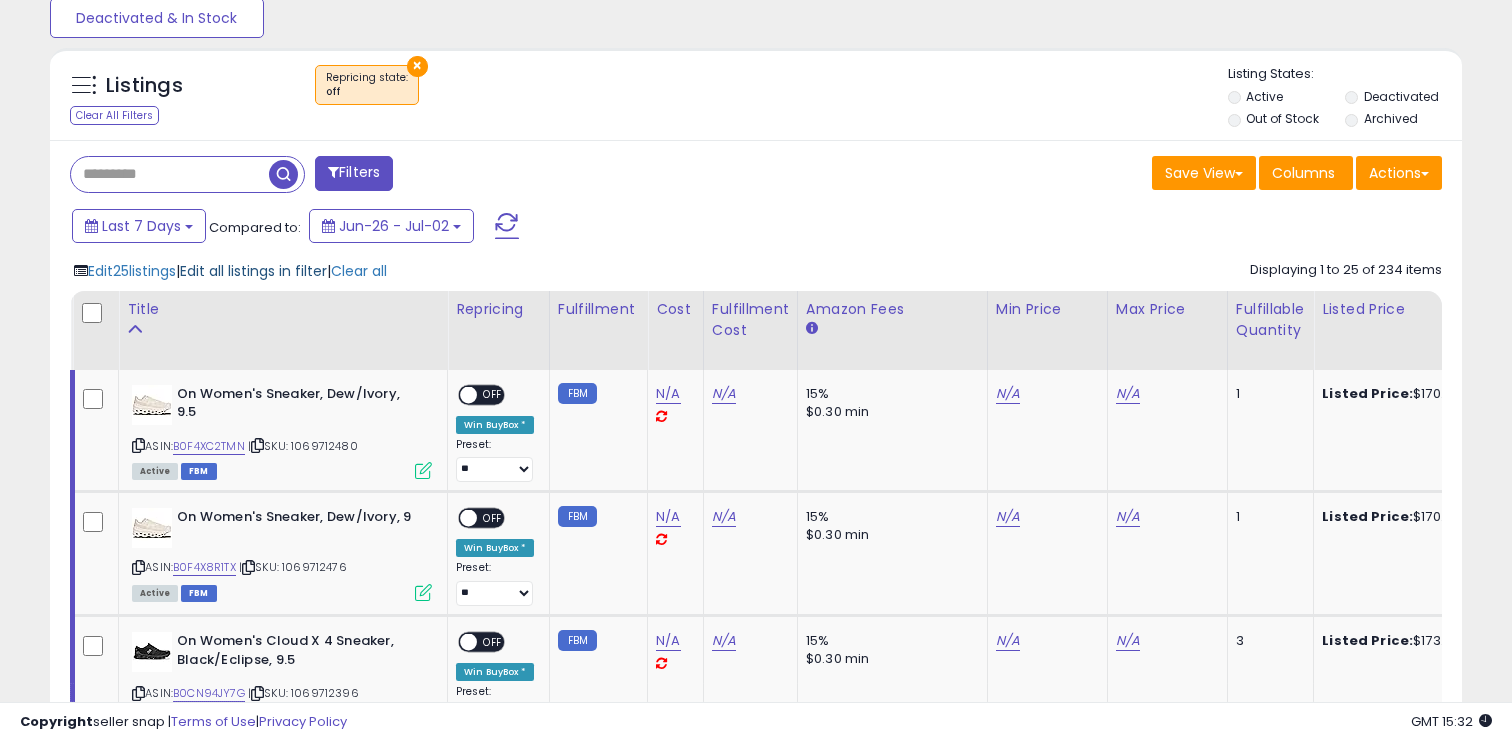 click on "Edit all listings in filter" at bounding box center (253, 271) 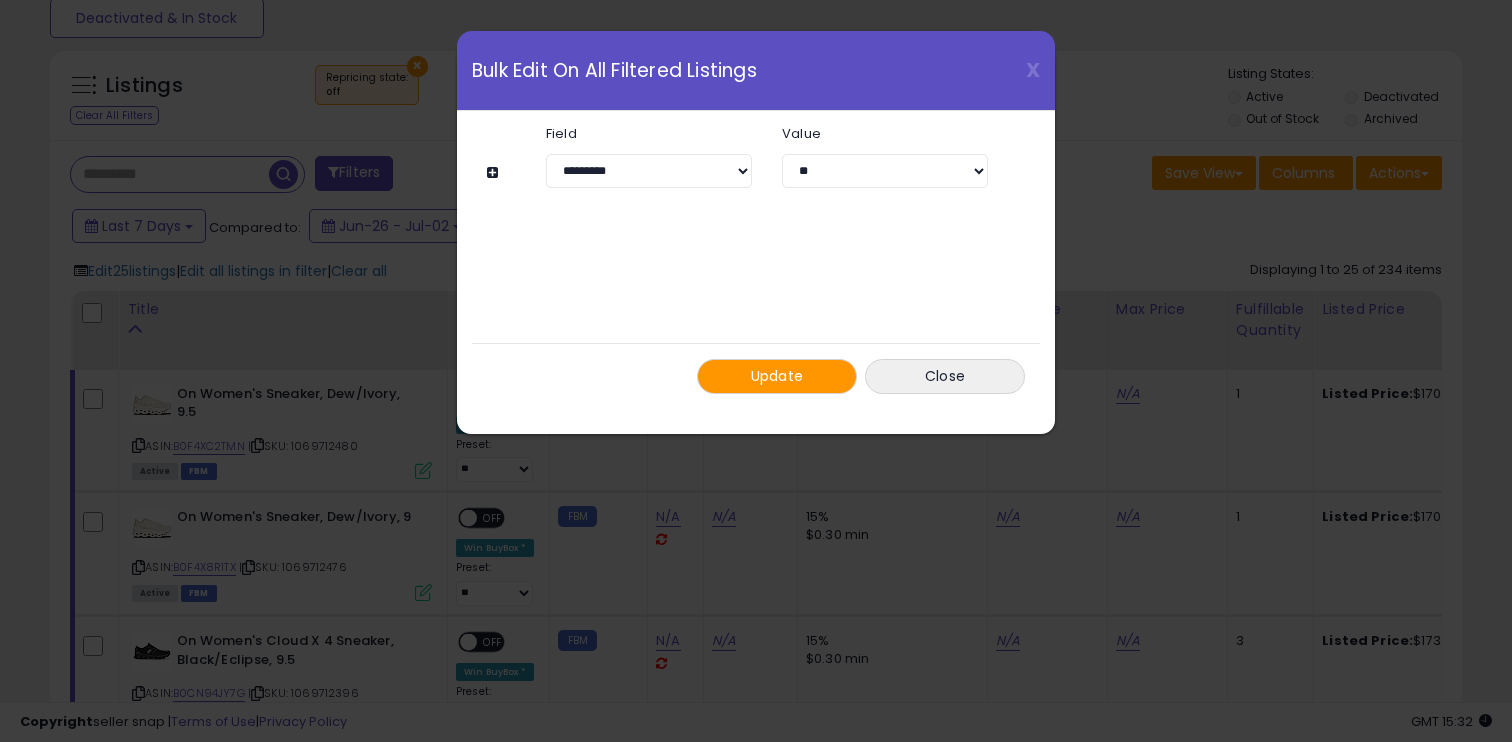 click on "**********" 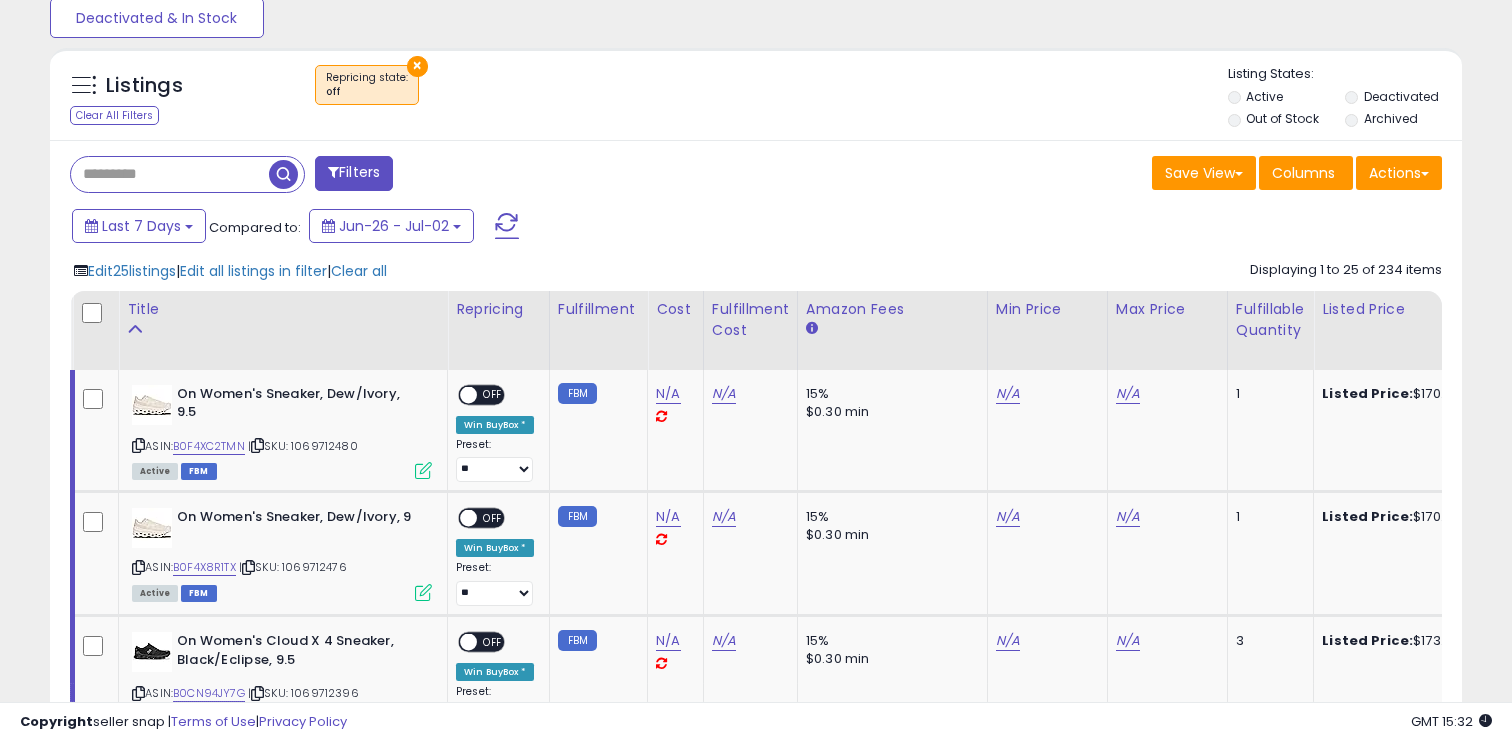 click at bounding box center [756, 371] 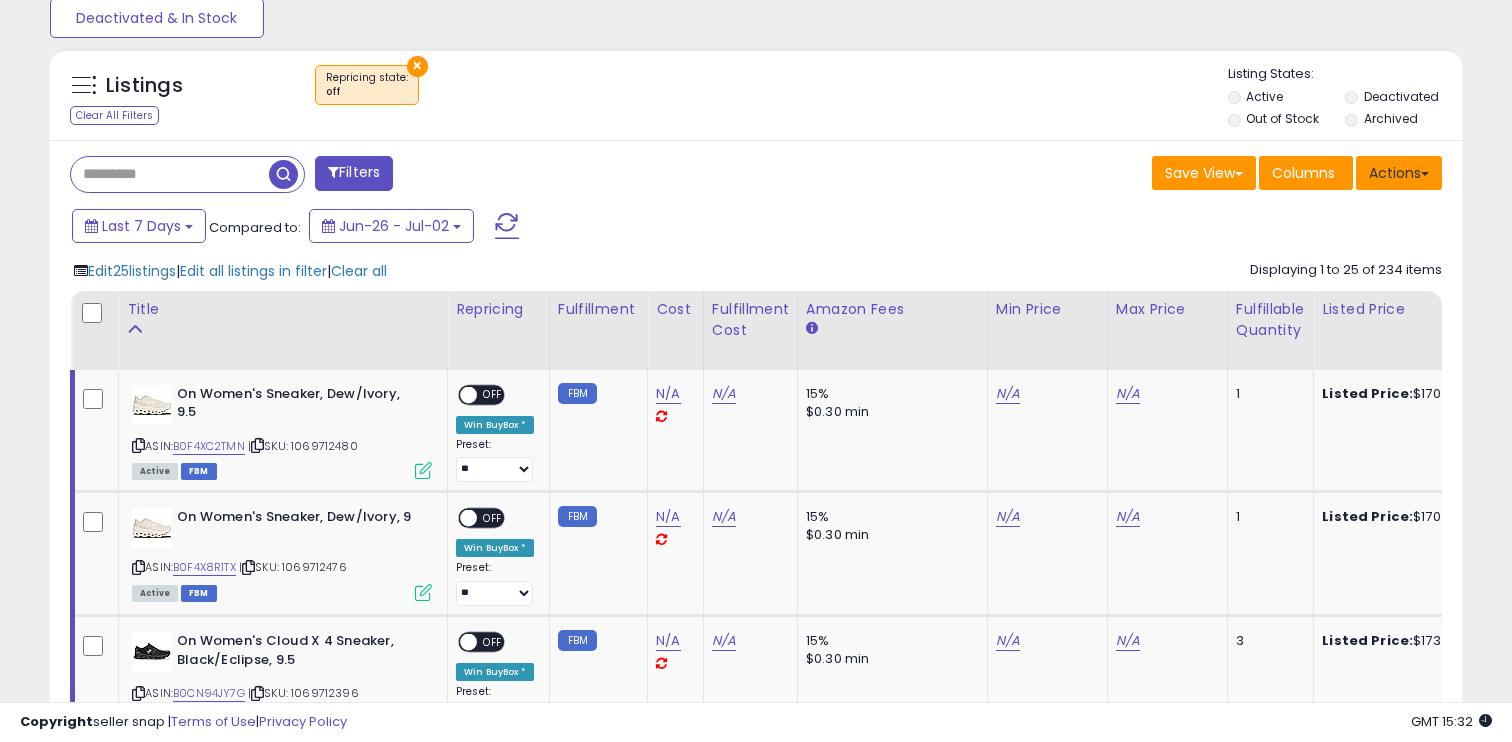 click on "Actions" at bounding box center (1399, 173) 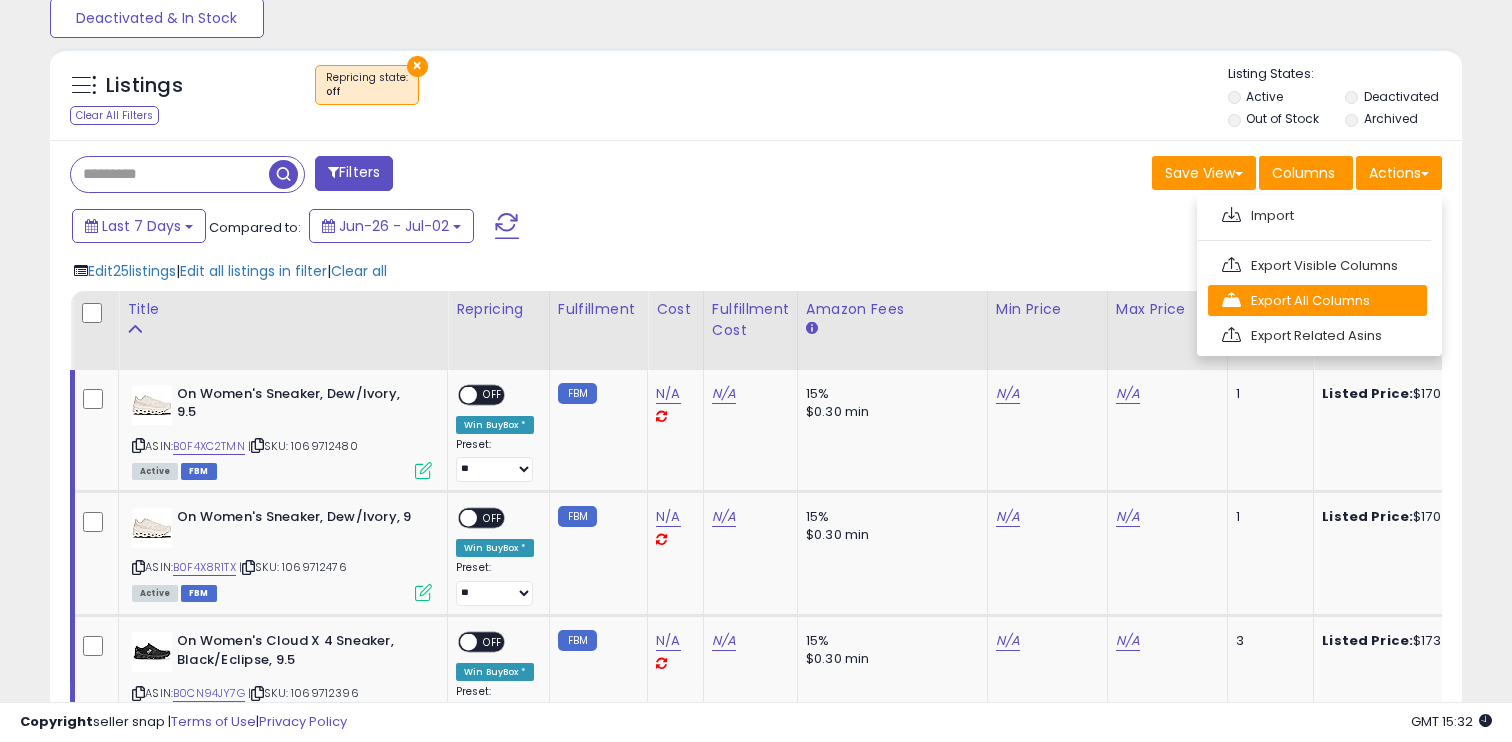 click on "Export All Columns" at bounding box center [1317, 300] 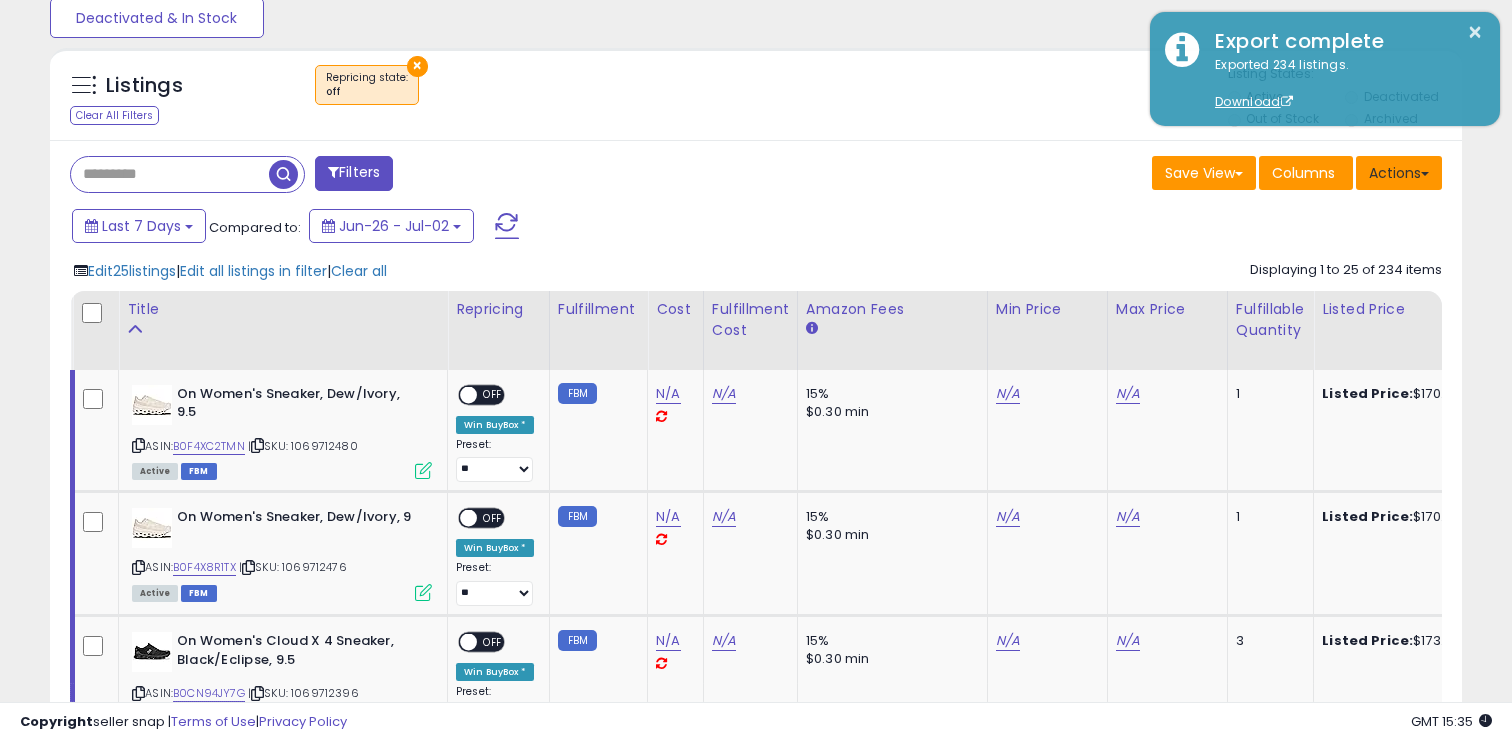 click on "Actions" at bounding box center [1399, 173] 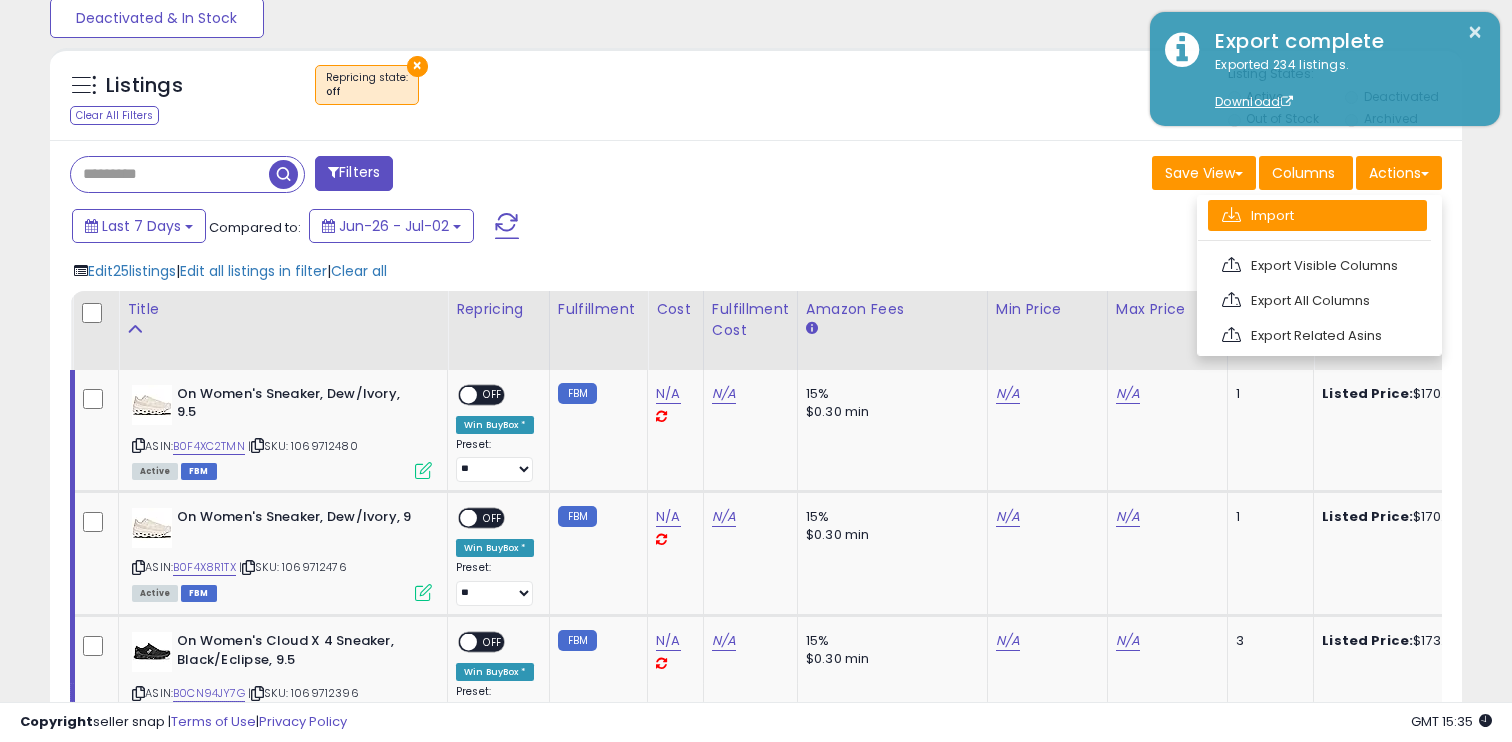 click on "Import" at bounding box center (1317, 215) 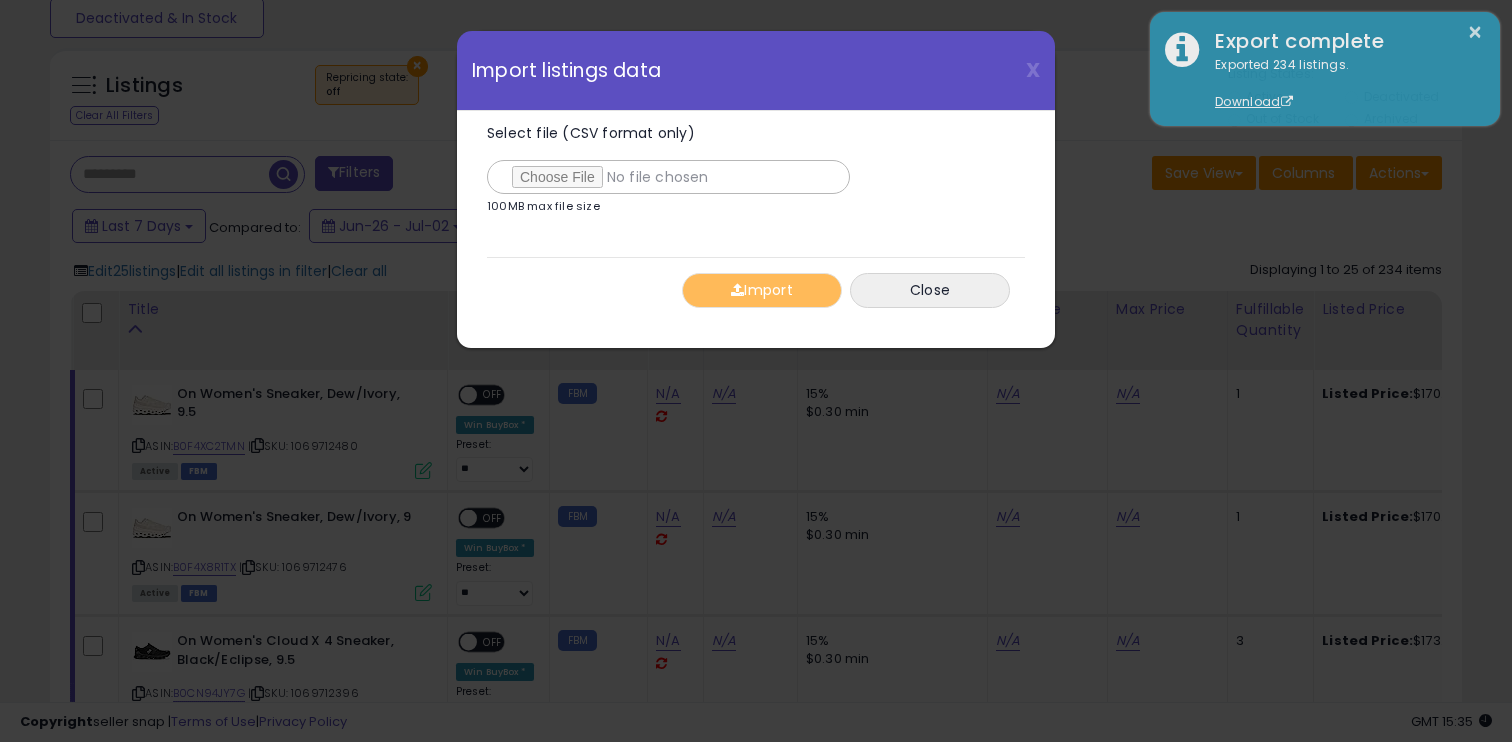 click on "Select file (CSV format only)" at bounding box center (668, 160) 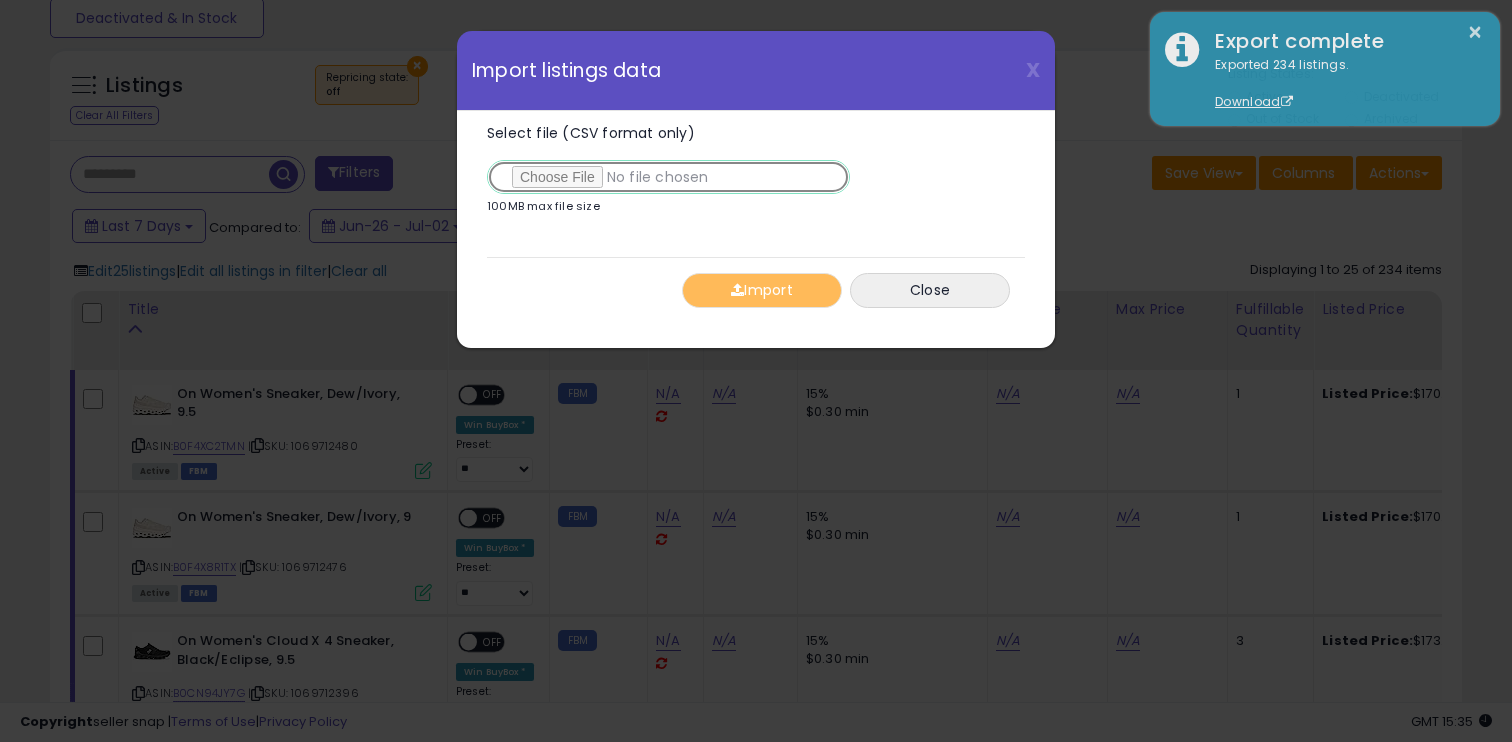 type on "**********" 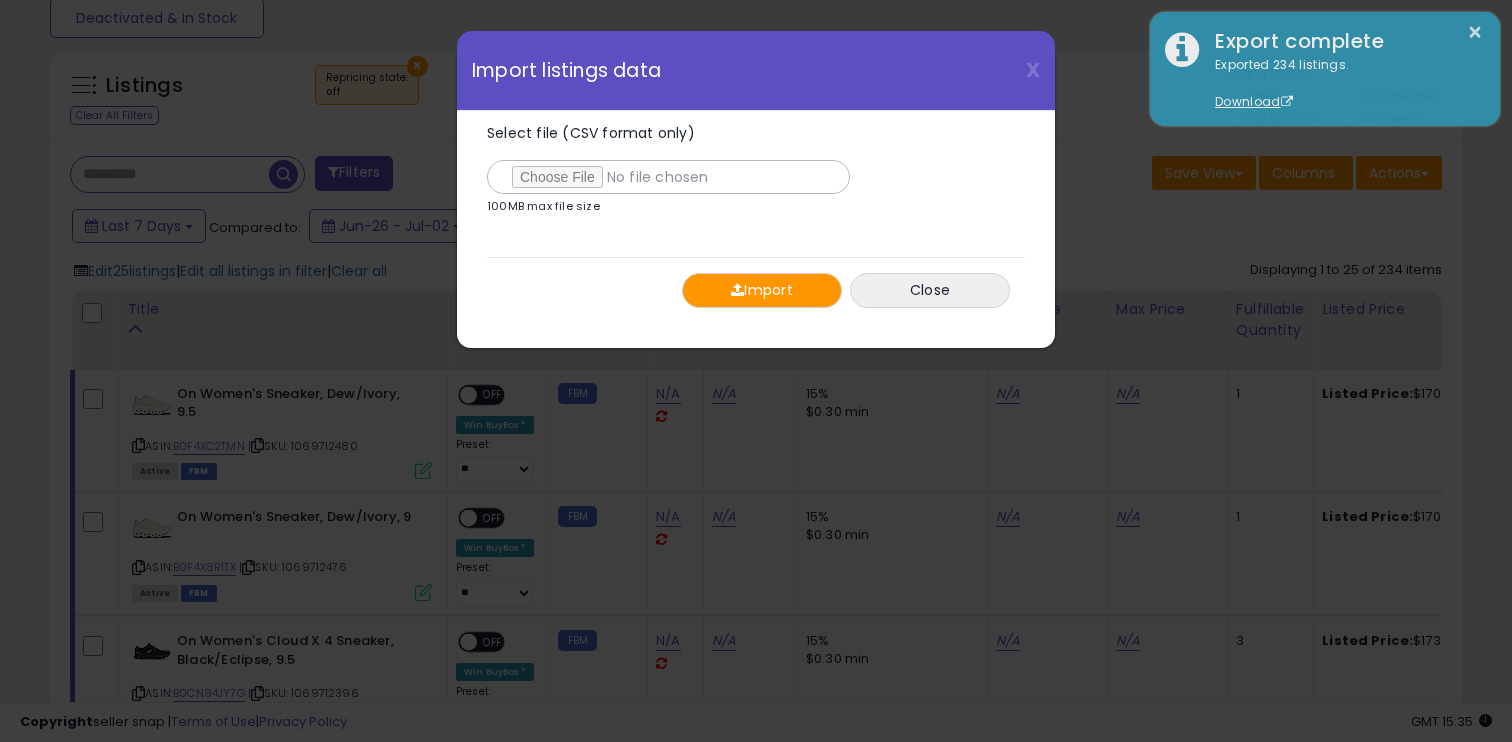 click on "Import" at bounding box center [762, 290] 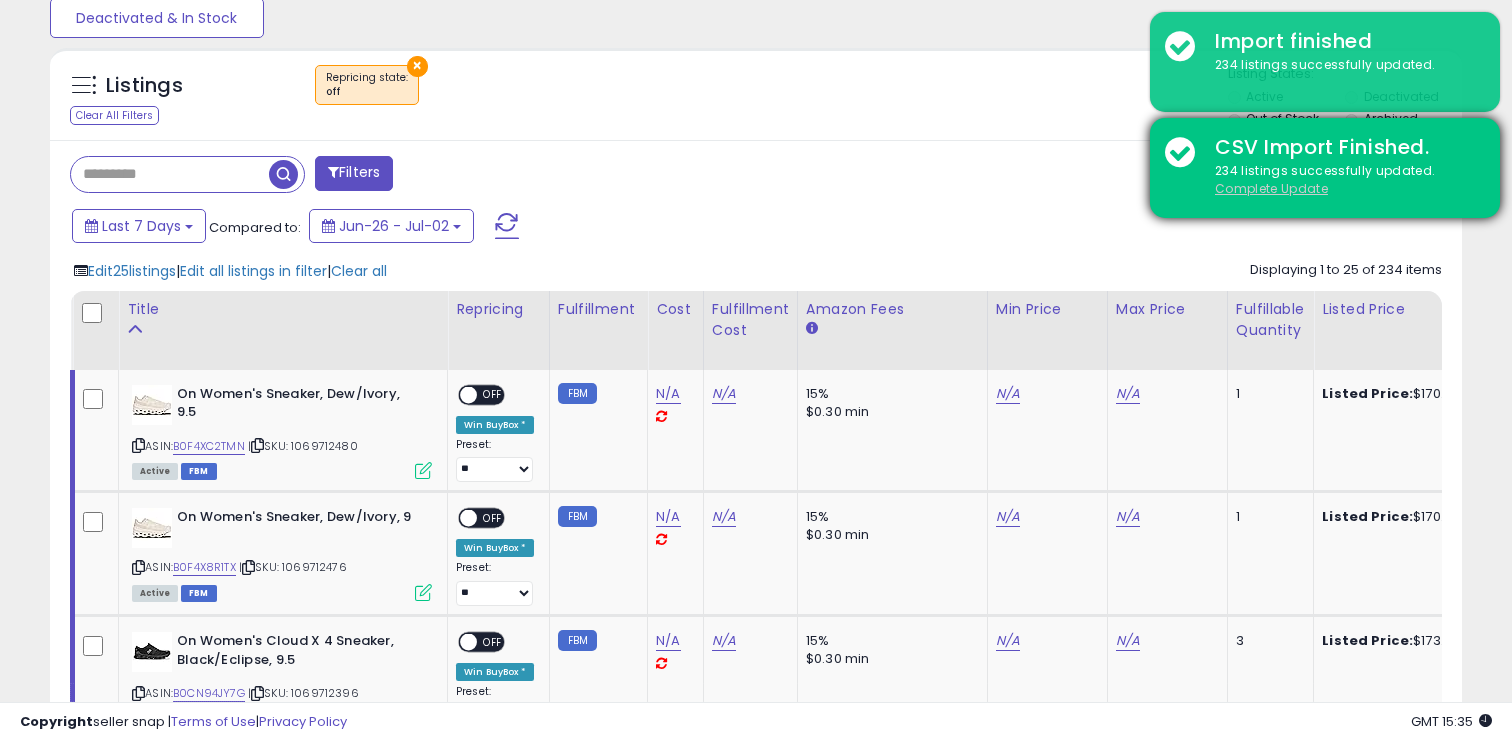 click on "Complete Update" at bounding box center [1271, 188] 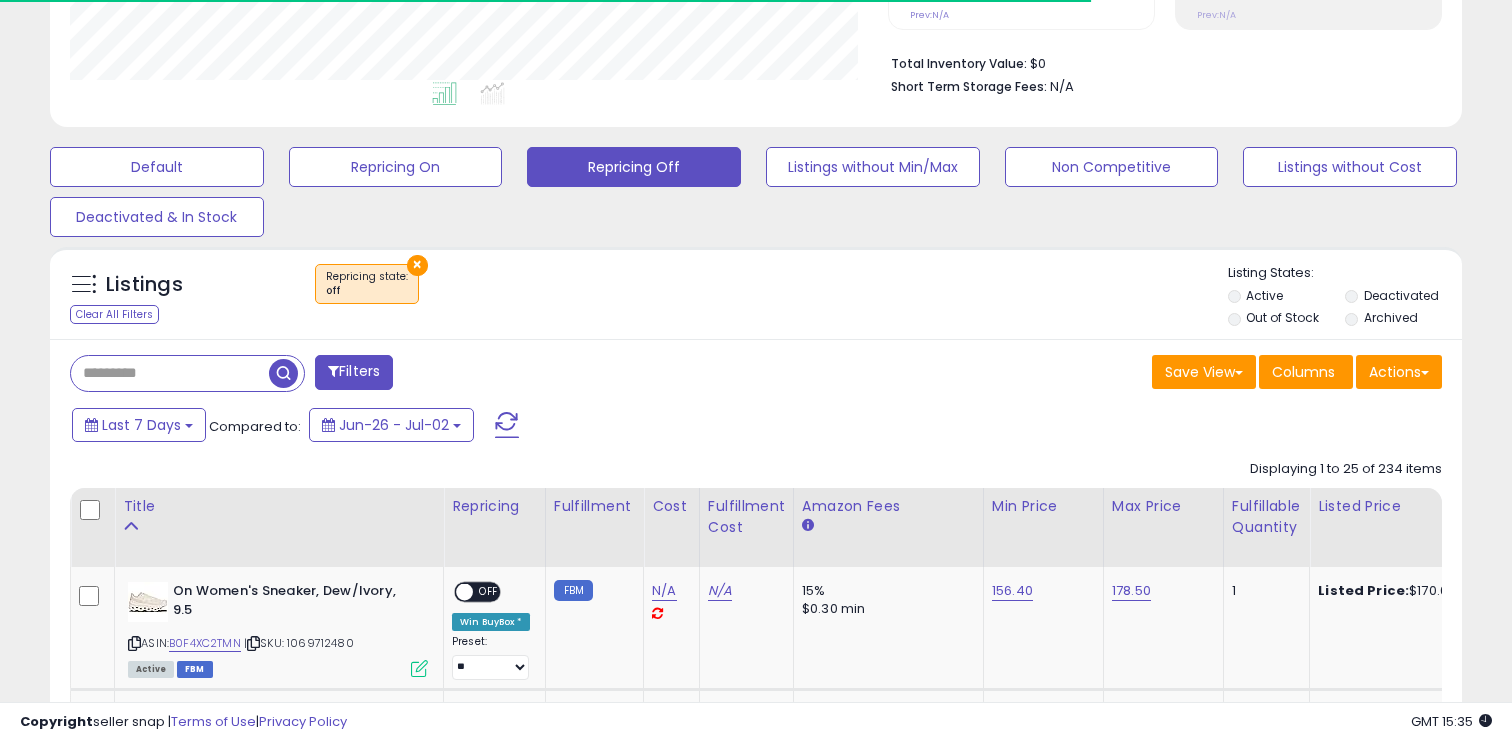scroll, scrollTop: 682, scrollLeft: 0, axis: vertical 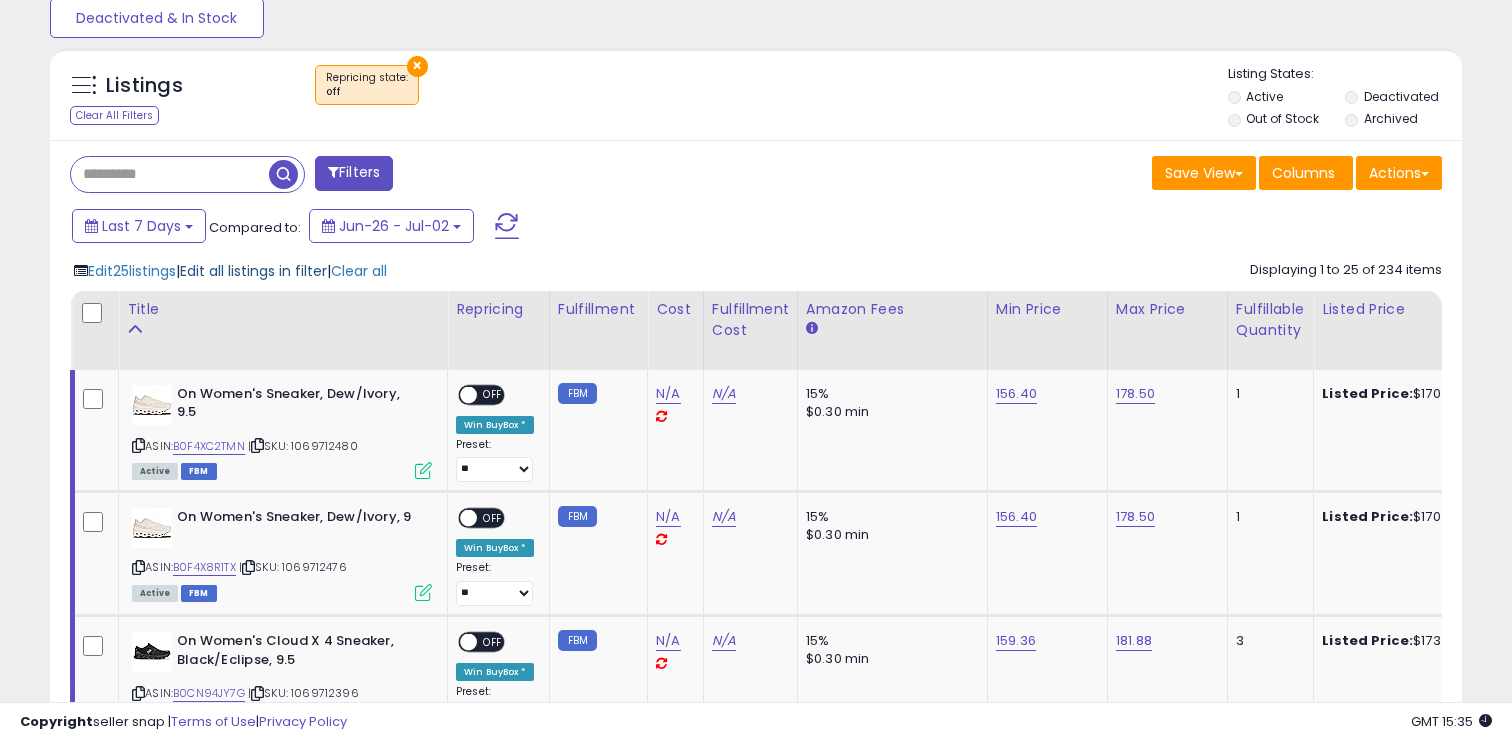 click on "Edit all listings in filter" at bounding box center (253, 271) 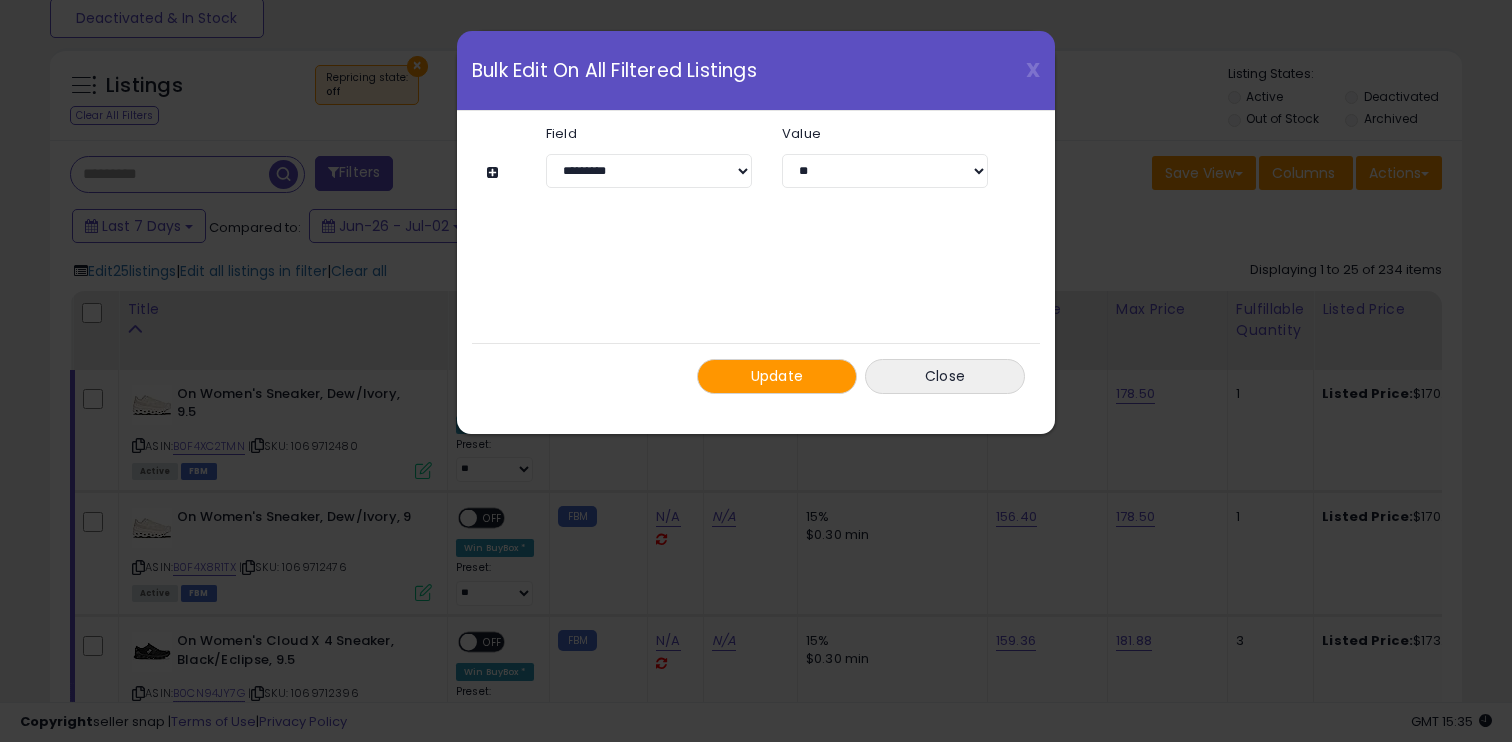 click at bounding box center (495, 172) 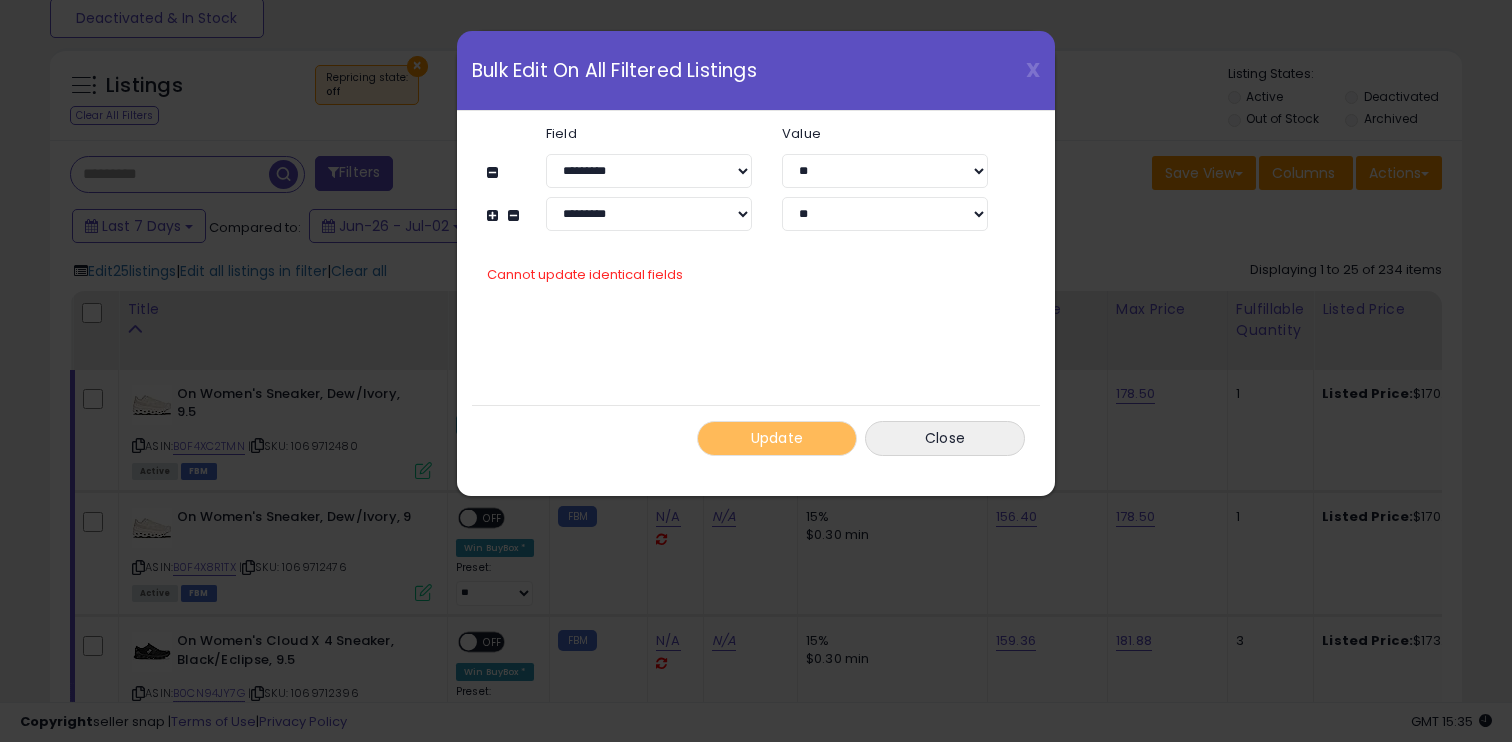 click on "**********" 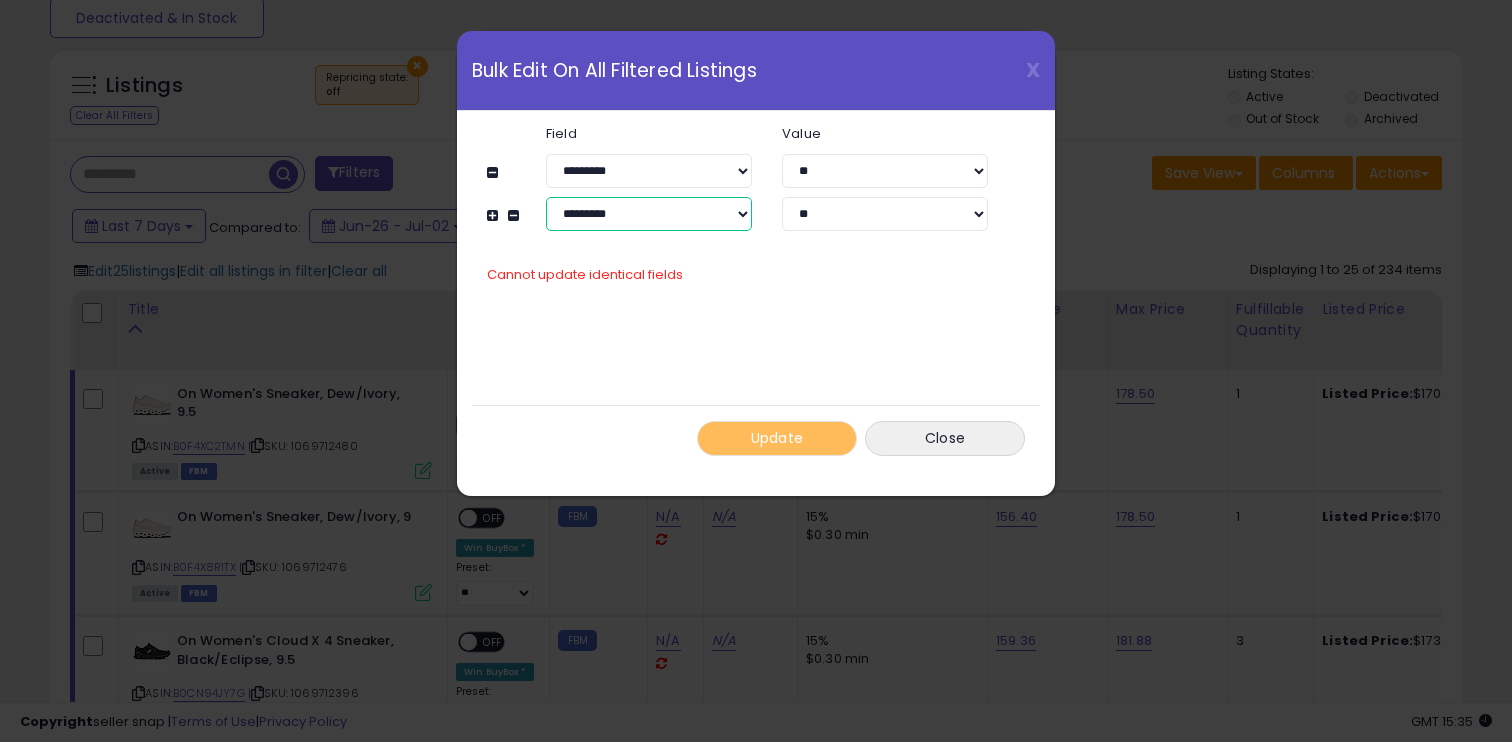 click on "**********" at bounding box center [649, 214] 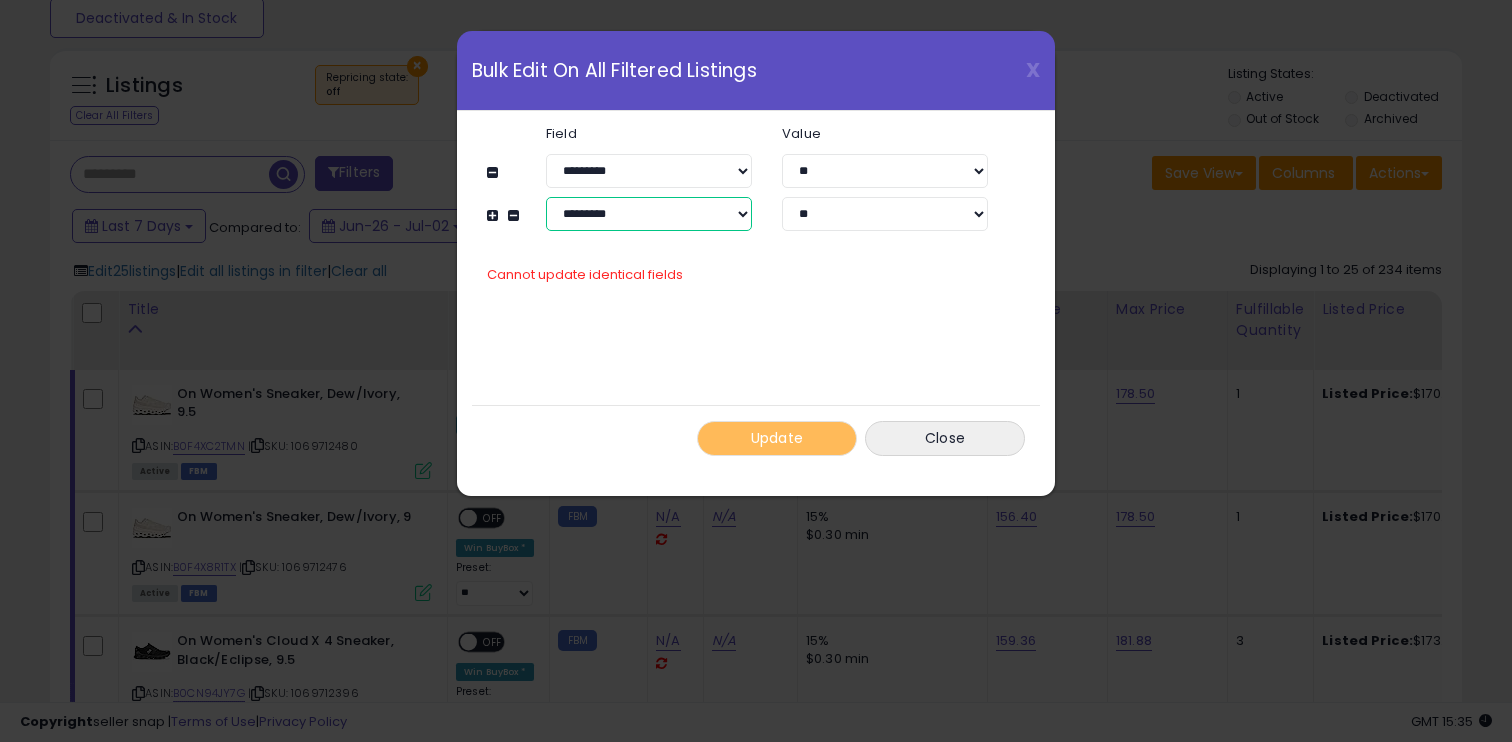 select on "**********" 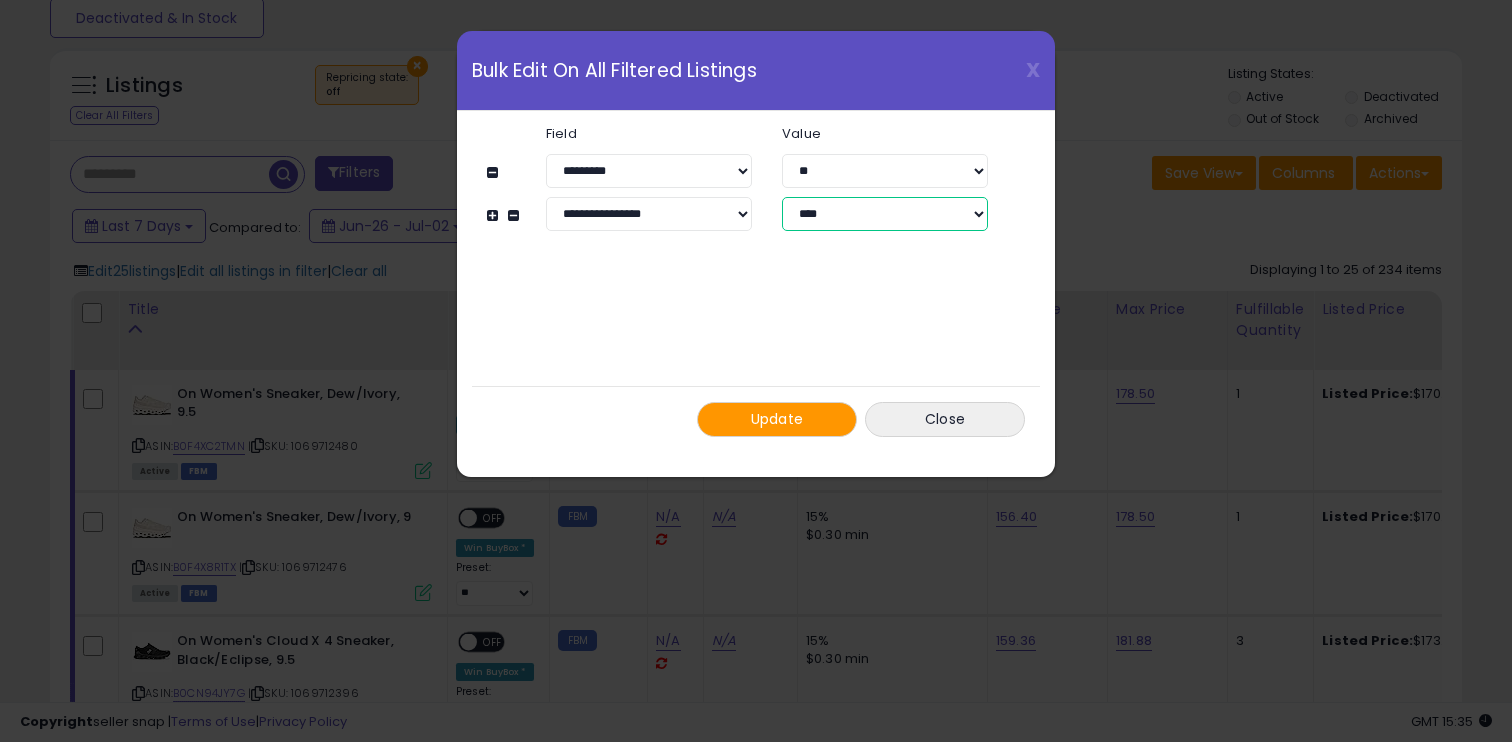 click on "****
**" at bounding box center (885, 214) 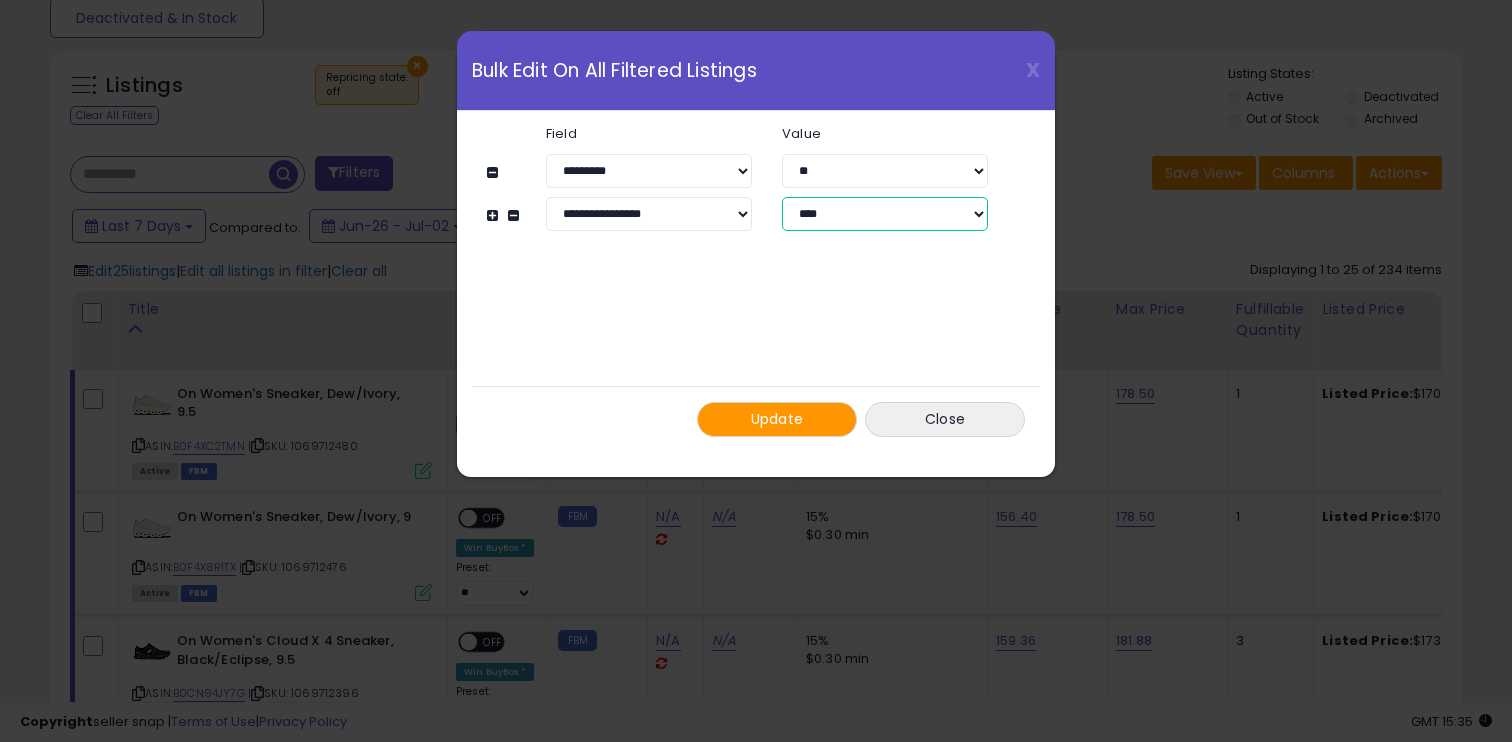 select on "*****" 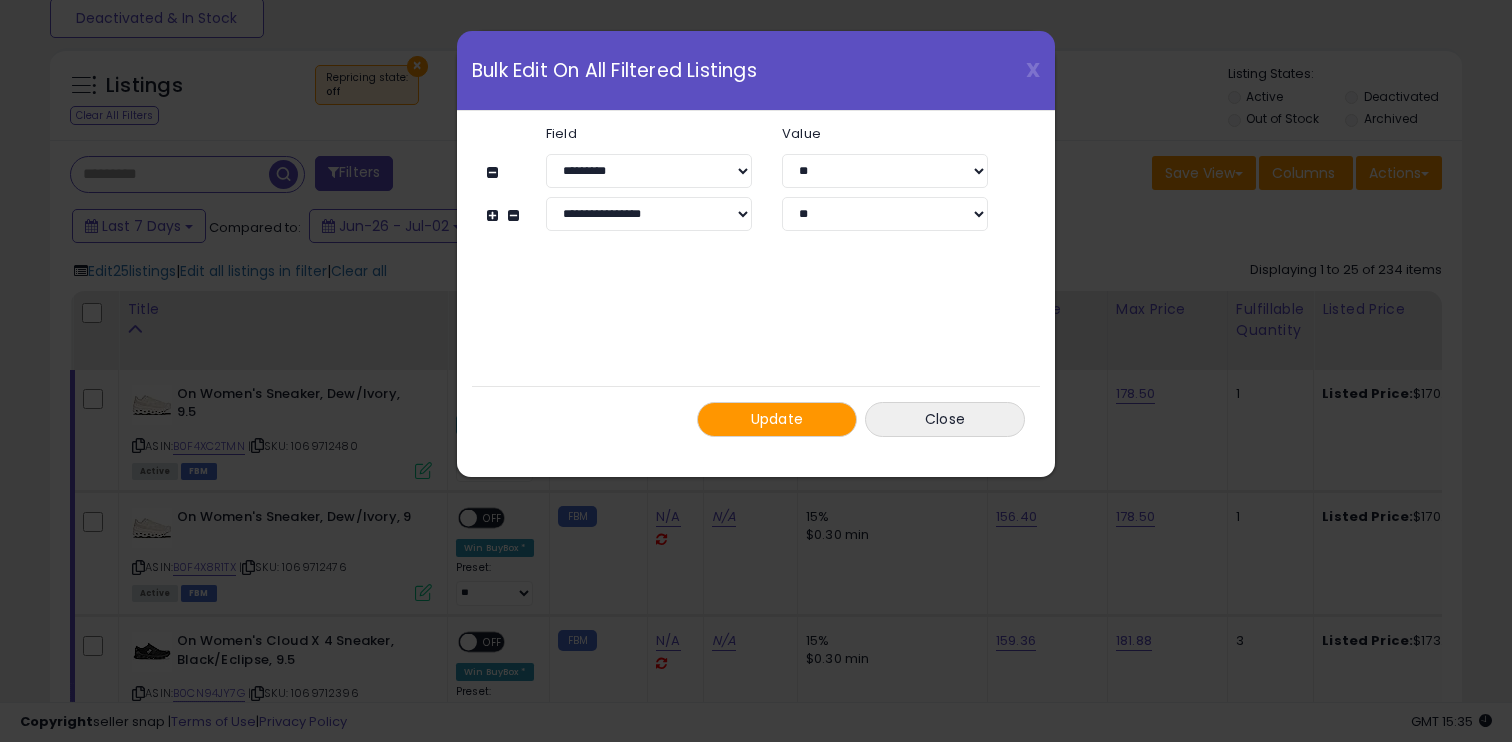 click on "Update" at bounding box center [777, 419] 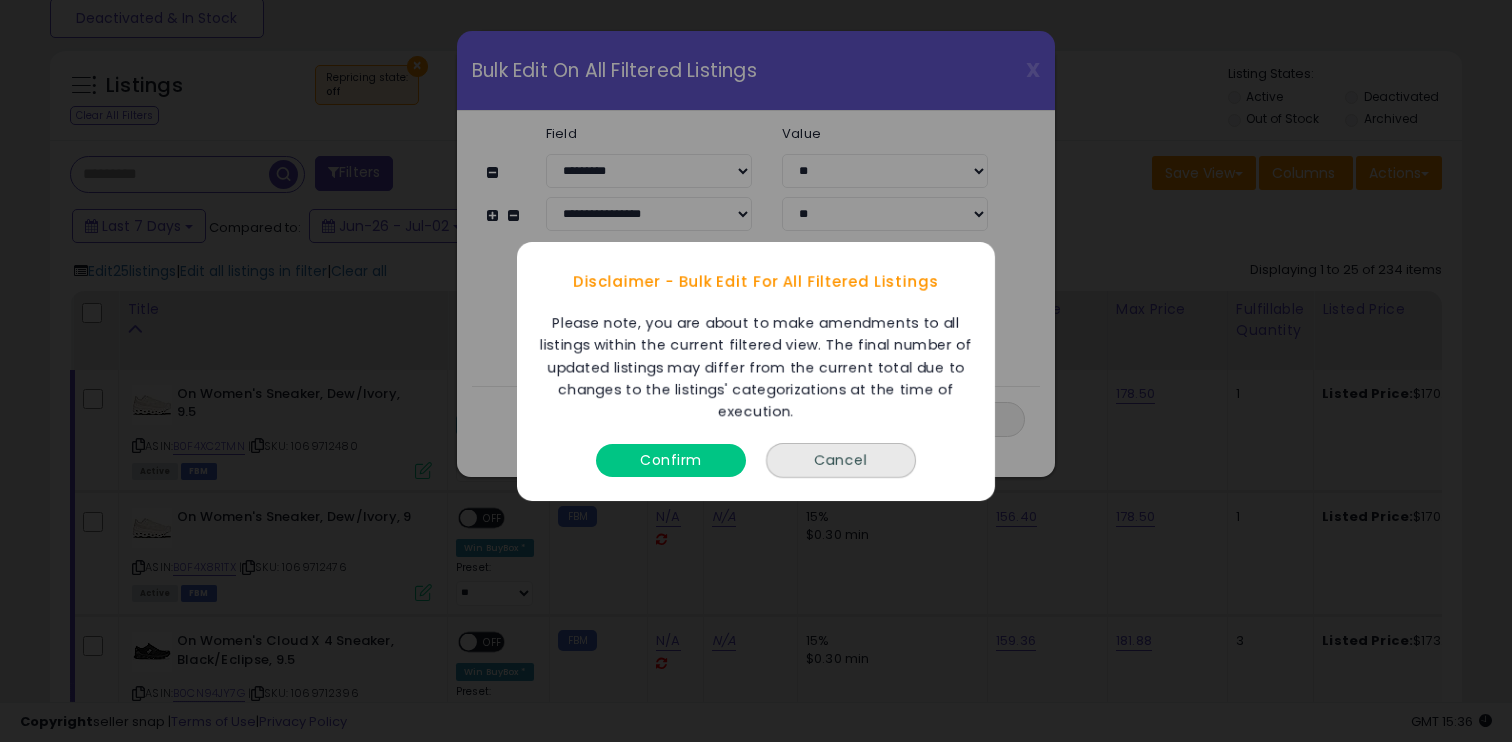 click on "Confirm" at bounding box center (671, 454) 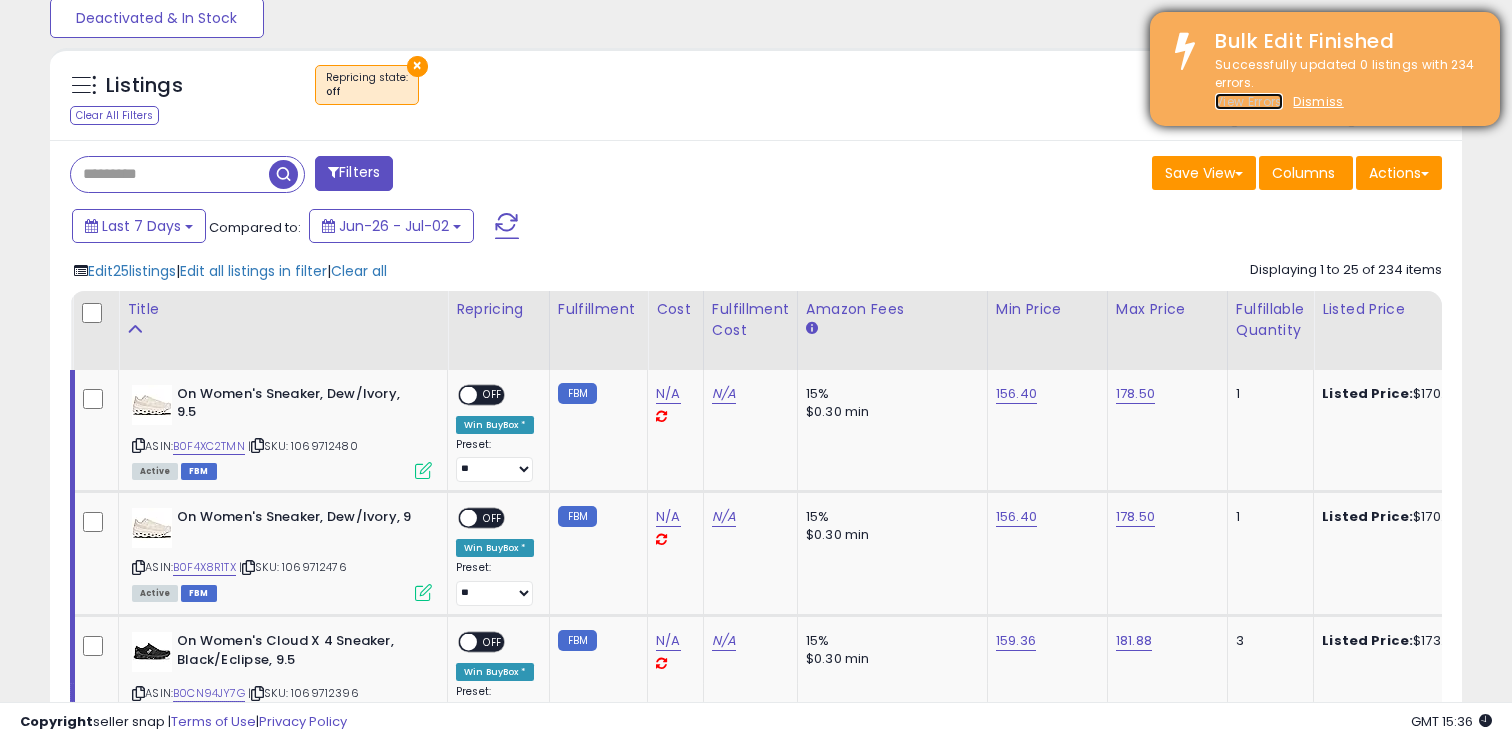 click on "View Errors" at bounding box center [1249, 101] 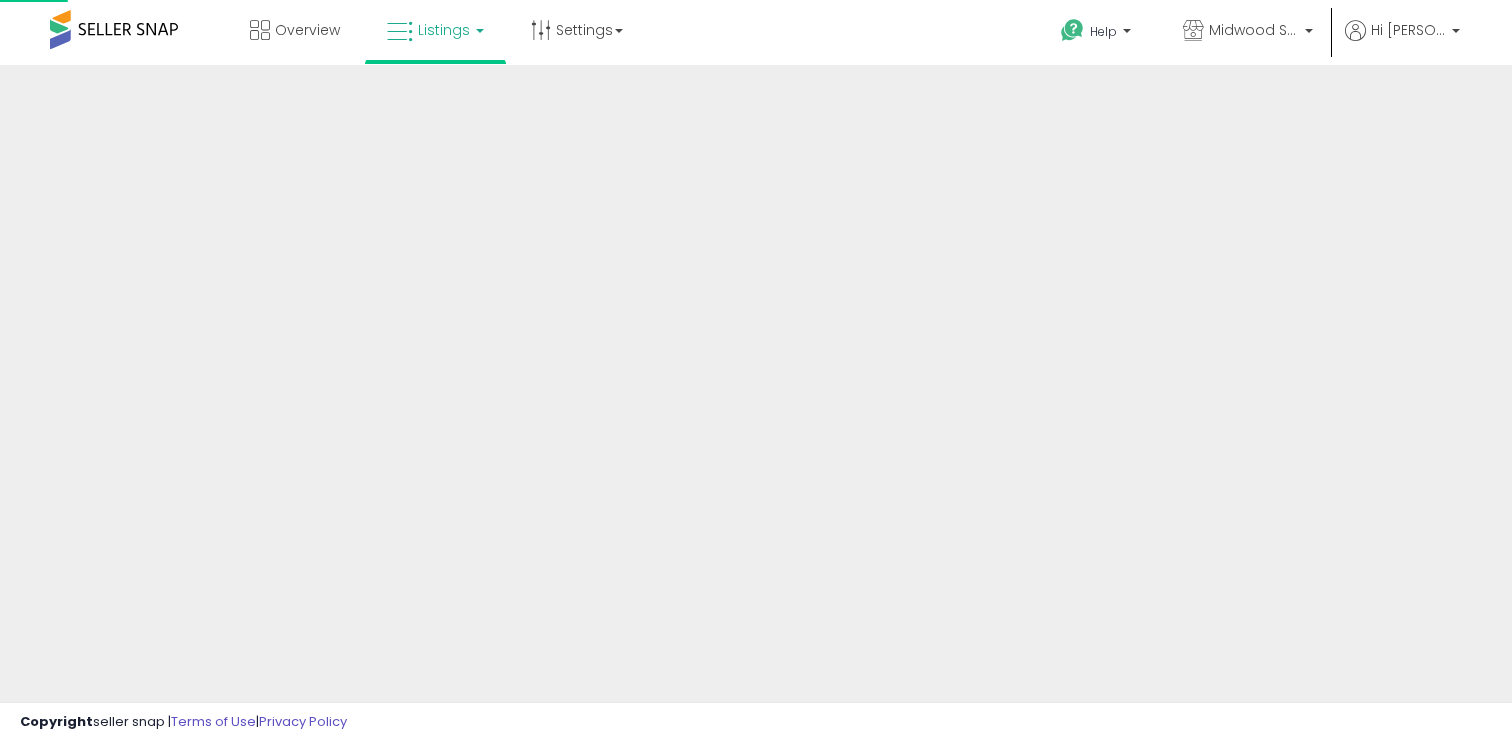 scroll, scrollTop: 0, scrollLeft: 0, axis: both 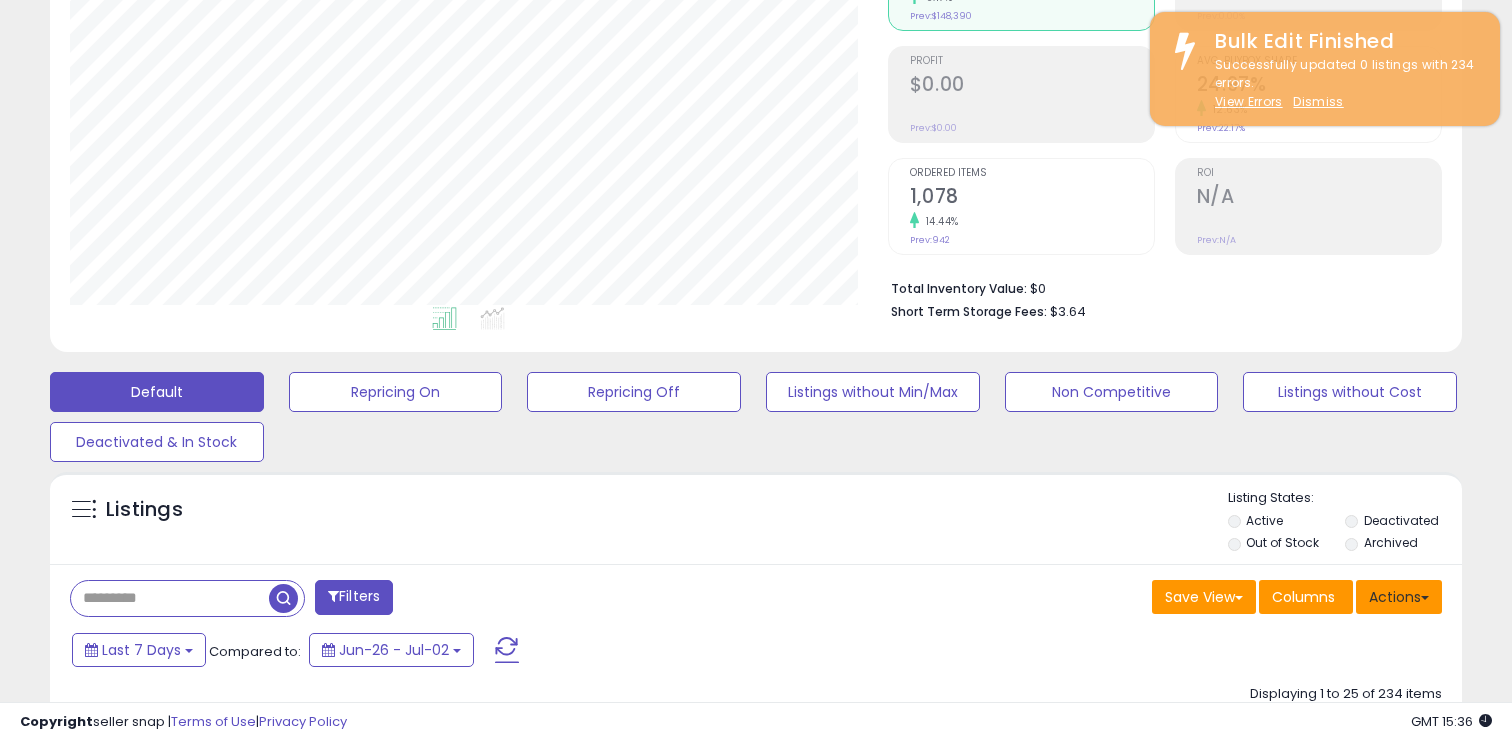 click on "Actions" at bounding box center (1399, 597) 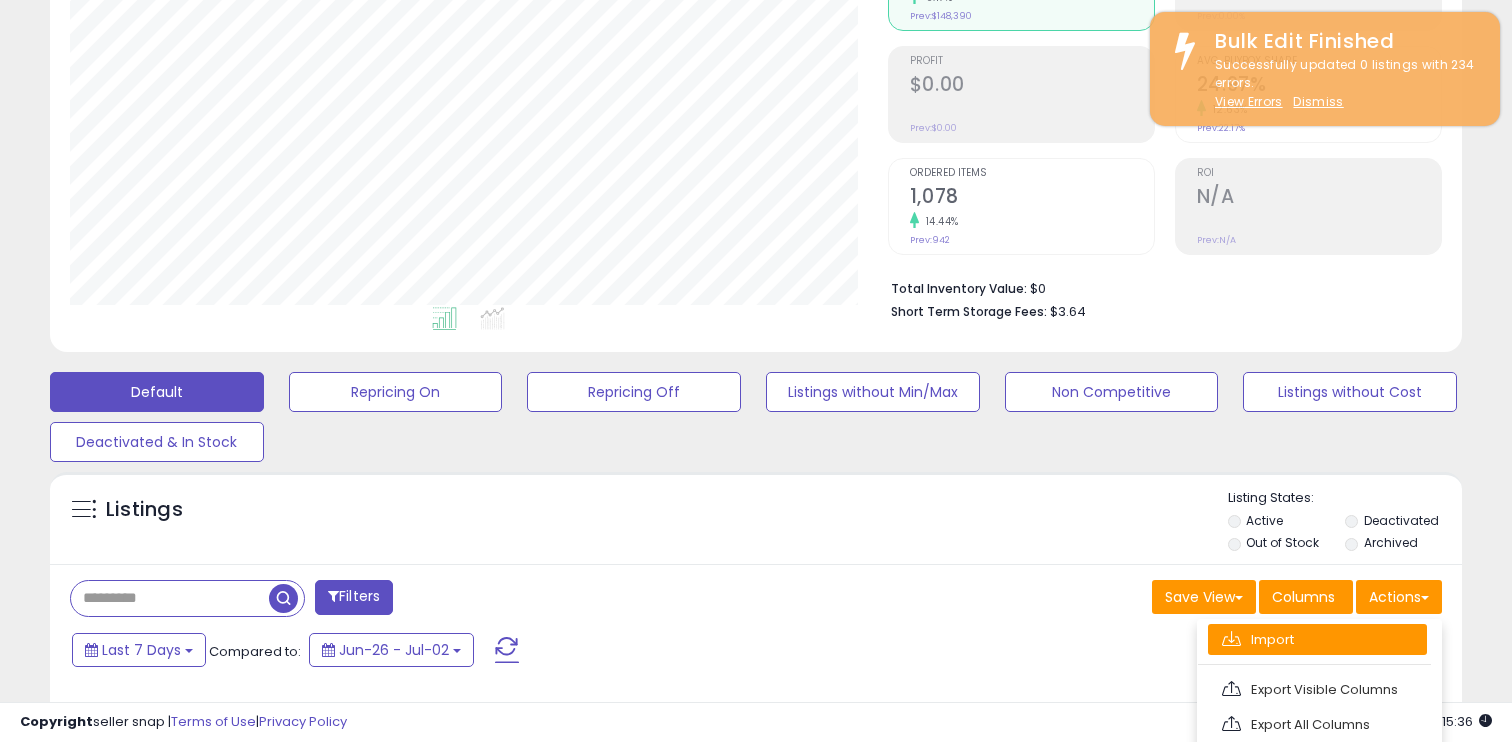 click on "Import" at bounding box center (1317, 639) 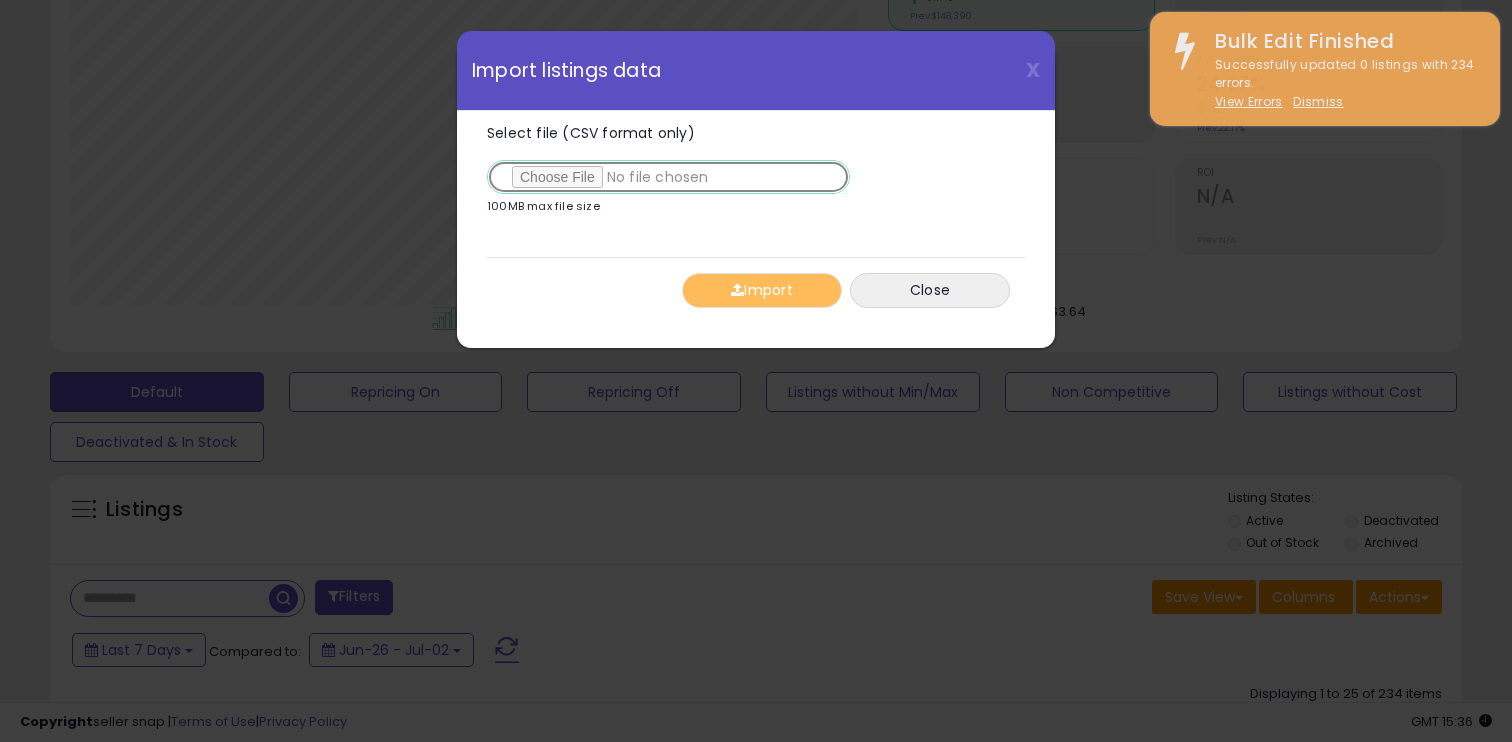 click on "Select file (CSV format only)" at bounding box center [668, 177] 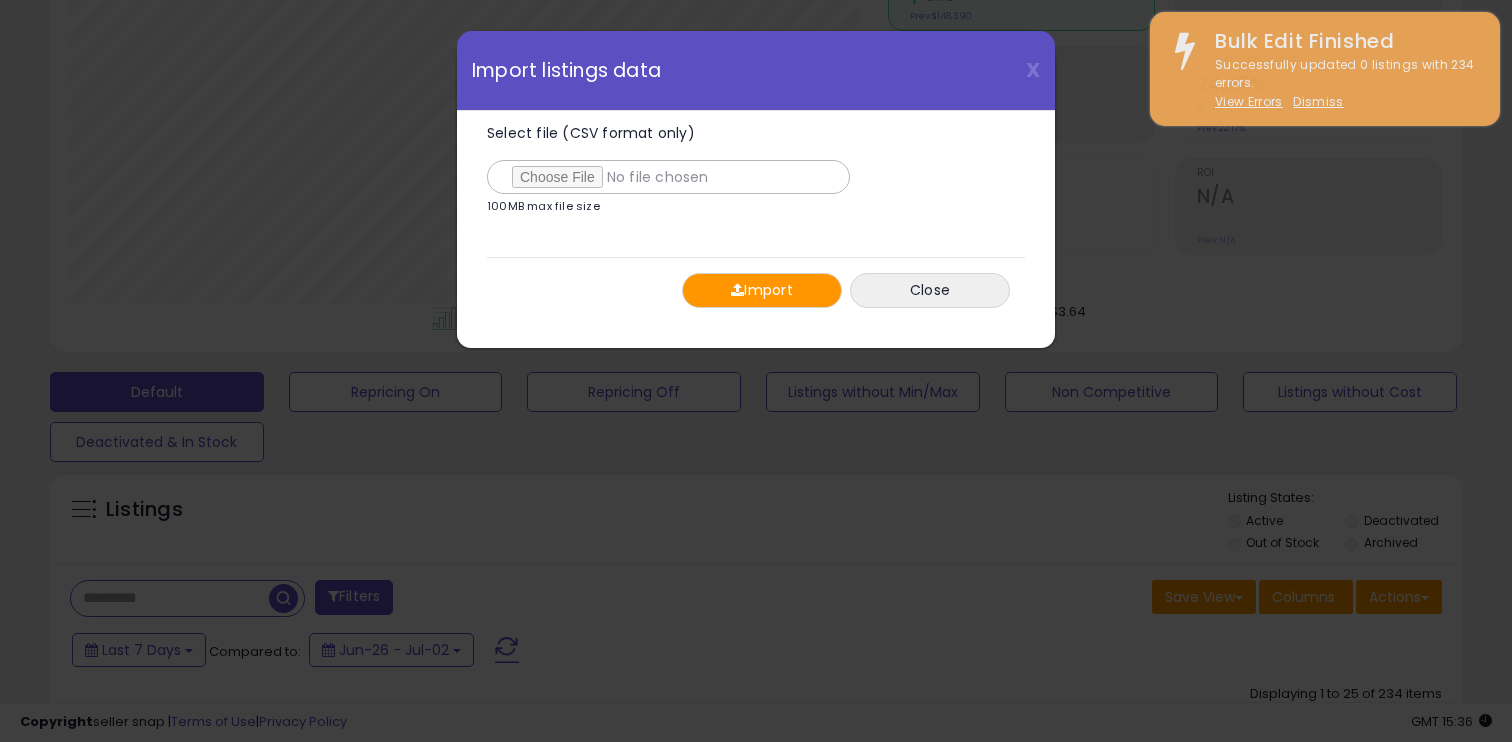 click on "Import" at bounding box center [762, 290] 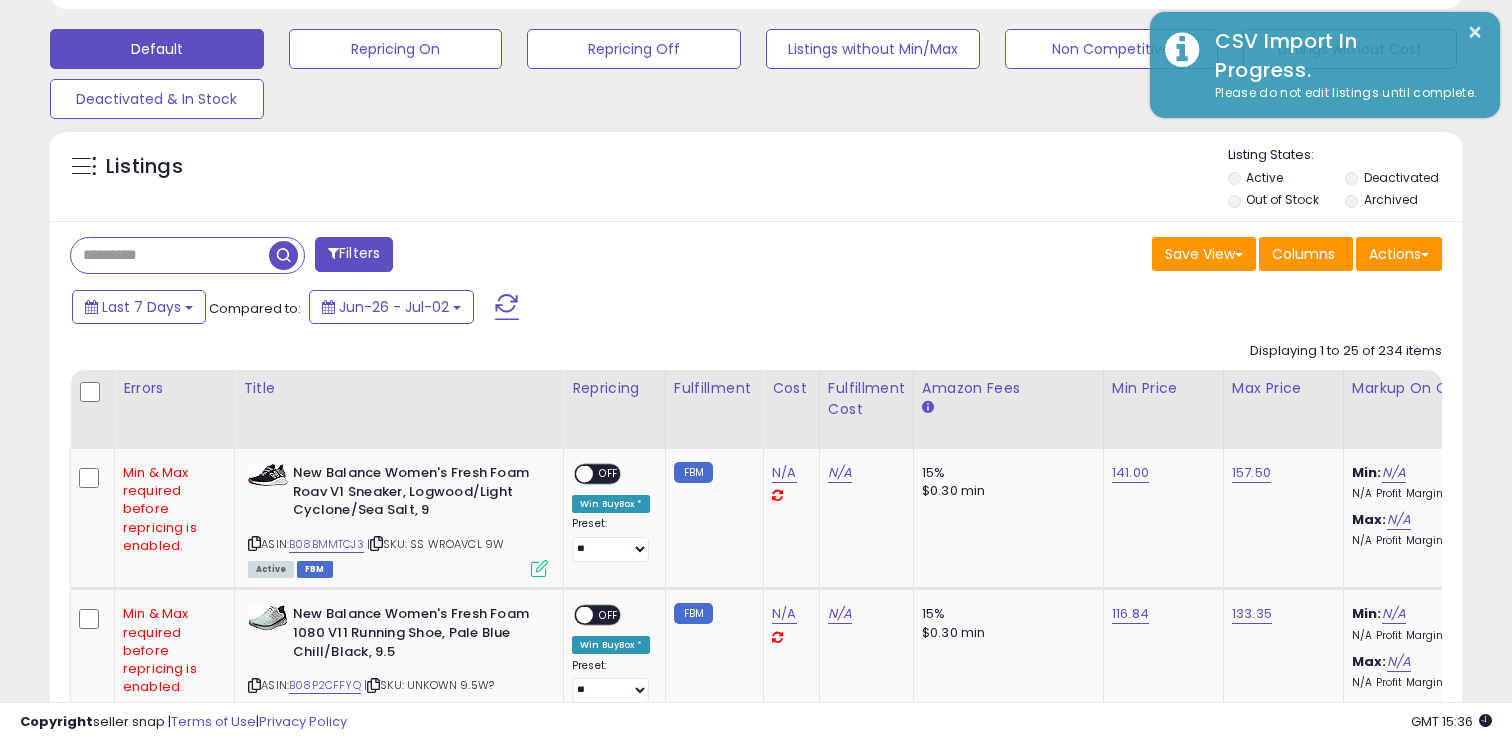 scroll, scrollTop: 710, scrollLeft: 0, axis: vertical 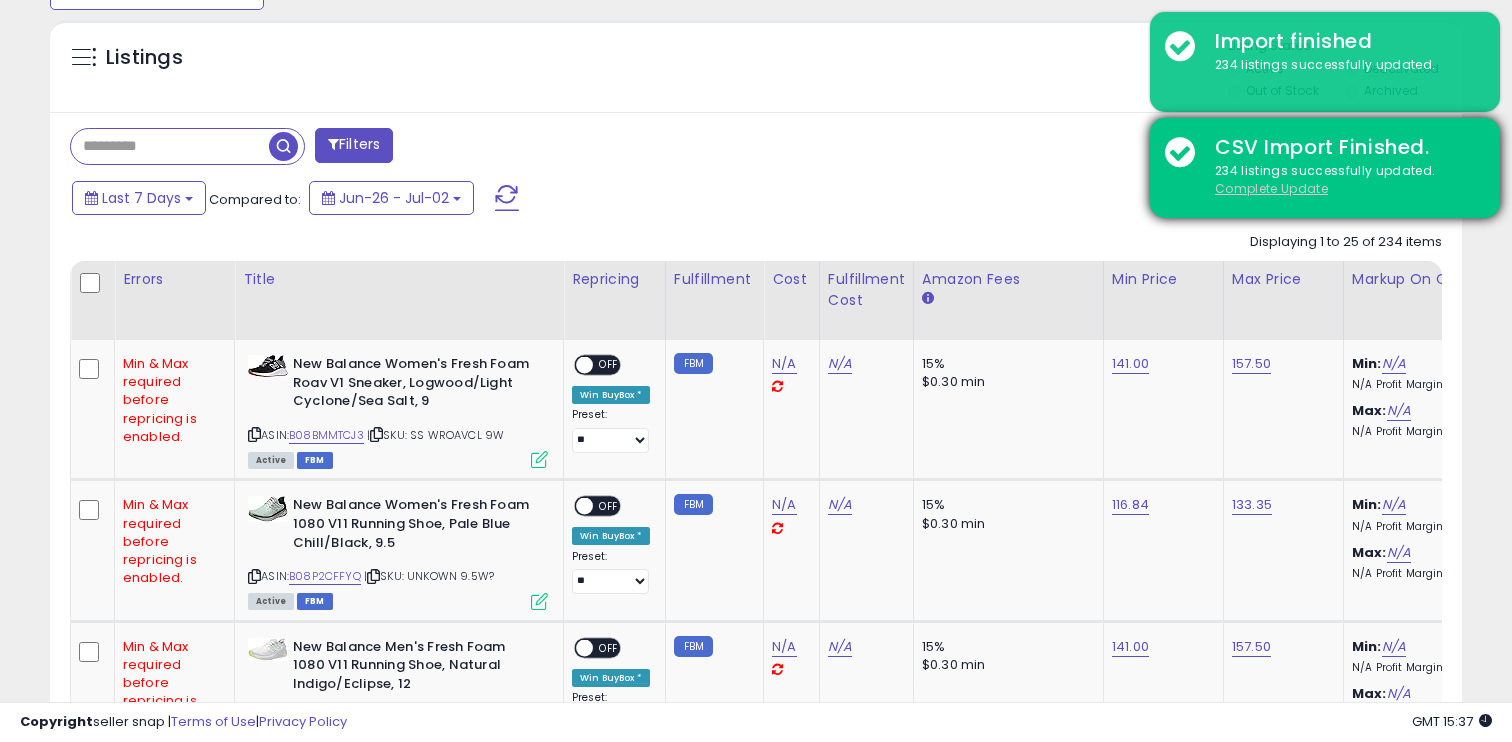 click on "Complete Update" at bounding box center [1271, 188] 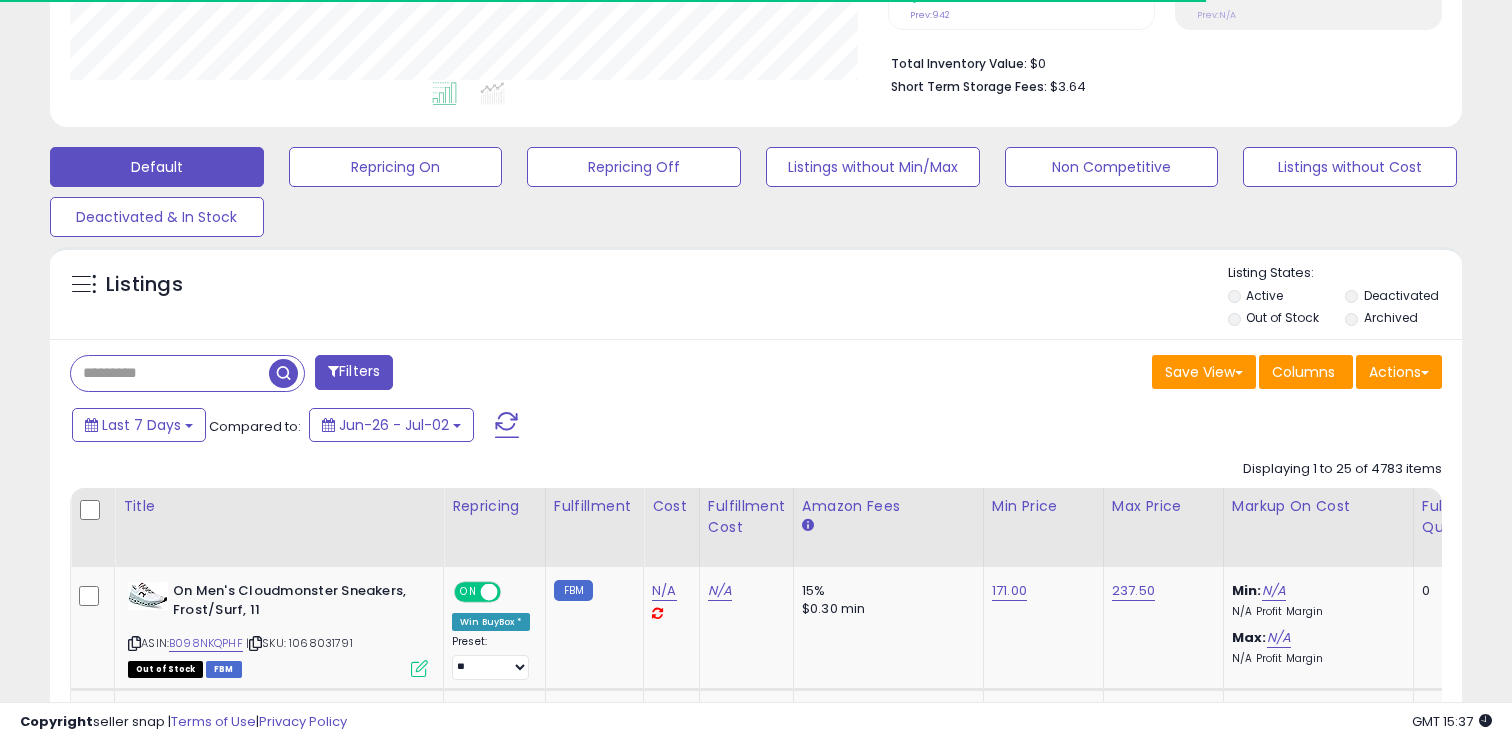 scroll, scrollTop: 710, scrollLeft: 0, axis: vertical 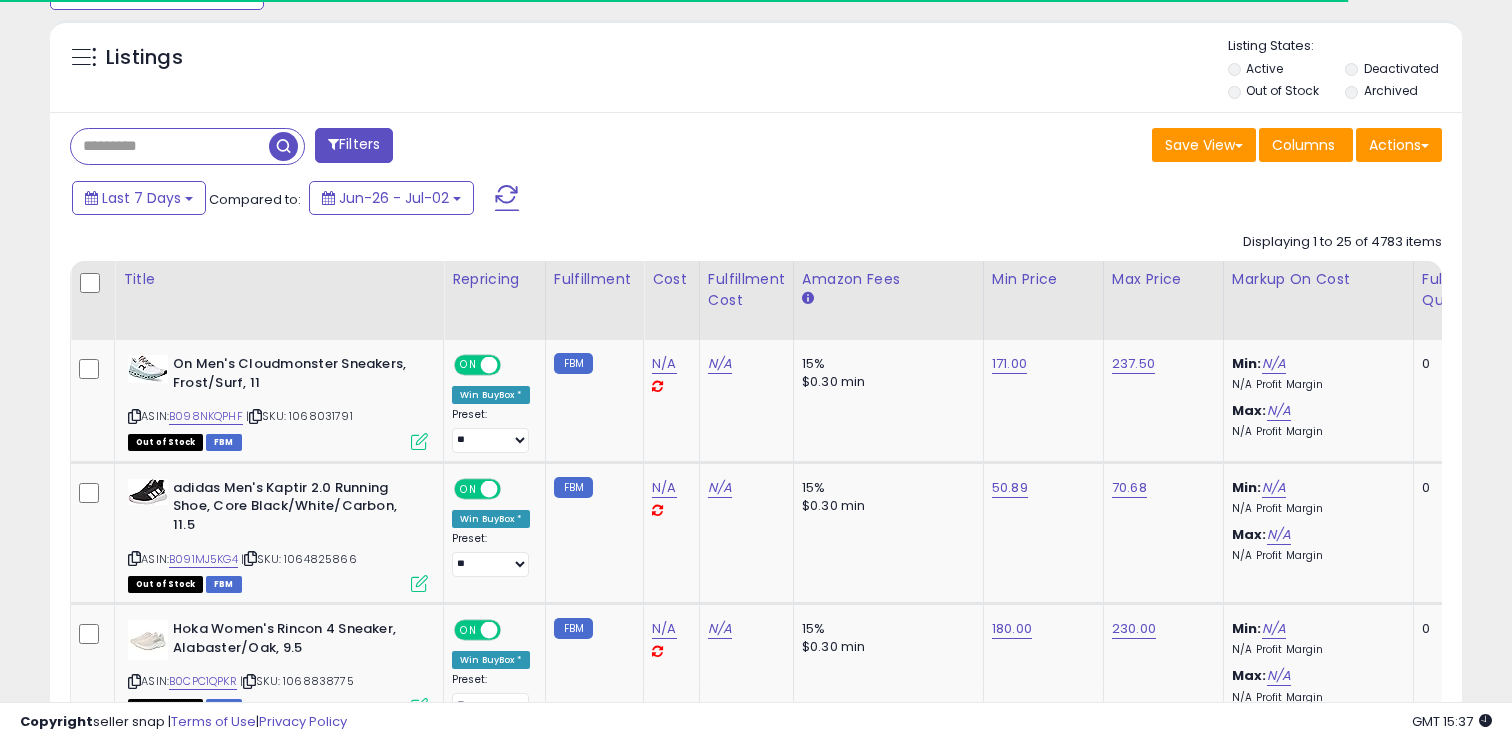 click on "Out of Stock" at bounding box center (1282, 90) 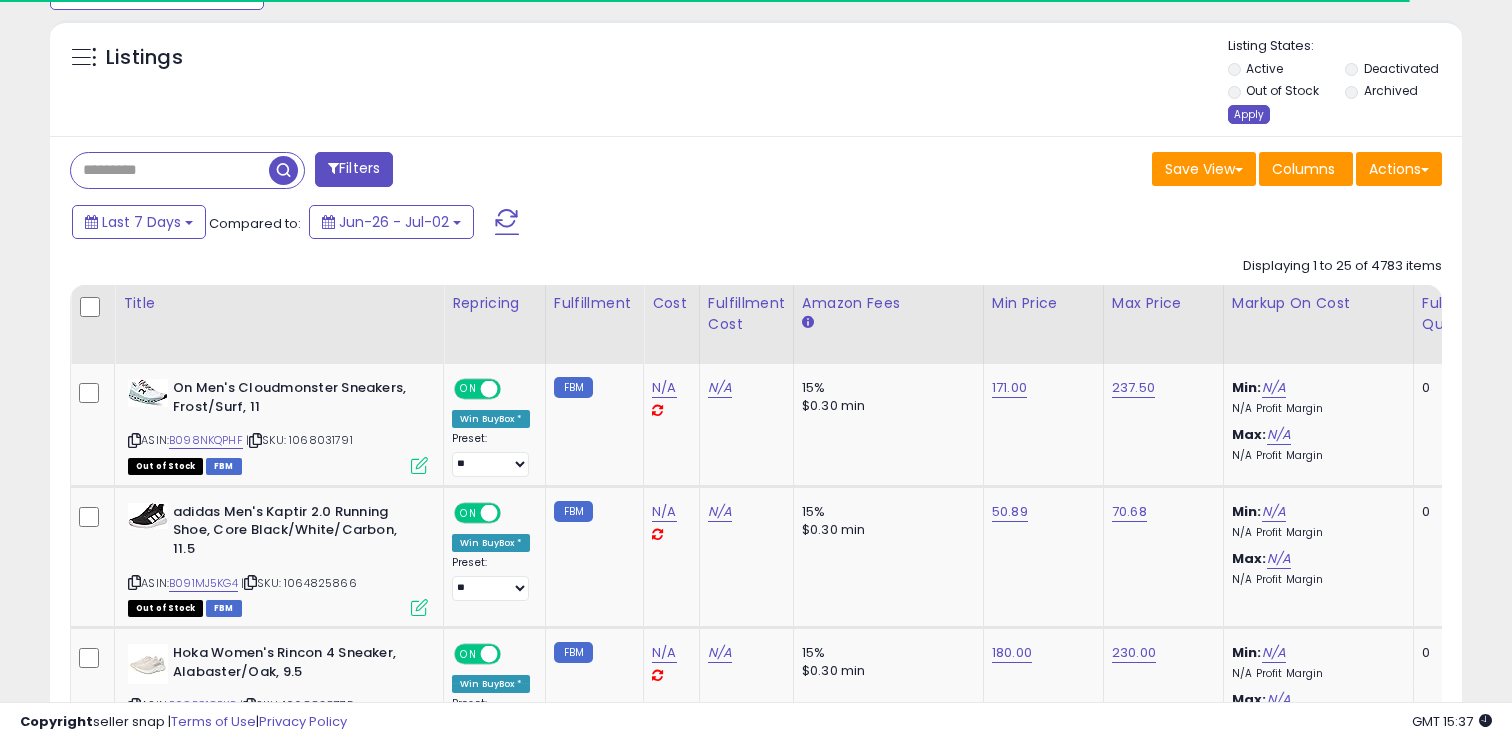 click on "Apply" at bounding box center [1249, 114] 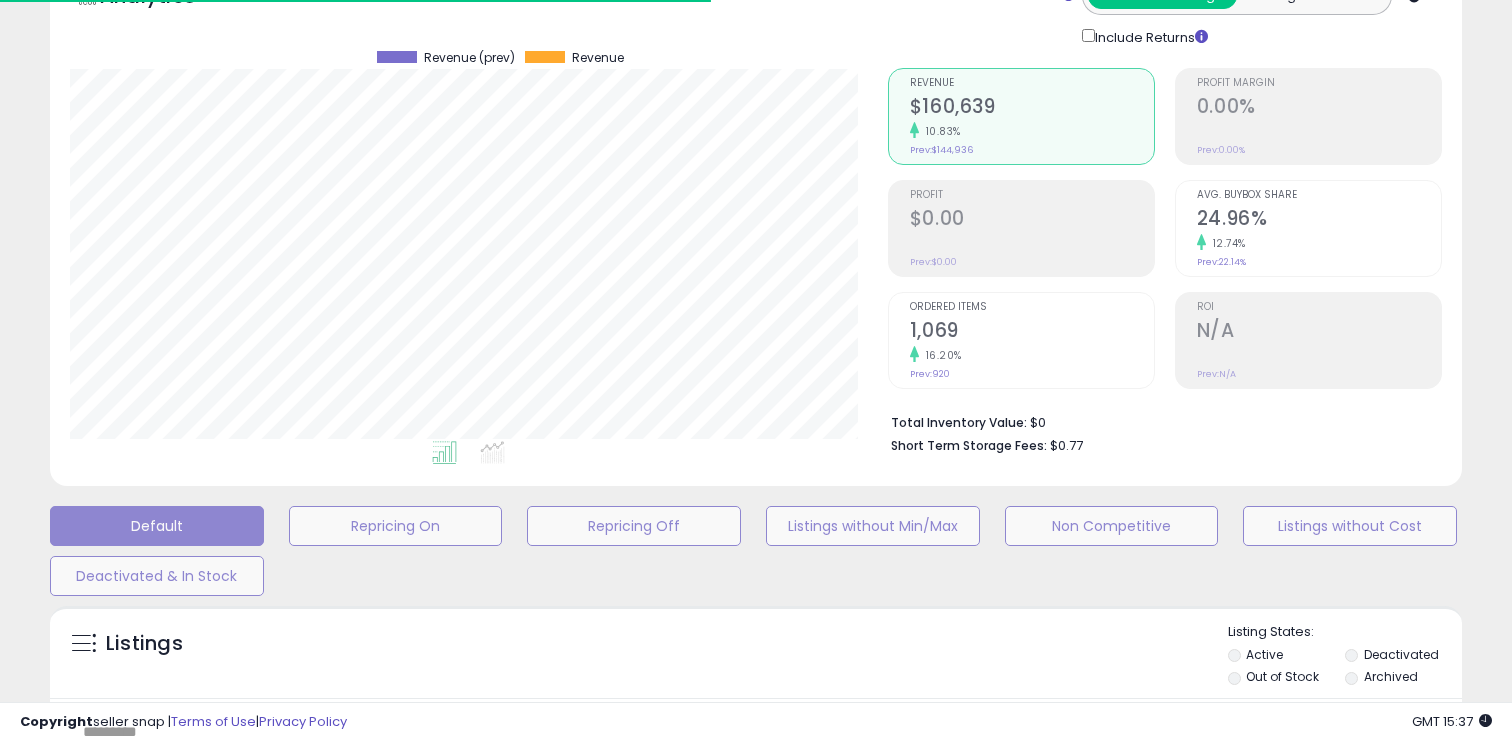 scroll, scrollTop: 82, scrollLeft: 0, axis: vertical 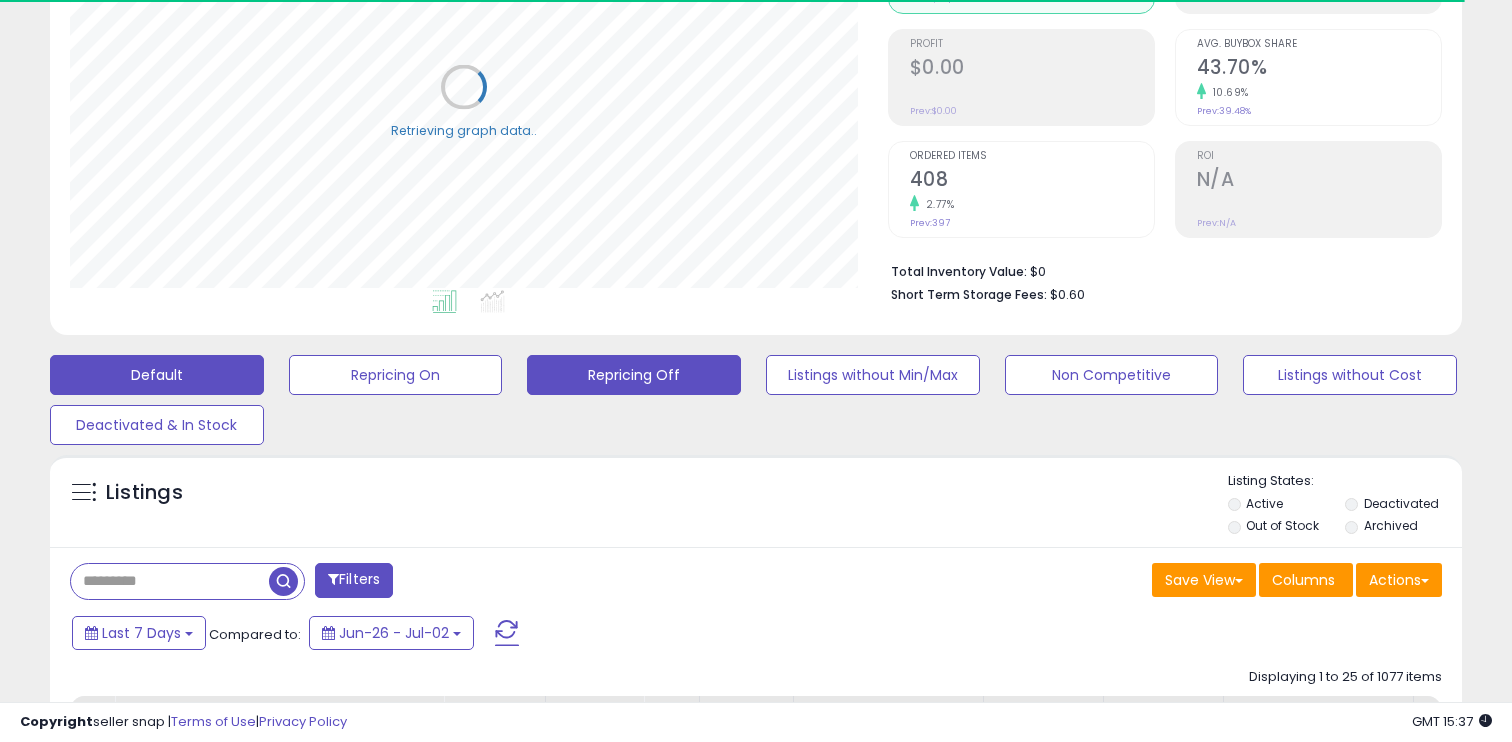 click on "Repricing Off" at bounding box center [396, 375] 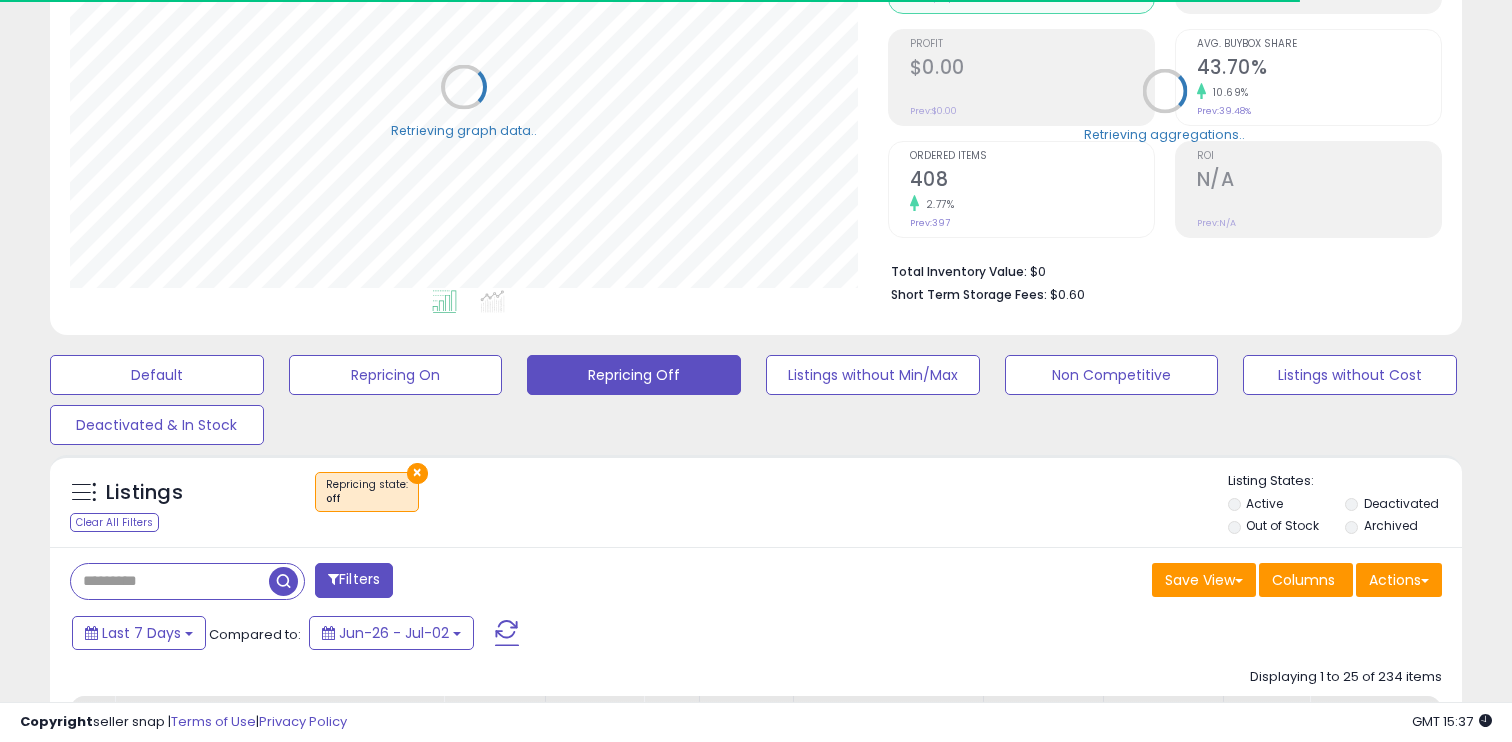 scroll, scrollTop: 449, scrollLeft: 0, axis: vertical 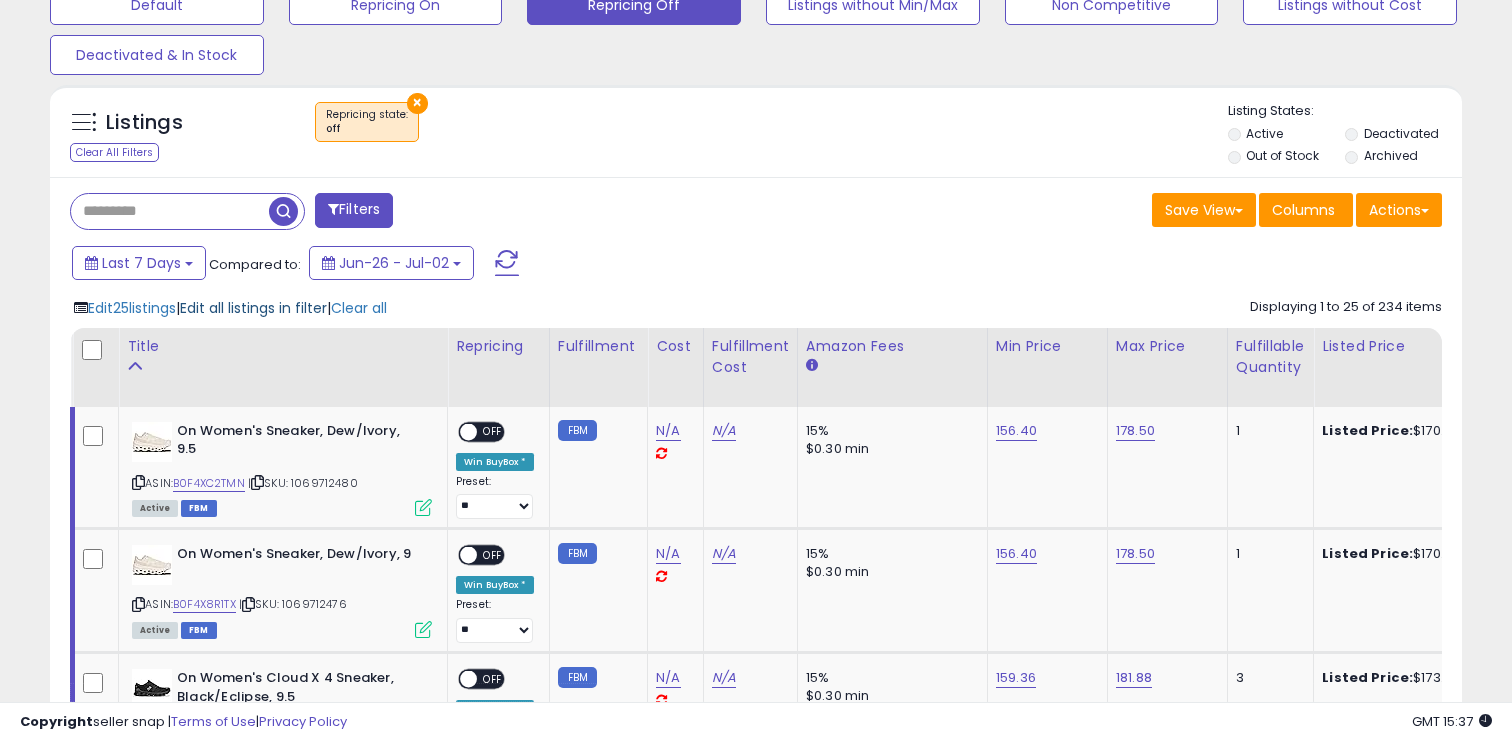 click on "Edit all listings in filter" at bounding box center [253, 308] 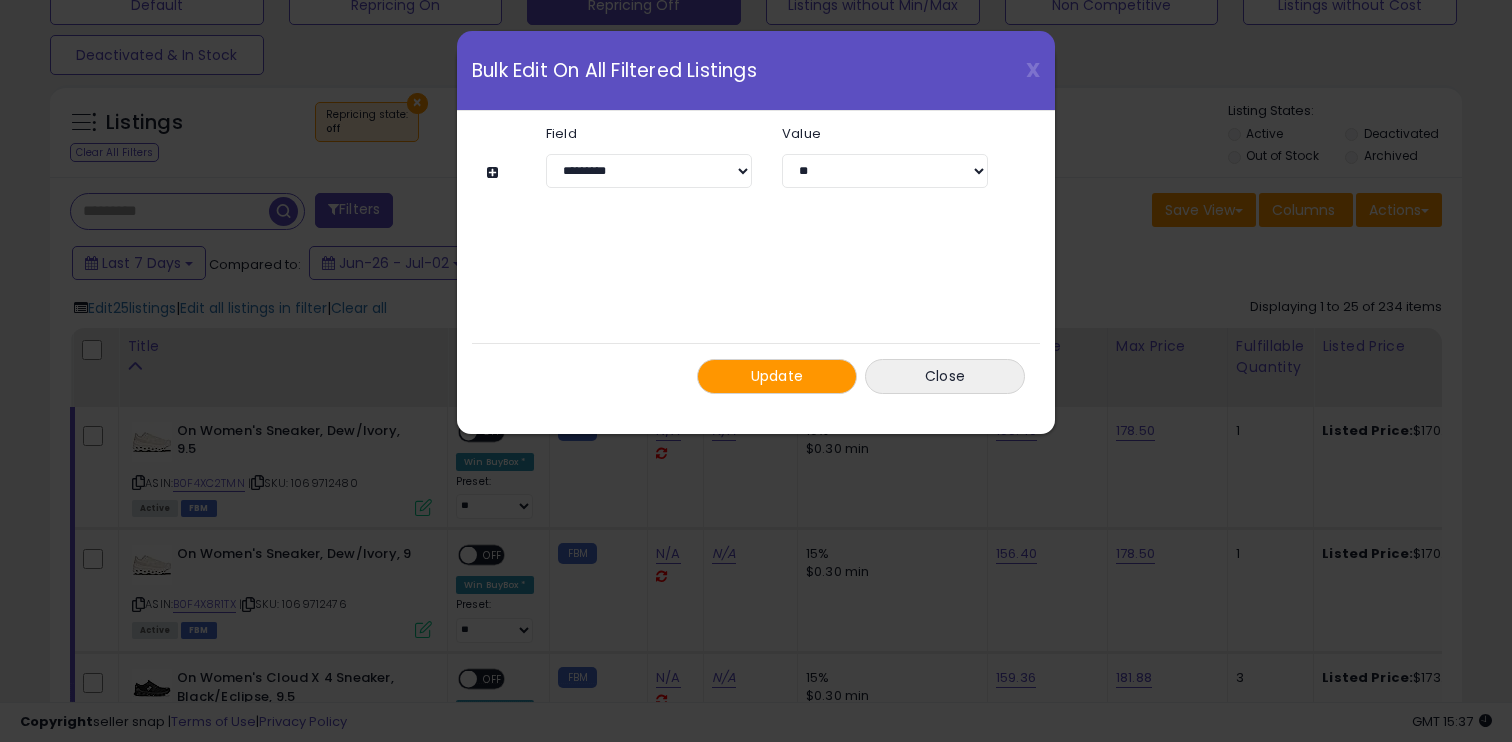 click at bounding box center (495, 172) 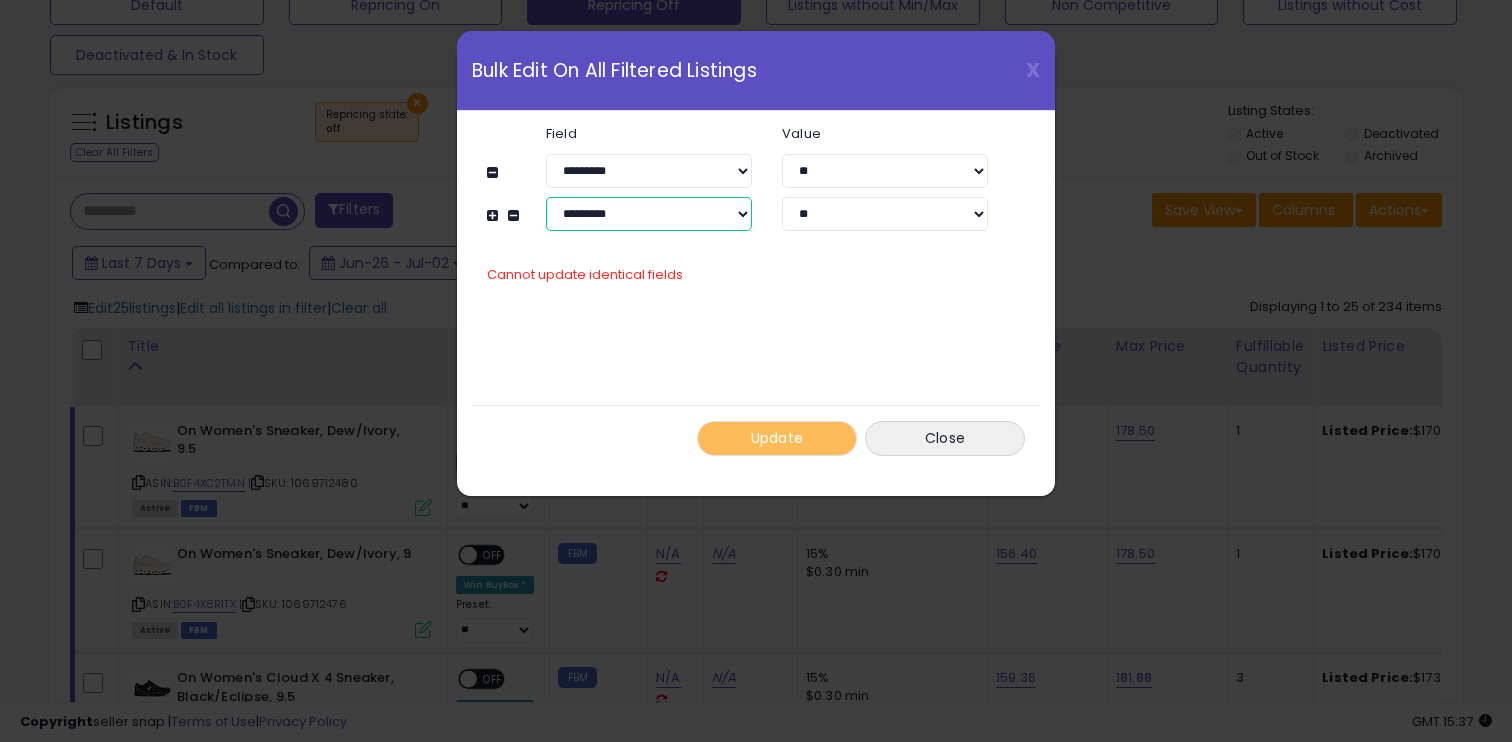 click on "**********" at bounding box center [649, 214] 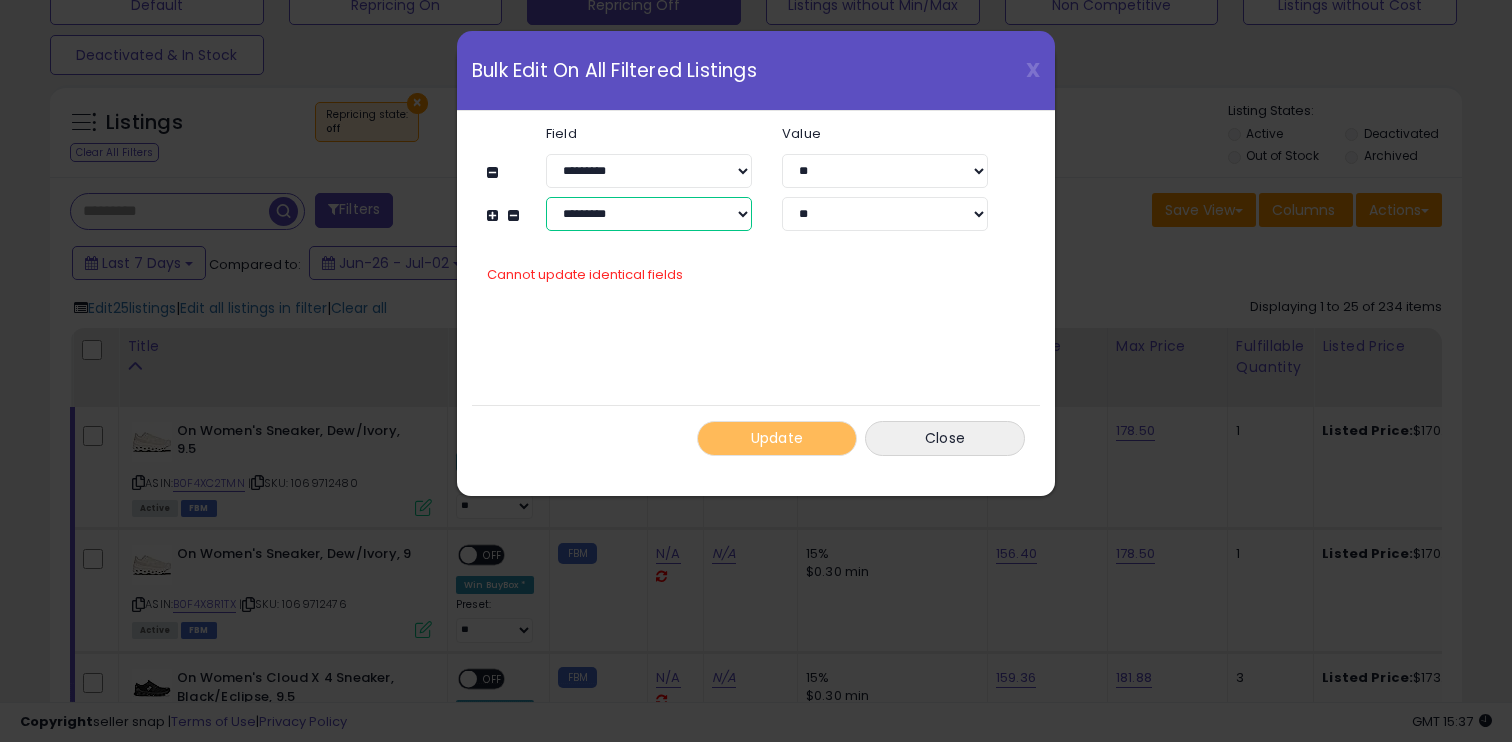 select on "**********" 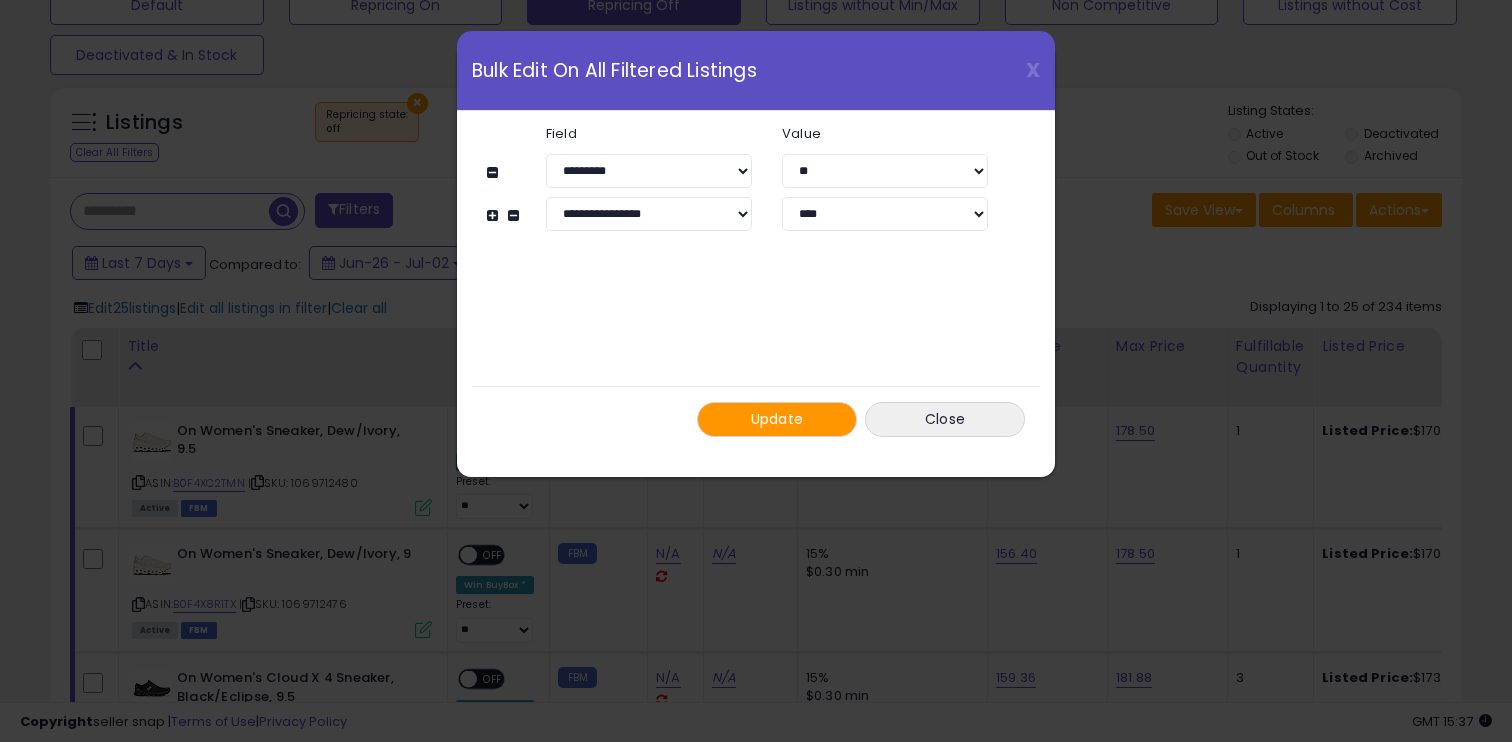 click on "Update" at bounding box center [777, 419] 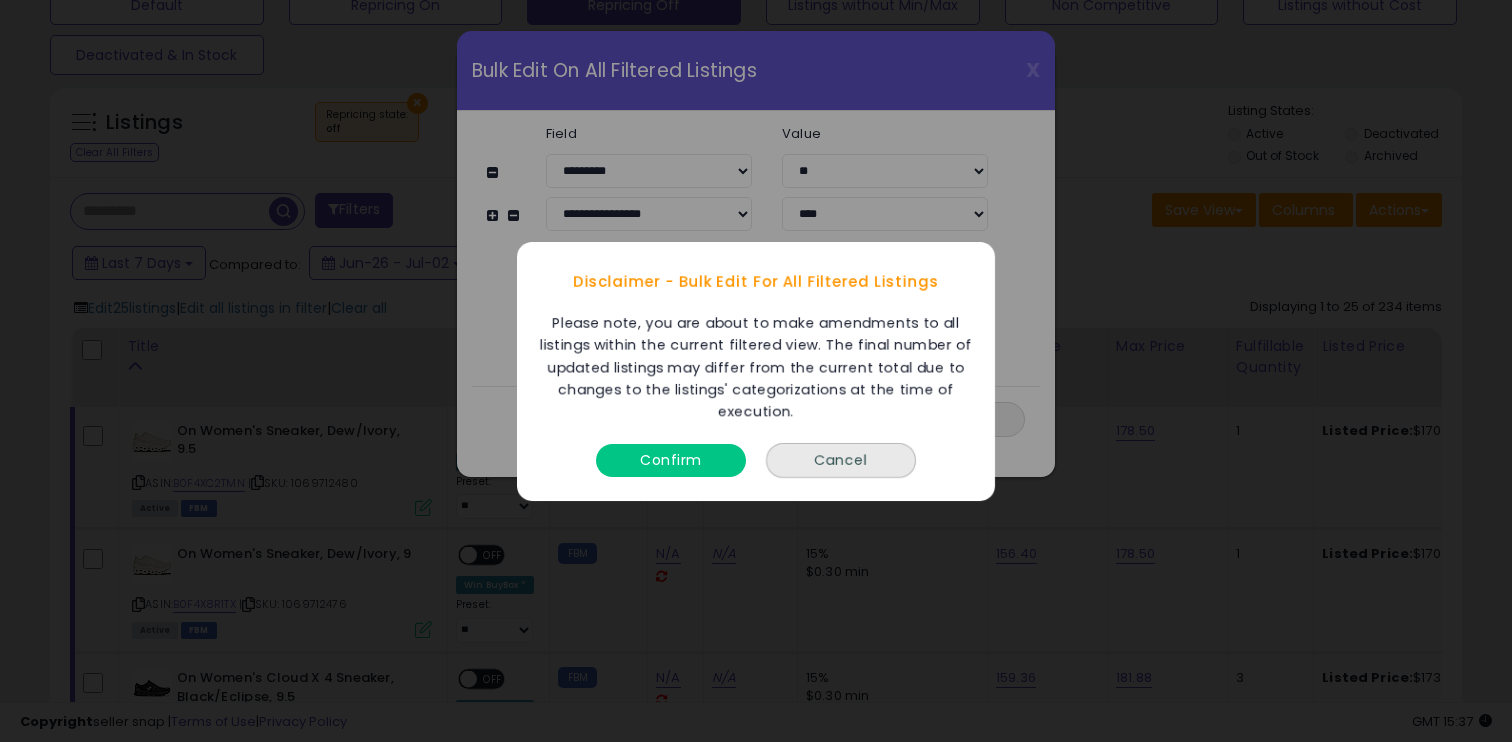 click on "Confirm" at bounding box center [671, 454] 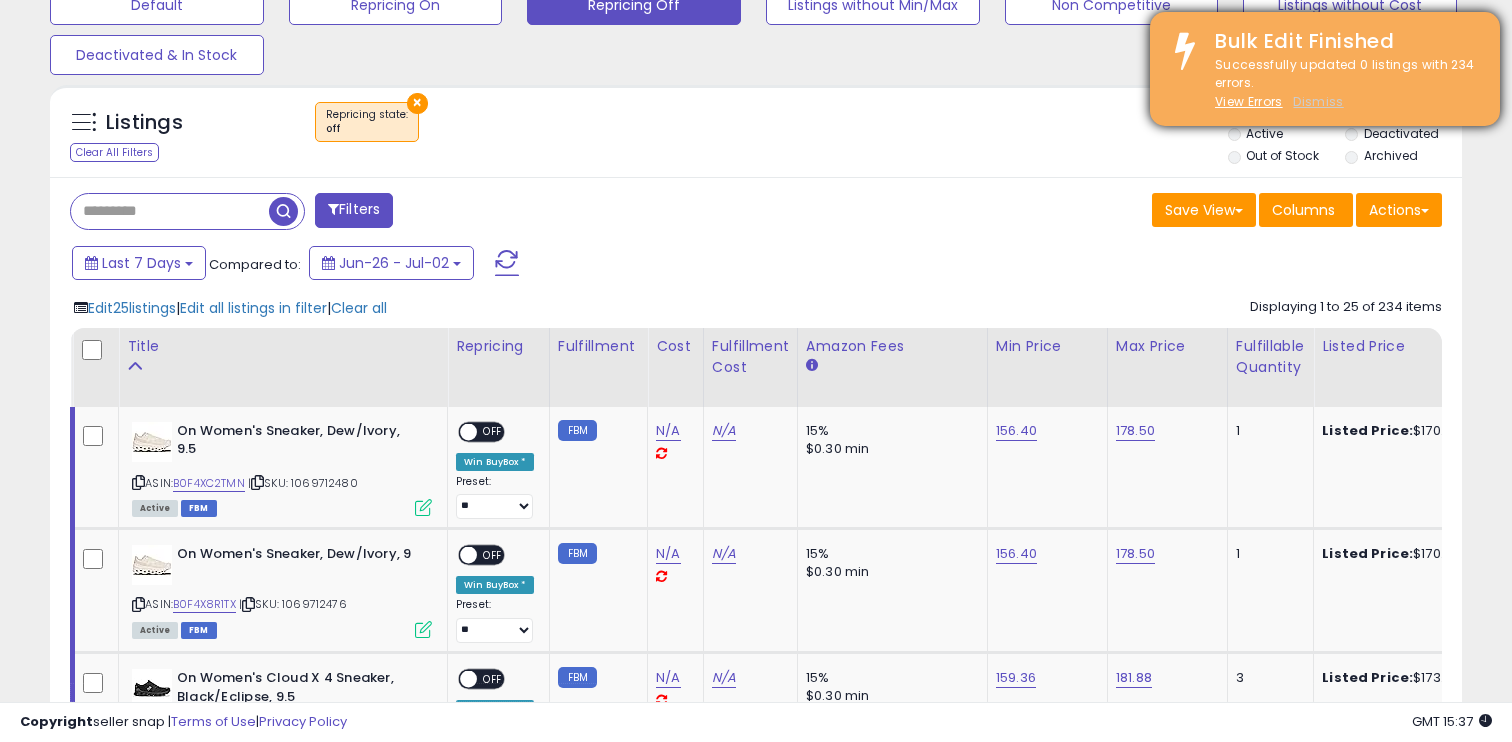 click on "Dismiss" at bounding box center [1318, 101] 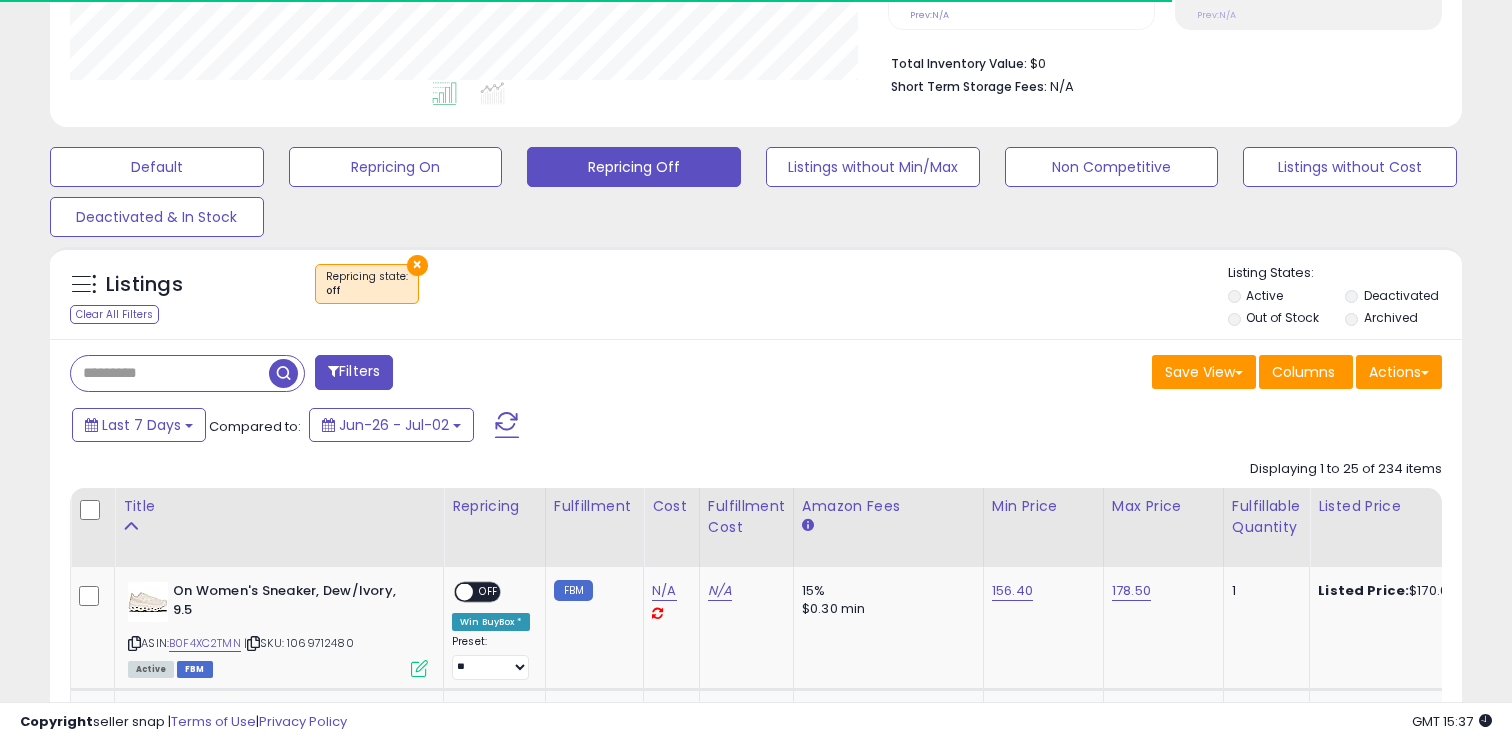 scroll, scrollTop: 645, scrollLeft: 0, axis: vertical 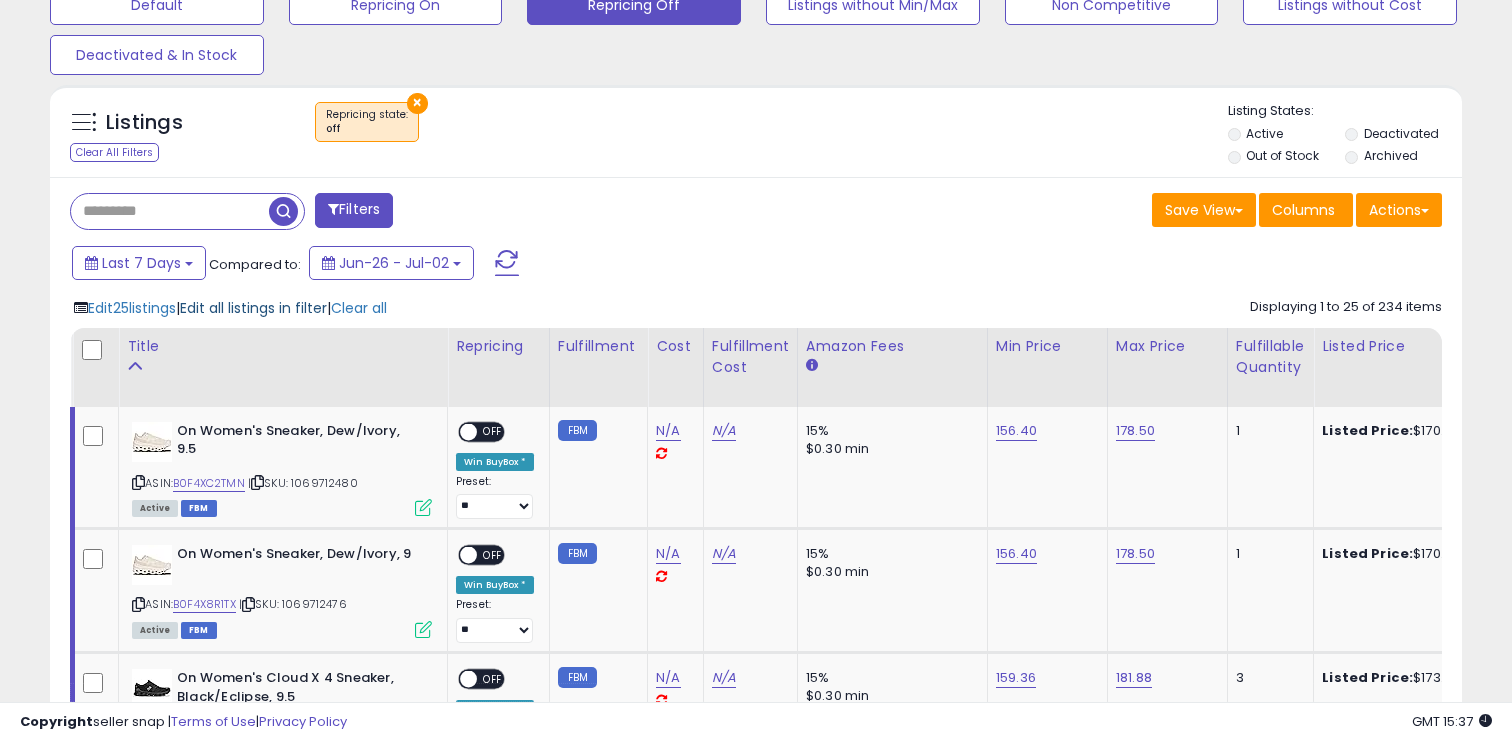 click on "Edit all listings in filter" at bounding box center (253, 308) 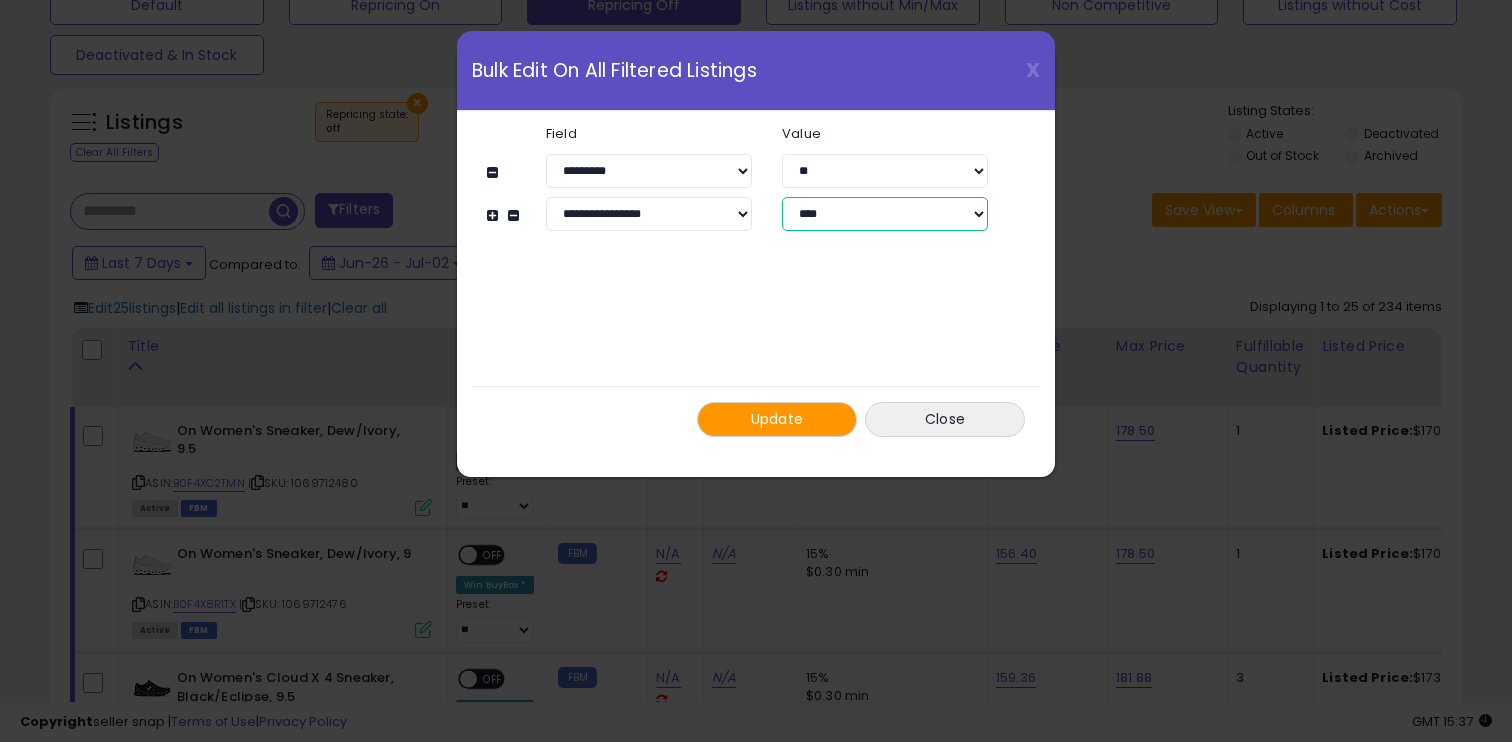 click on "****
**" at bounding box center (885, 214) 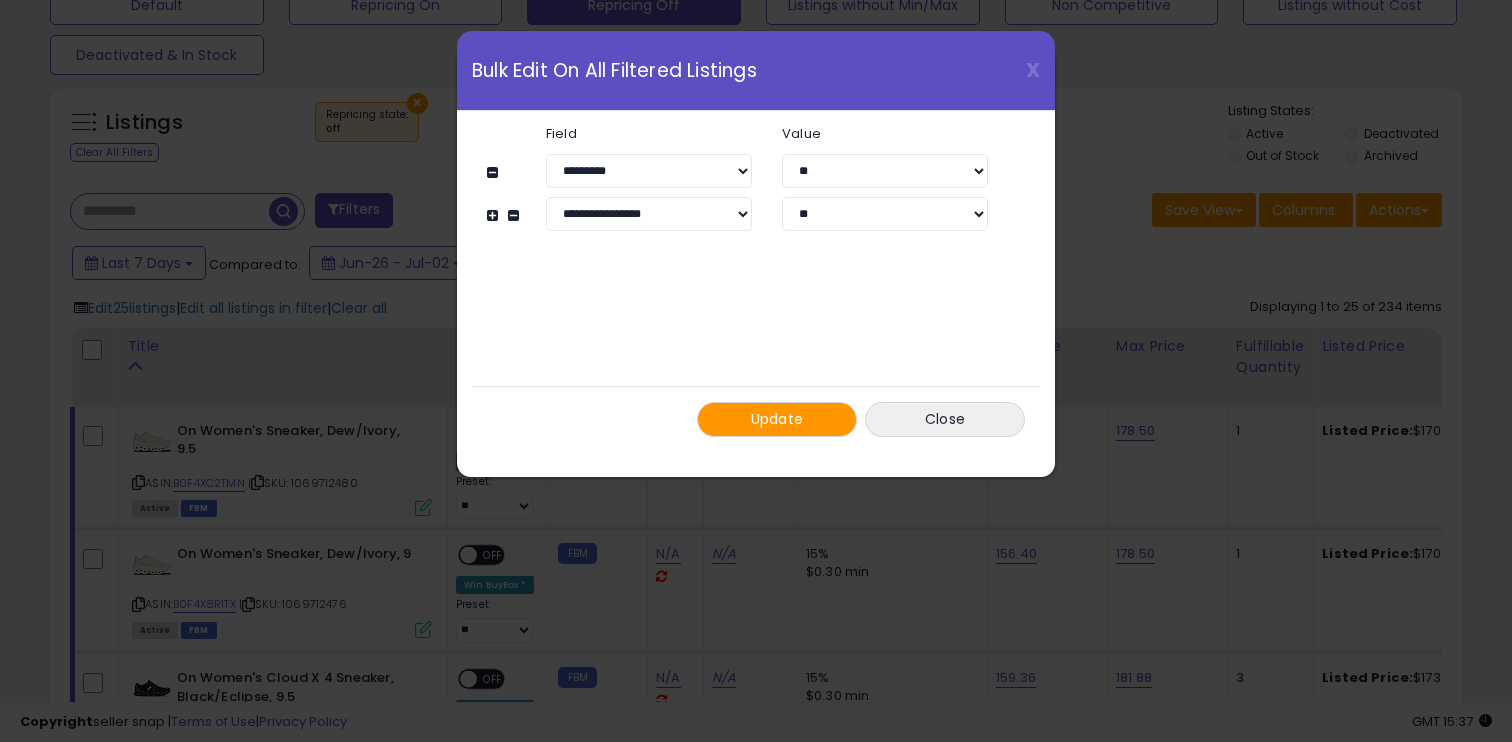 click on "Update
Close" 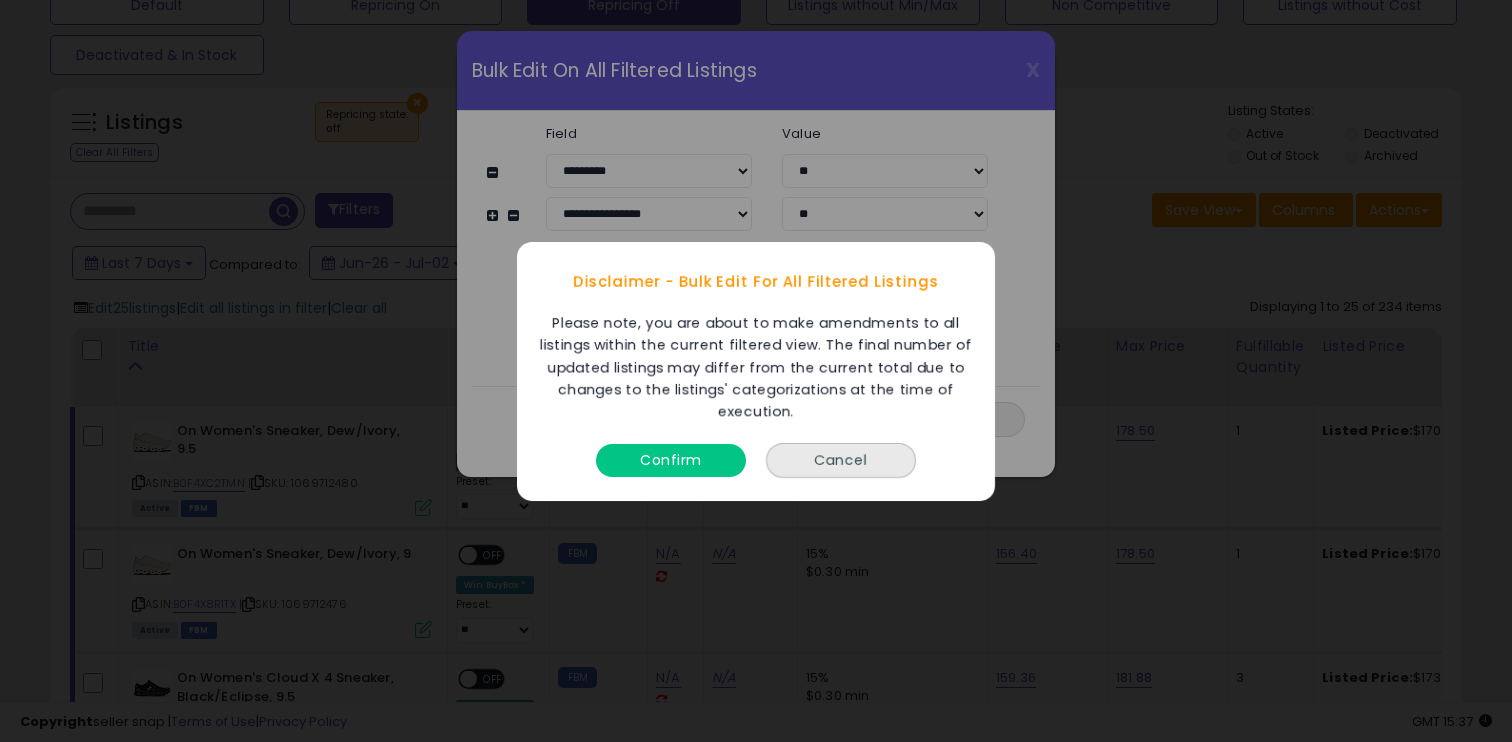 click on "Confirm" at bounding box center (671, 454) 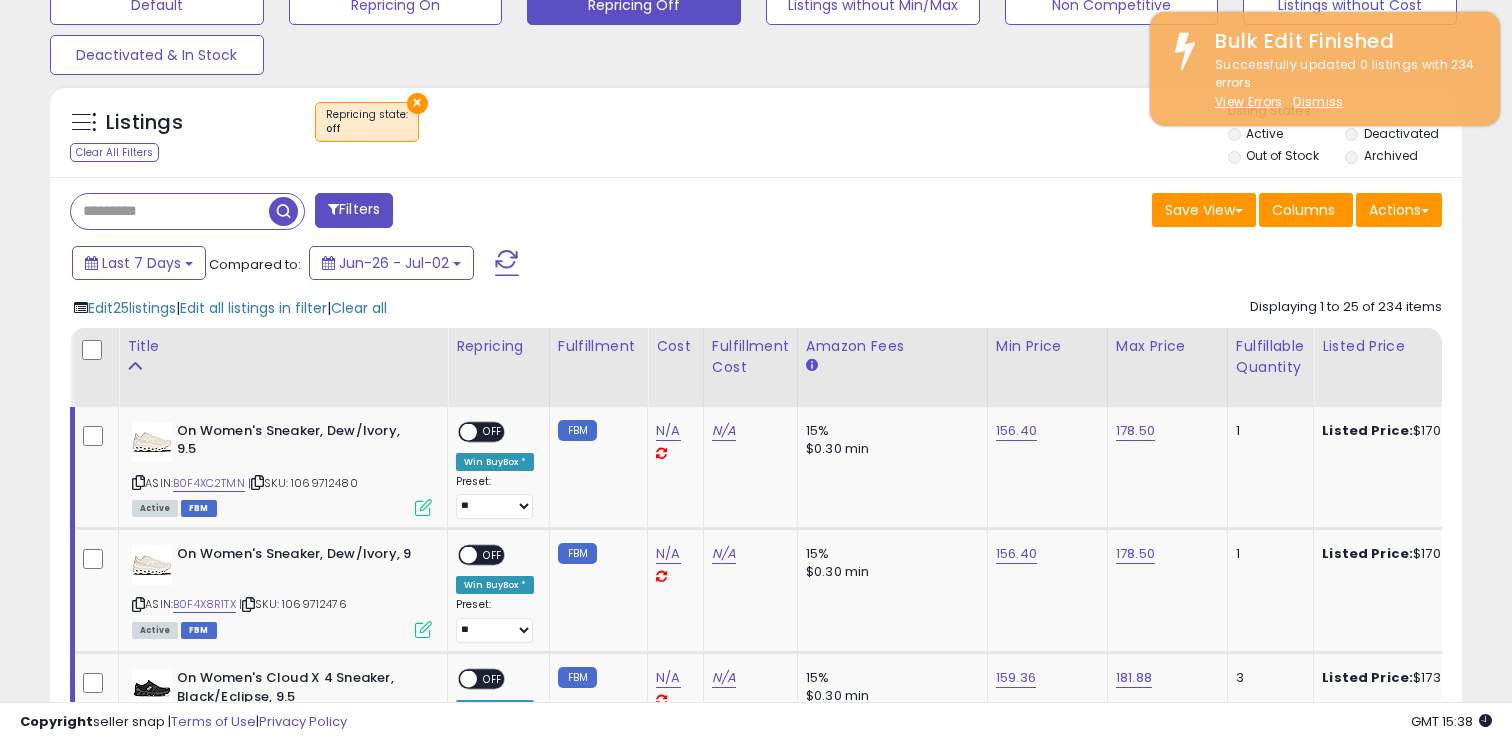 scroll, scrollTop: 646, scrollLeft: 0, axis: vertical 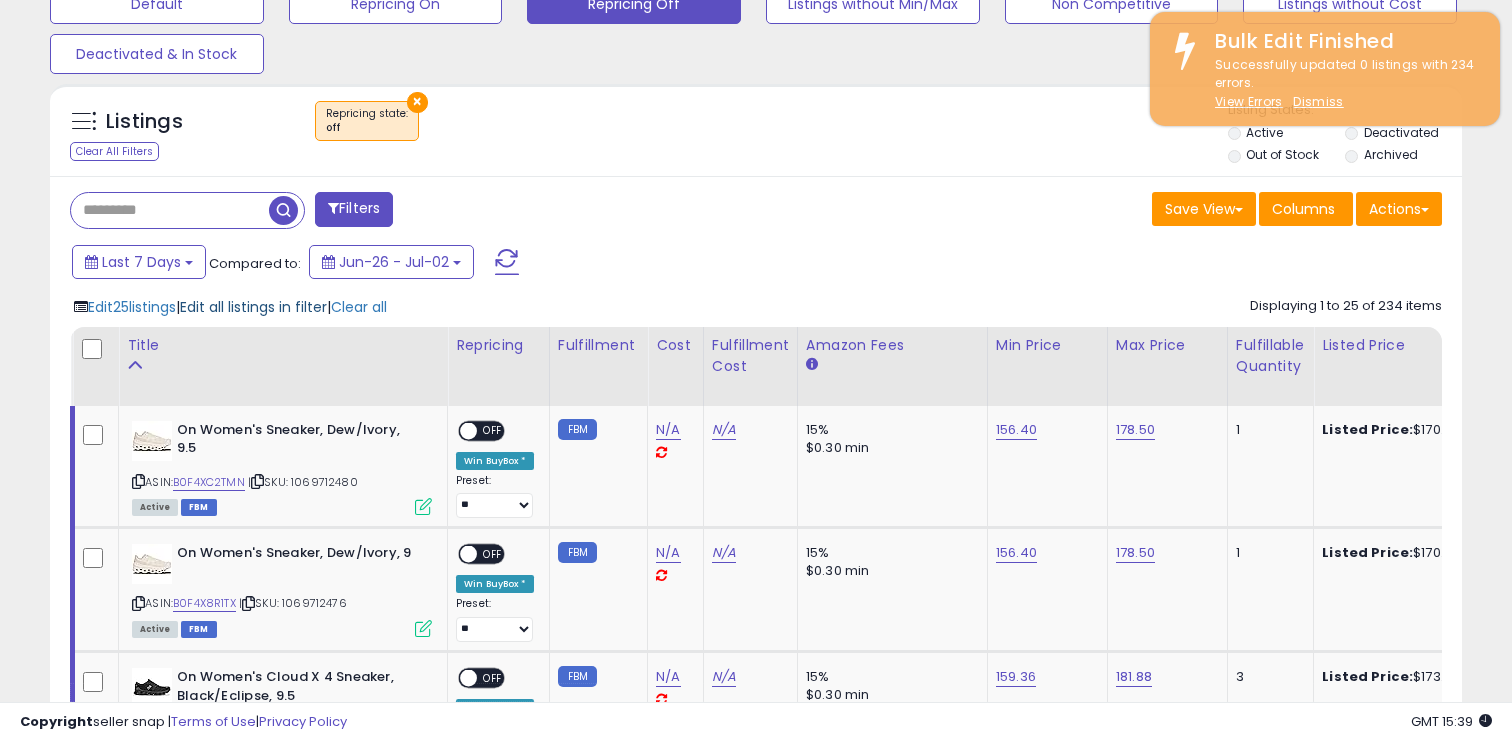 click on "Edit all listings in filter" at bounding box center [253, 307] 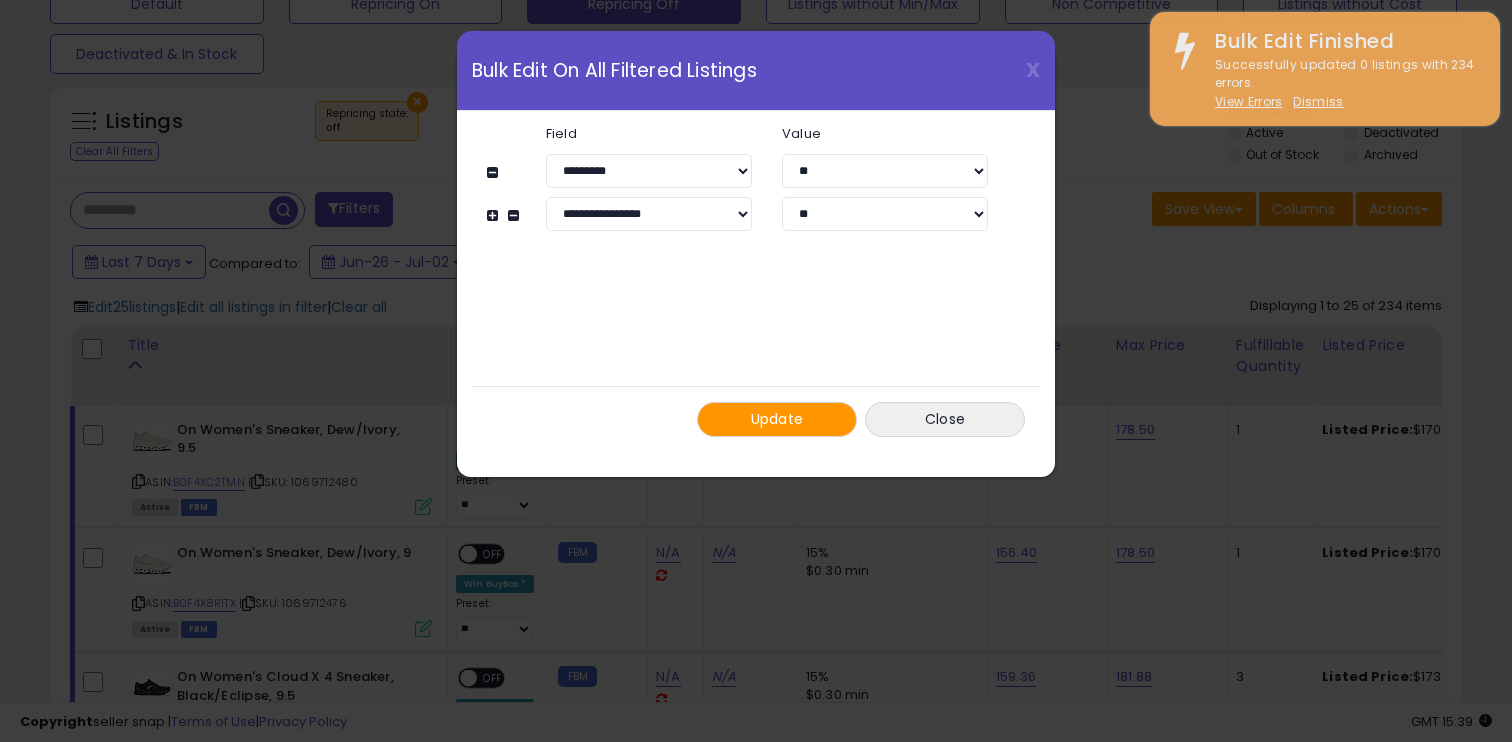 click on "Update" at bounding box center [777, 419] 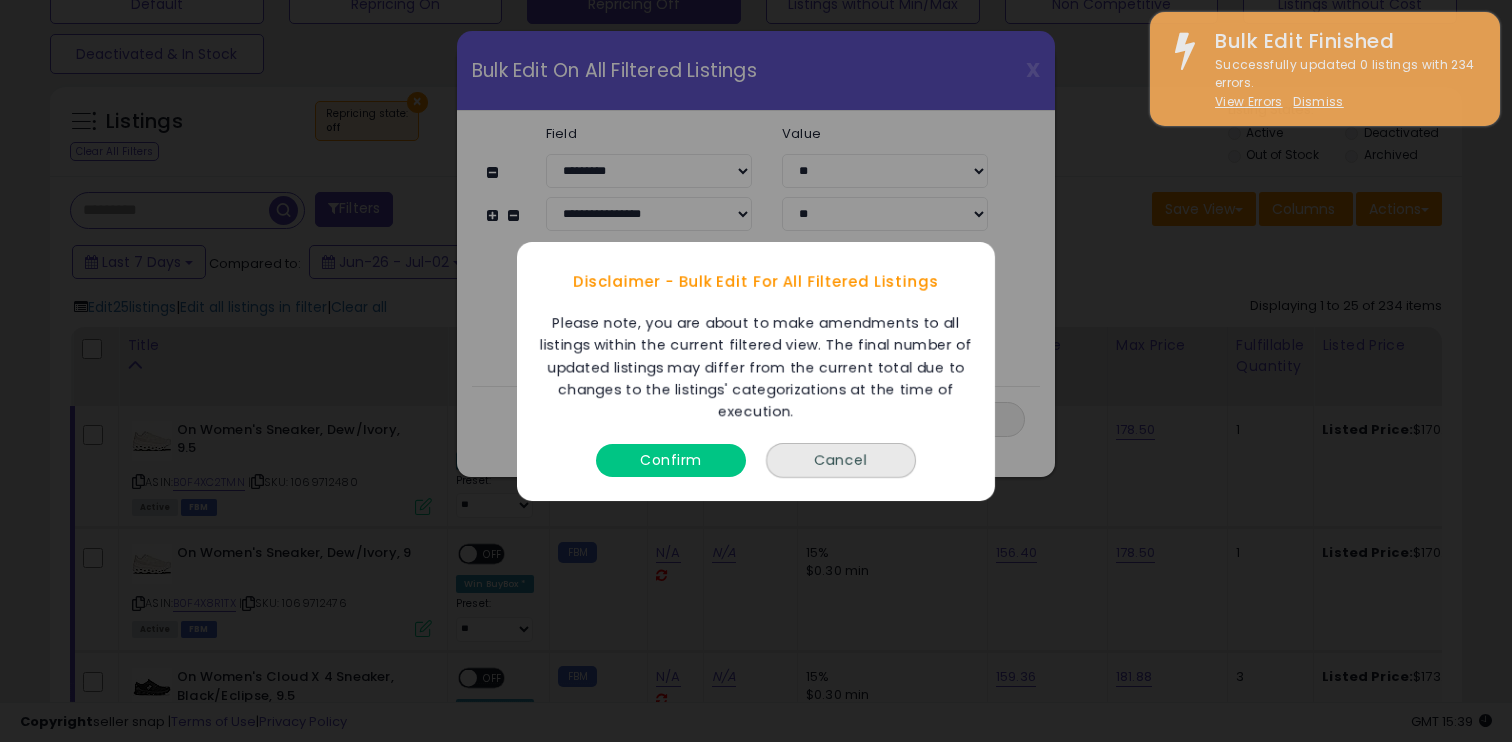 click on "Confirm" at bounding box center (671, 459) 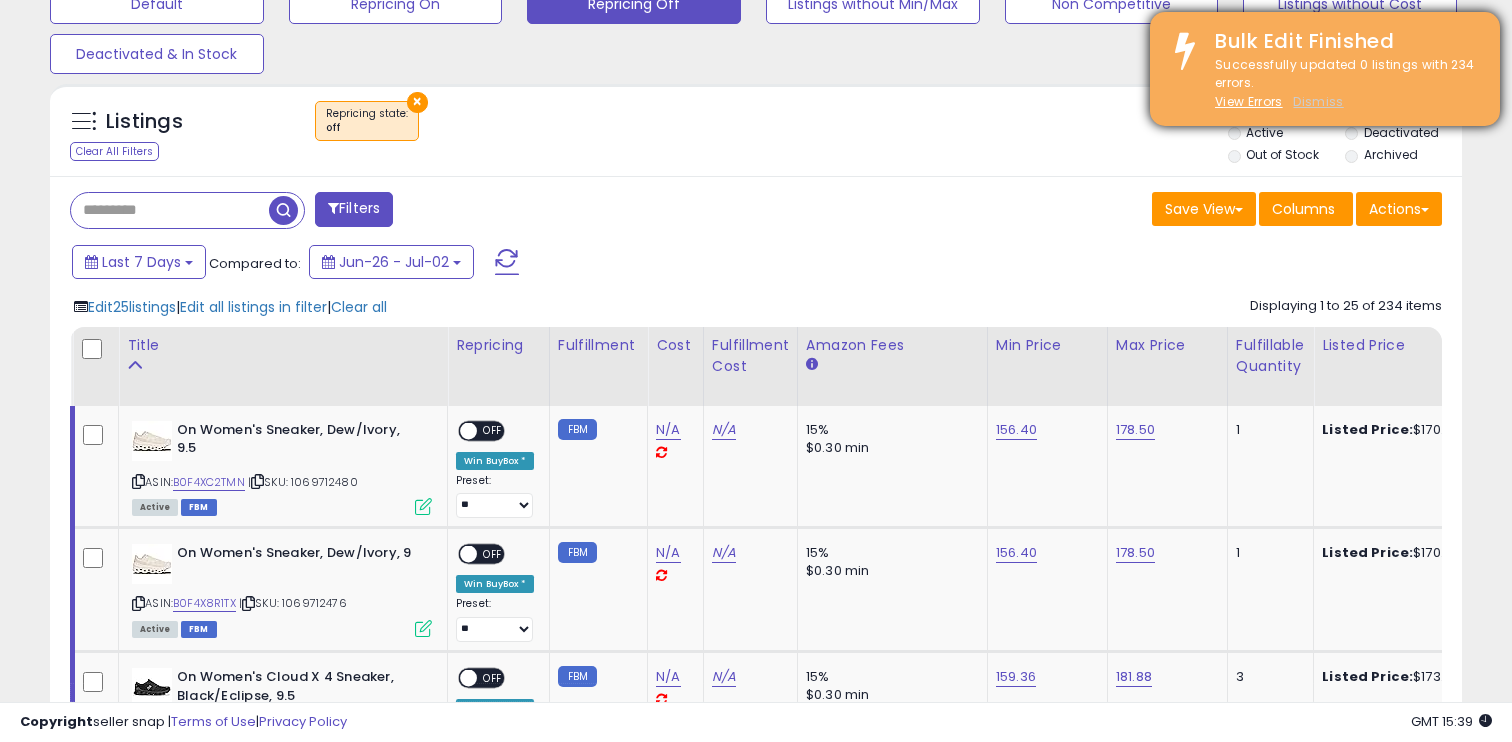 click on "Dismiss" at bounding box center [1318, 101] 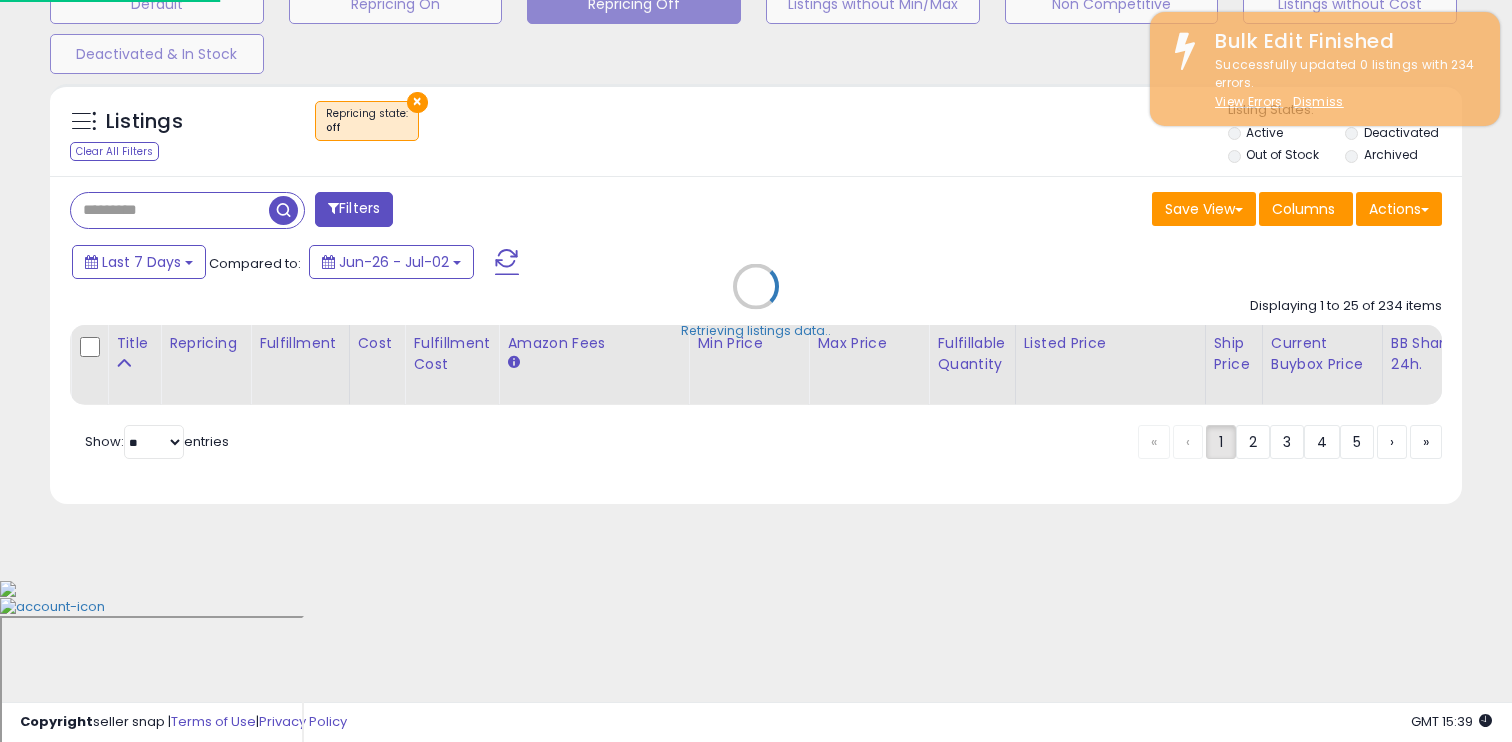 scroll, scrollTop: 483, scrollLeft: 0, axis: vertical 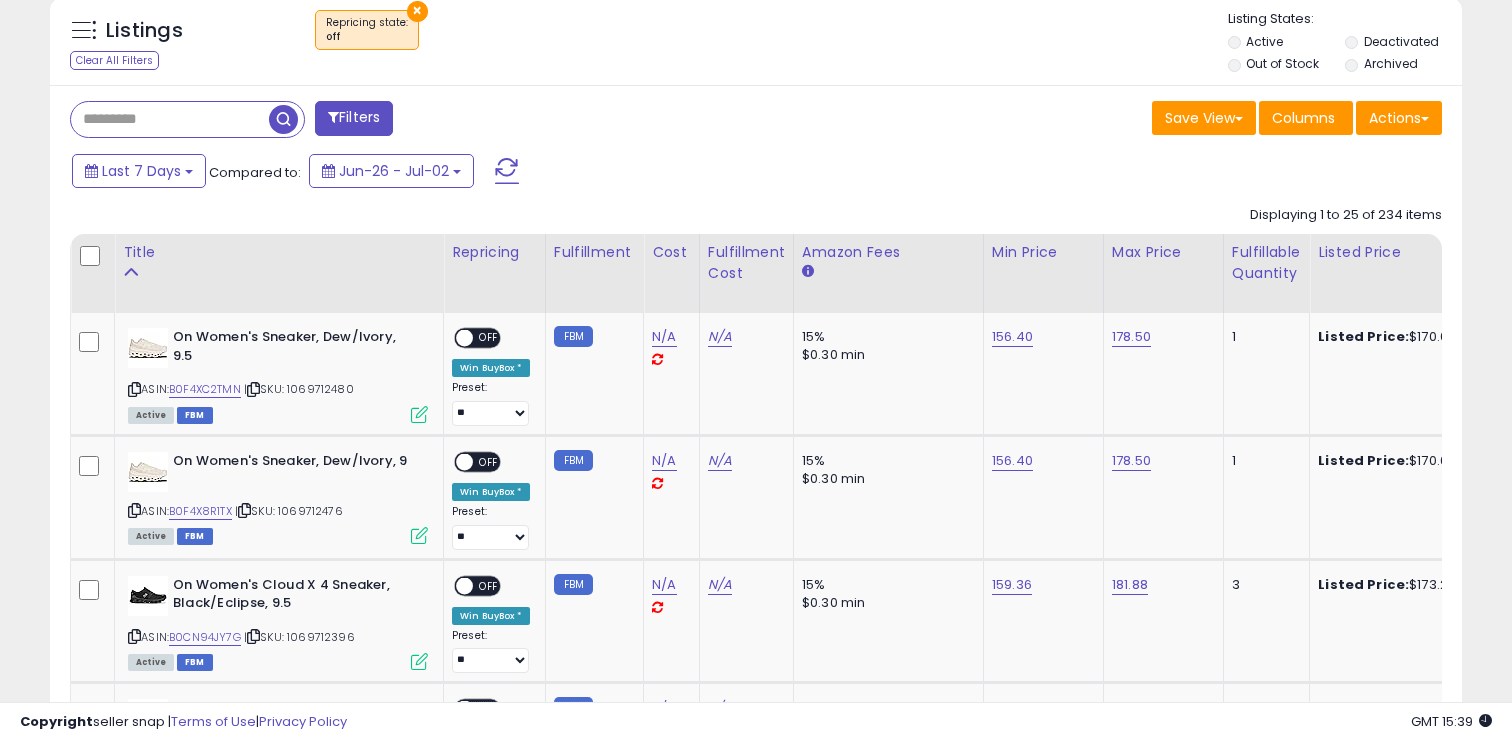 click at bounding box center (92, 257) 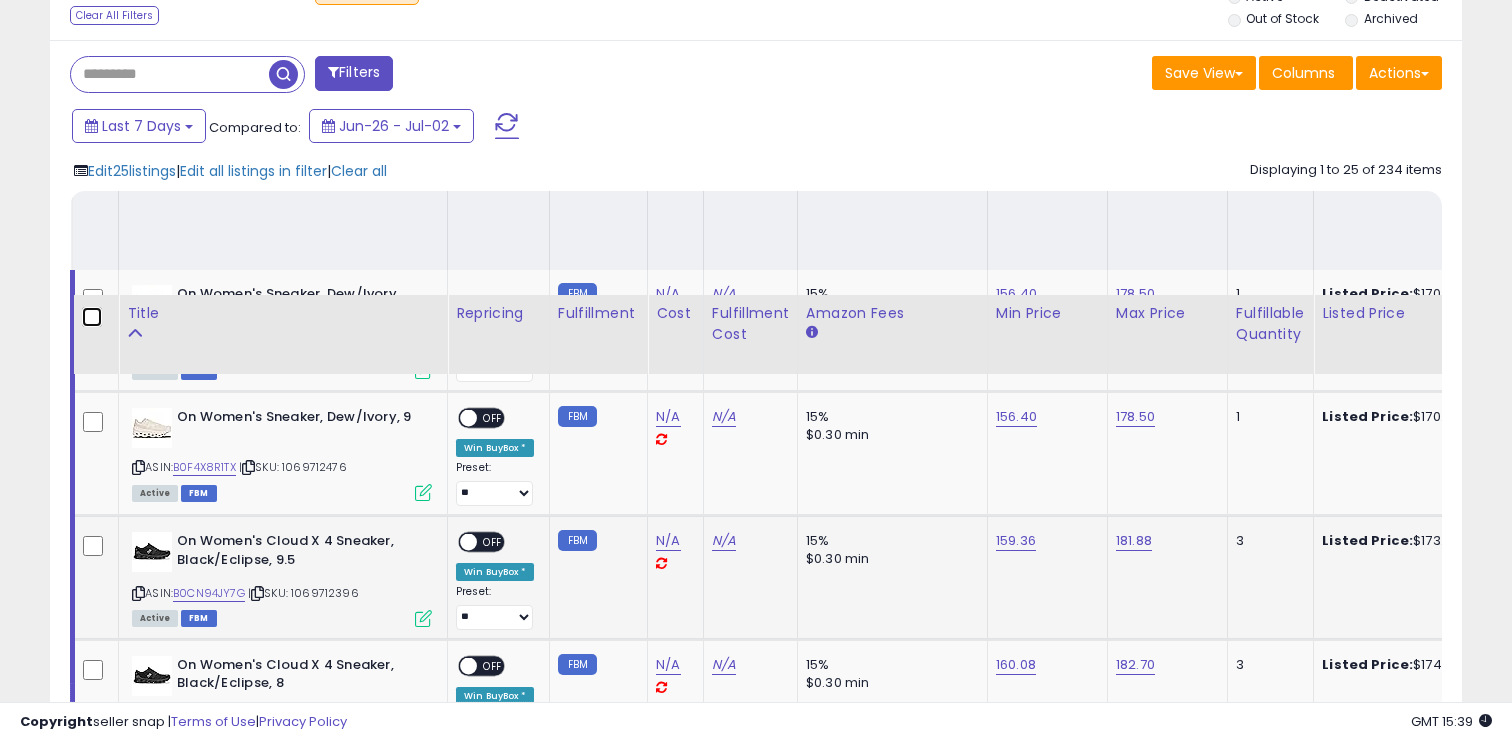 scroll, scrollTop: 672, scrollLeft: 0, axis: vertical 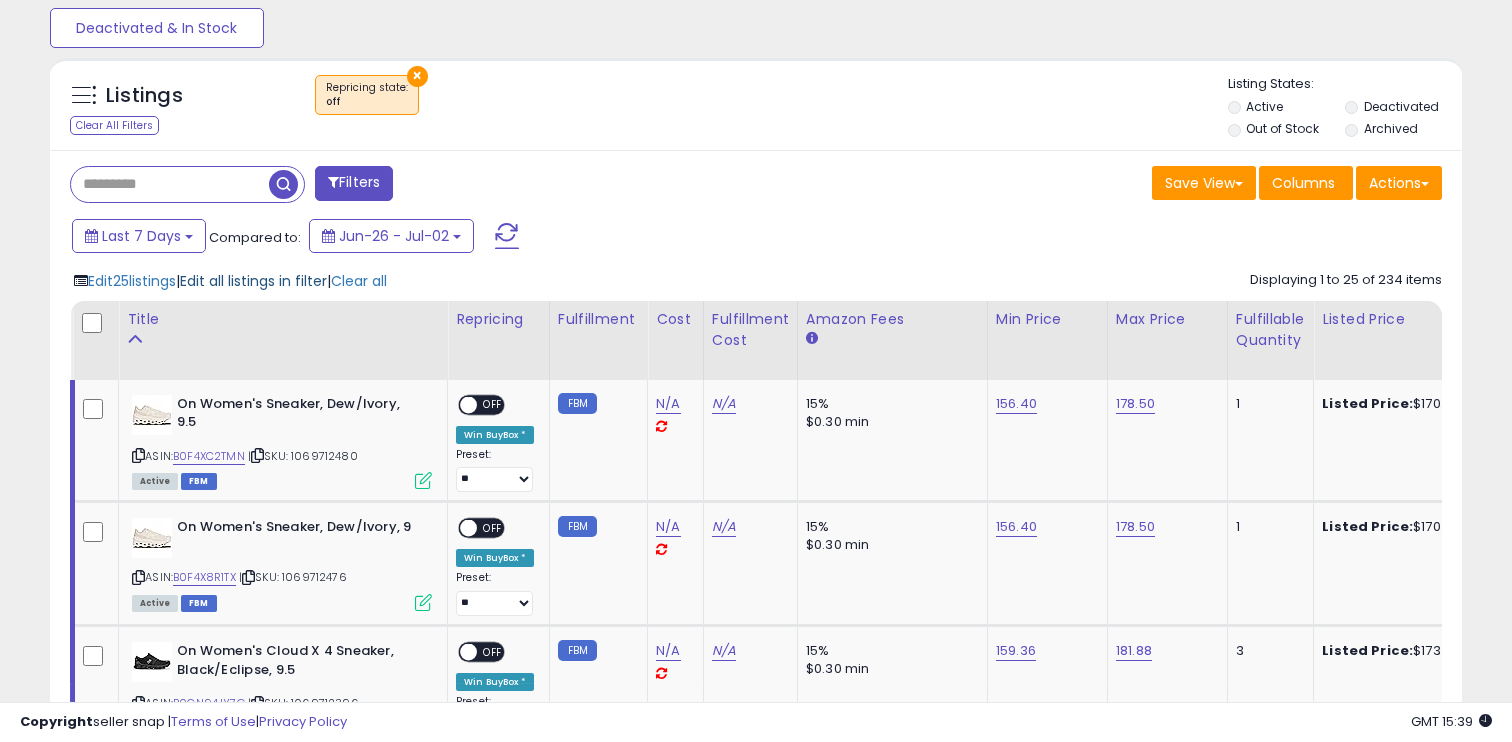 click on "Edit all listings in filter" at bounding box center [253, 281] 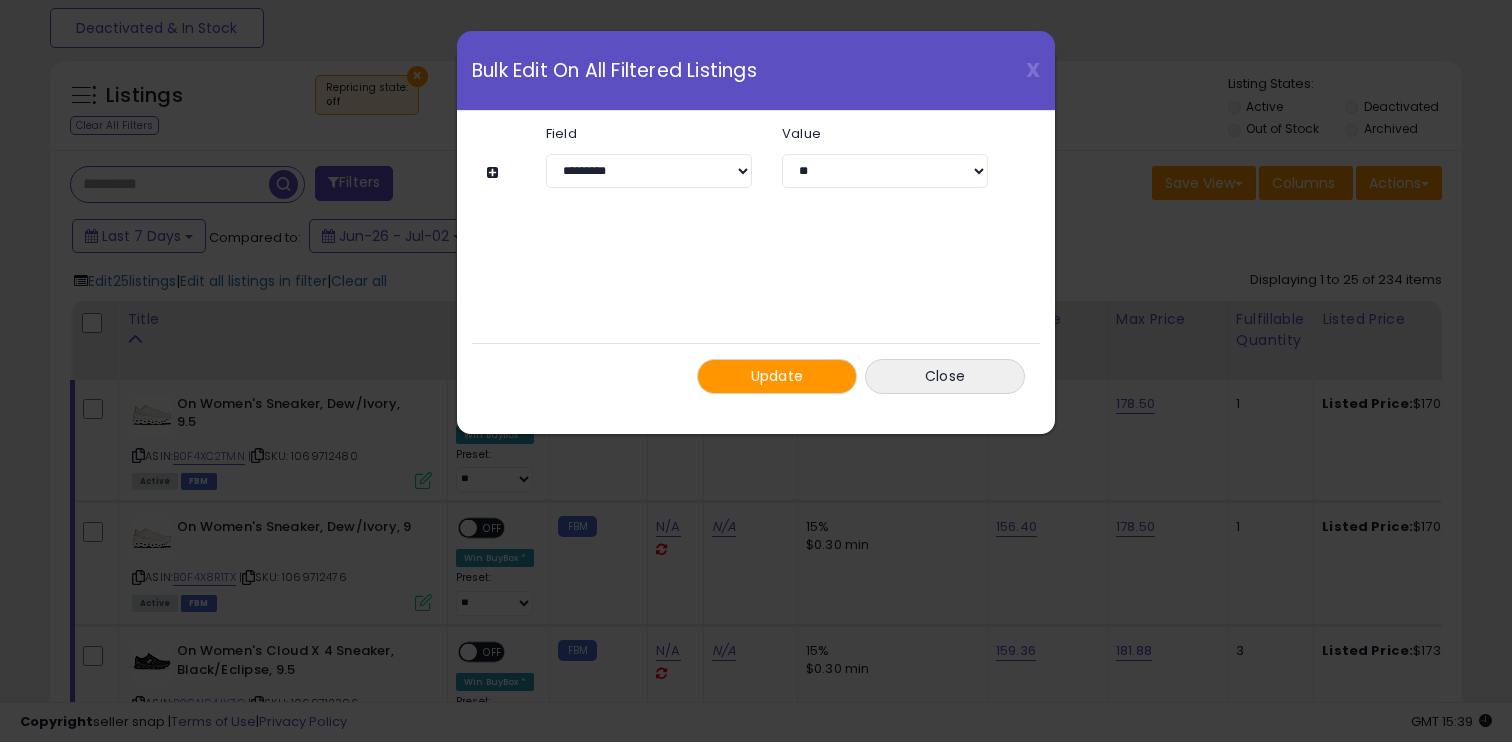 click at bounding box center (495, 172) 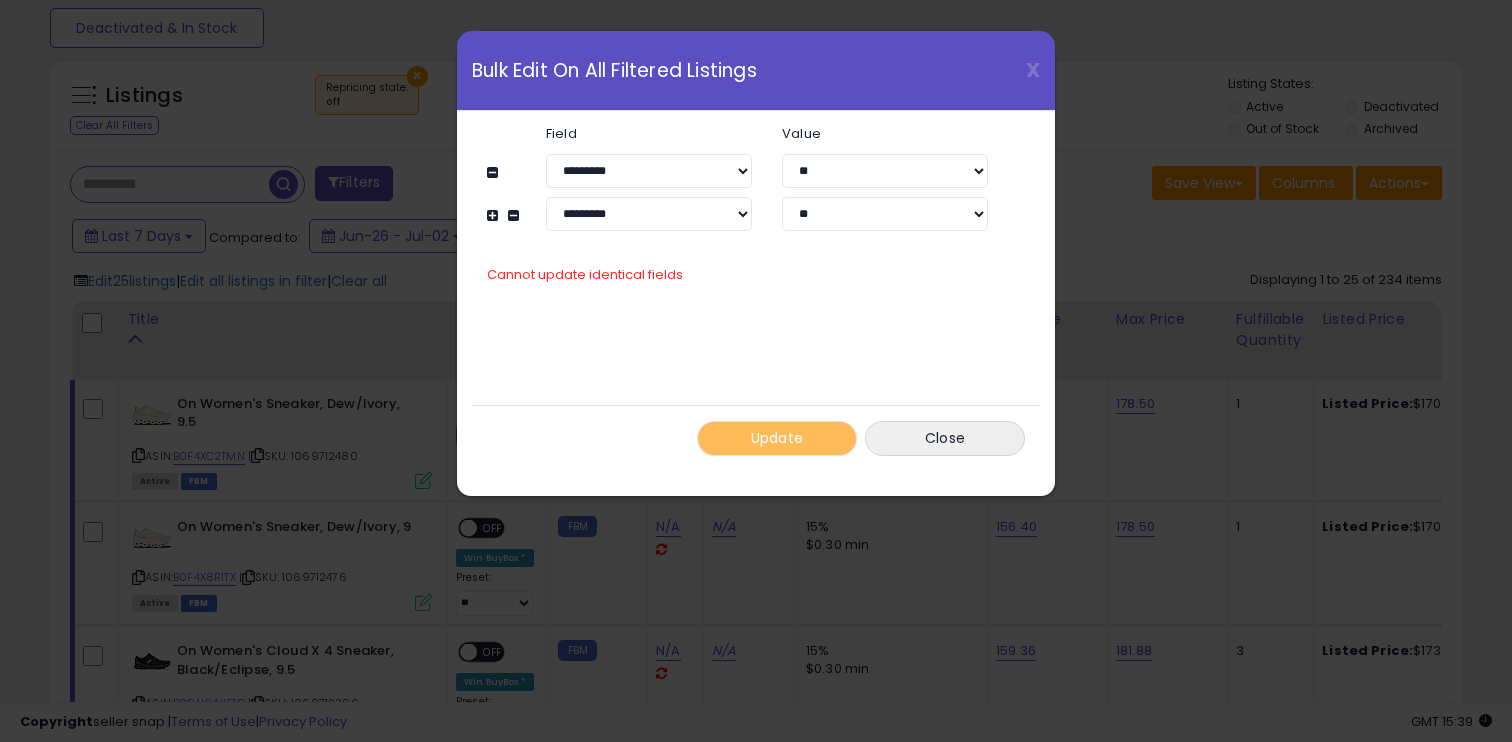click on "**********" 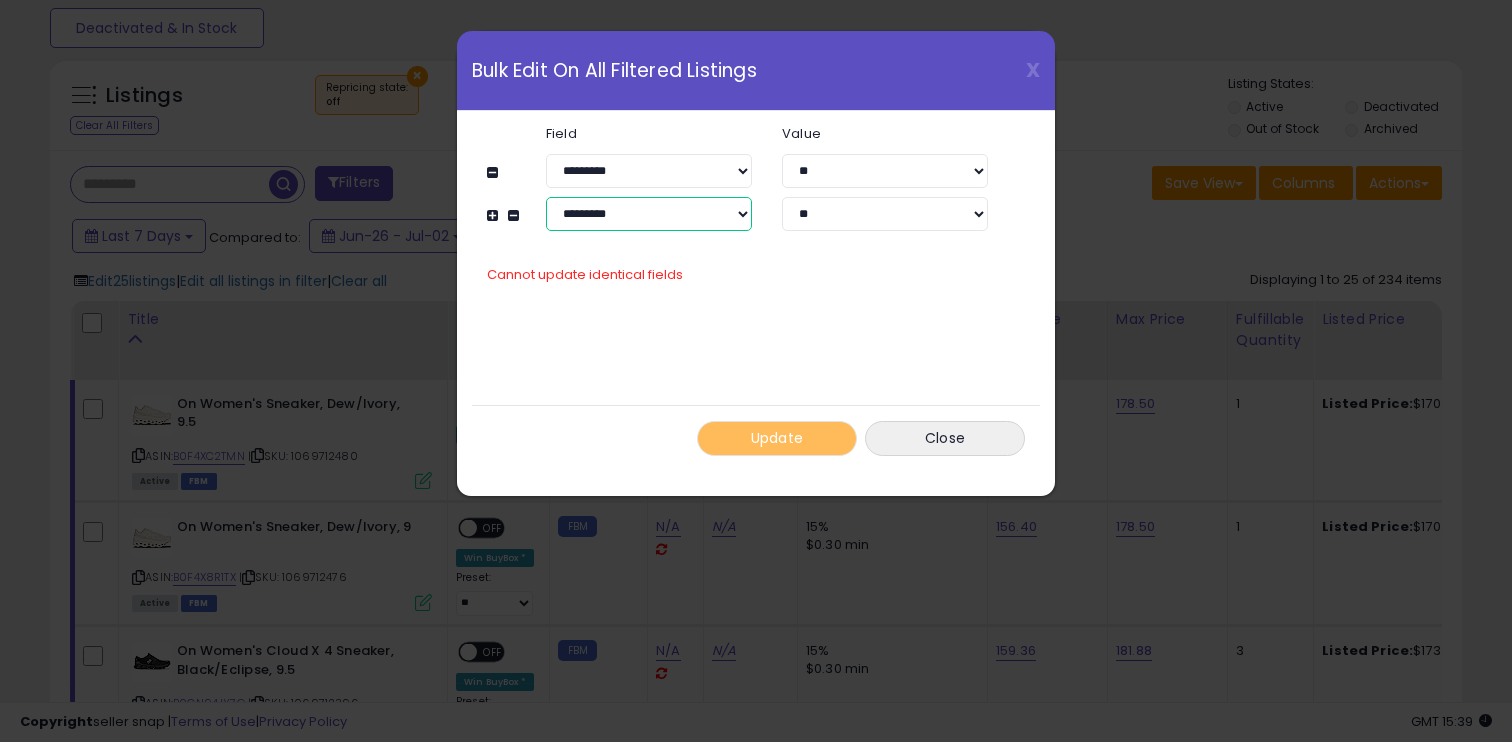 click on "**********" at bounding box center [649, 214] 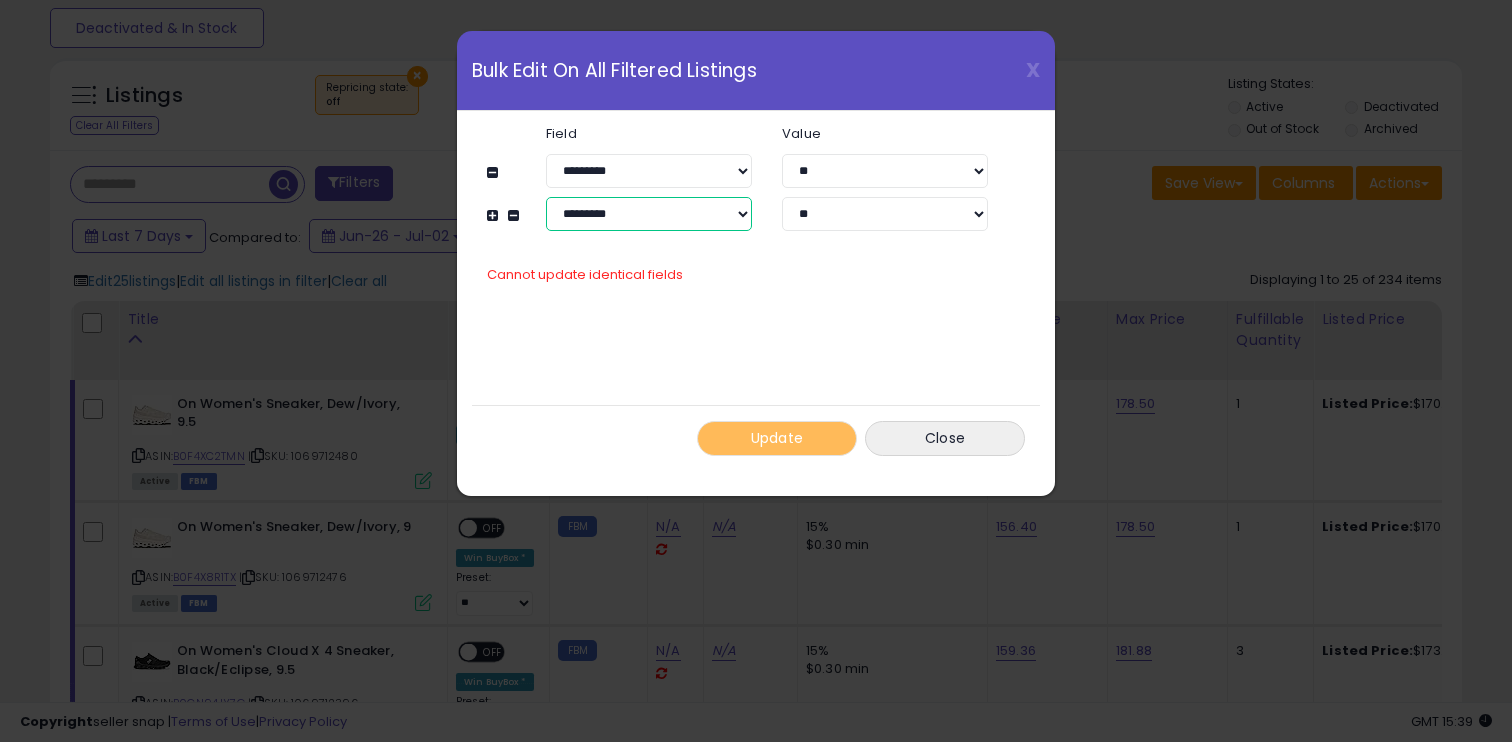 select on "**********" 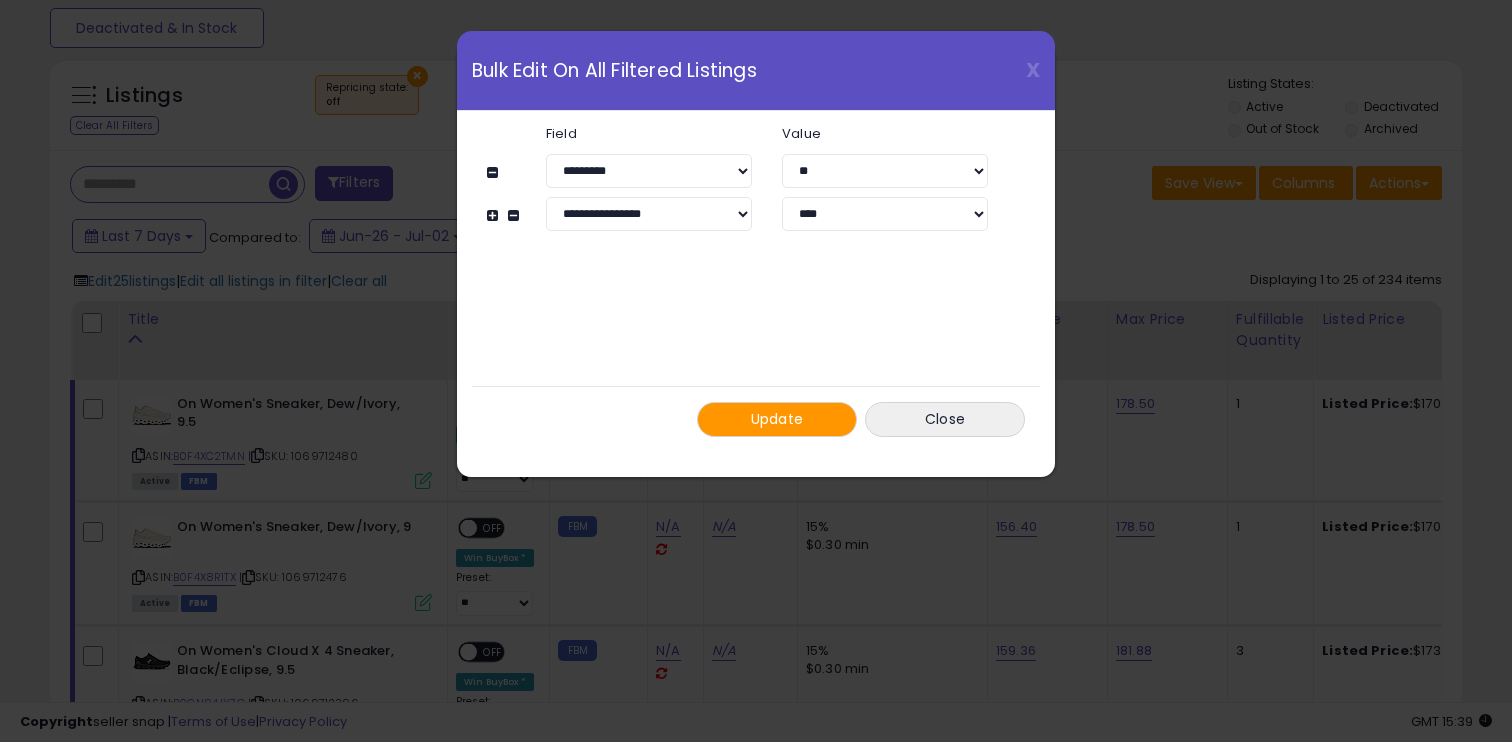 select on "*****" 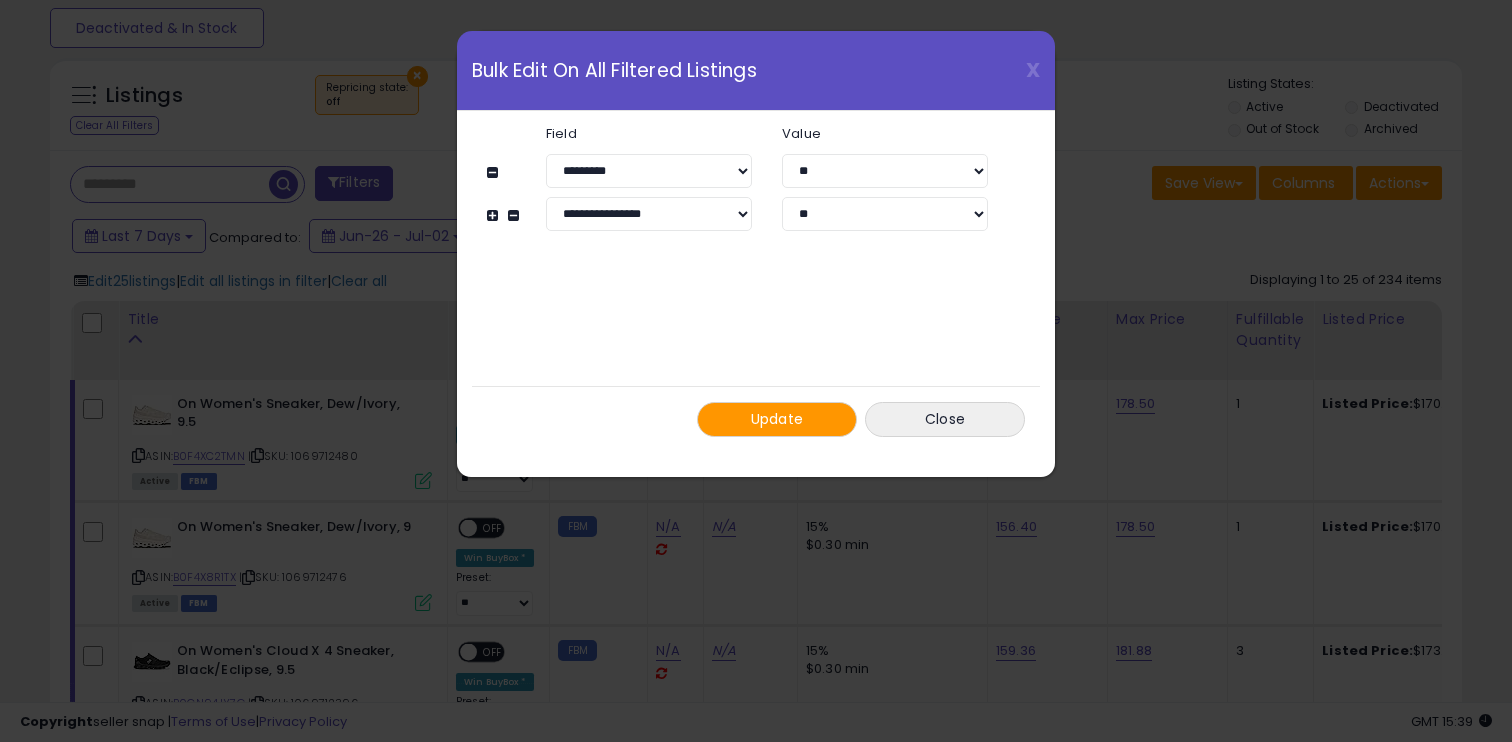 click on "Update" at bounding box center (777, 419) 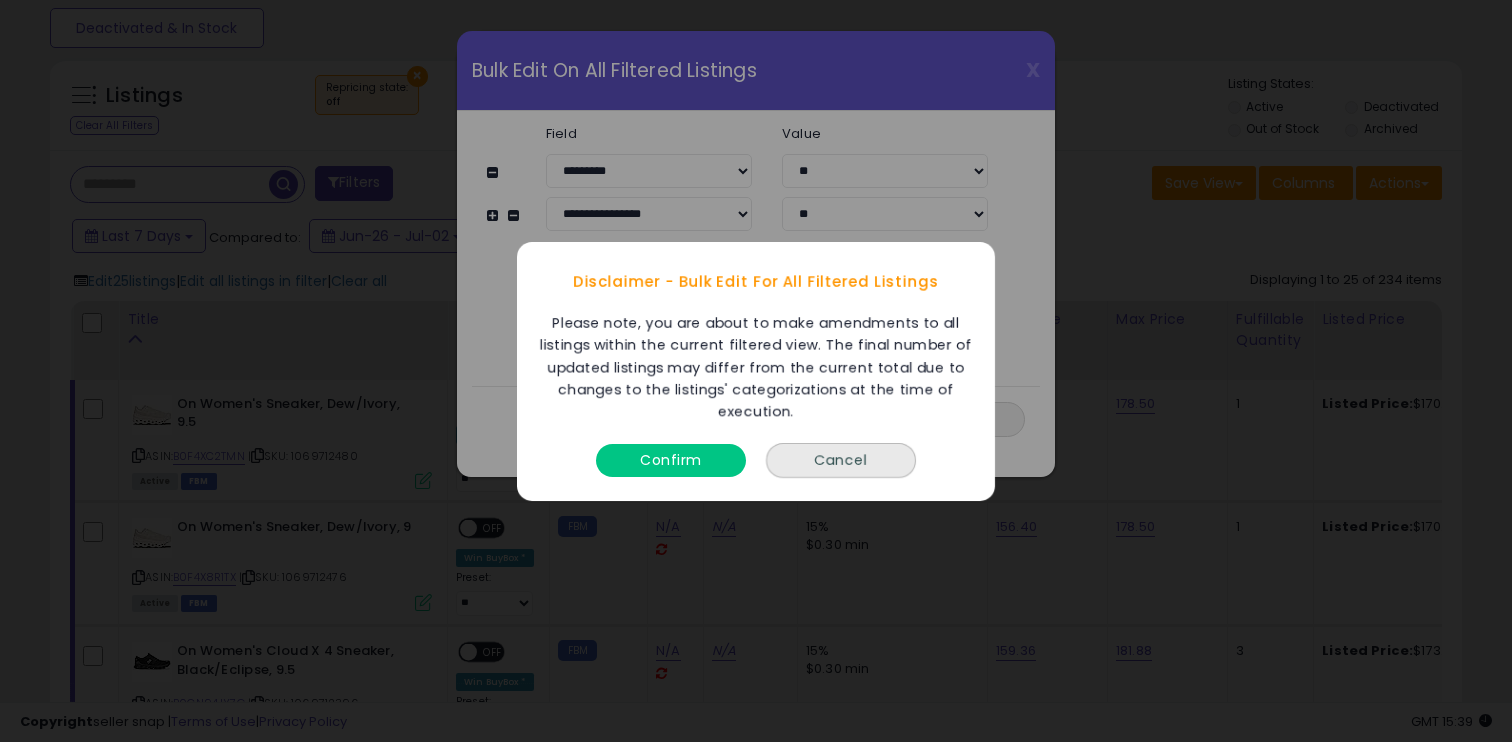click on "Confirm" at bounding box center [671, 459] 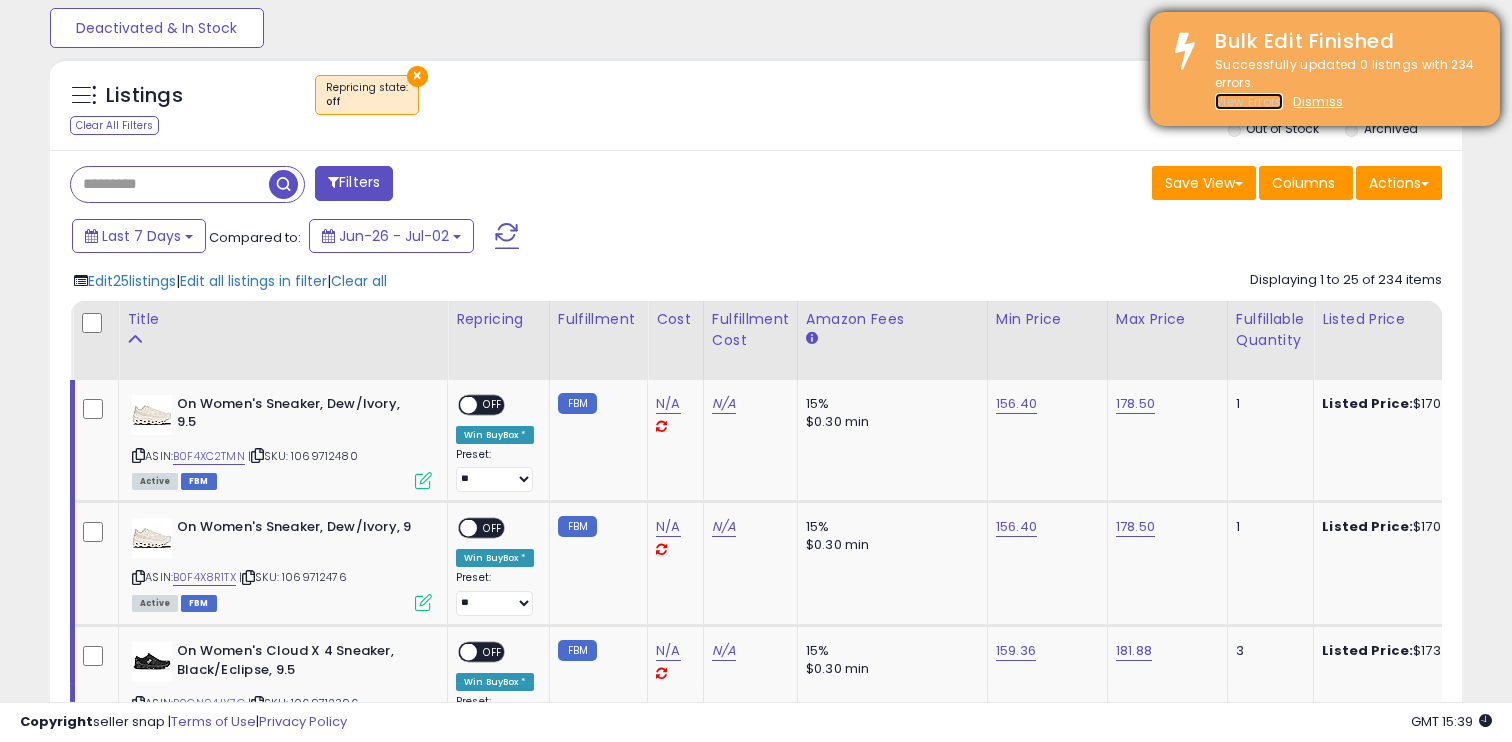 click on "View Errors" at bounding box center (1249, 101) 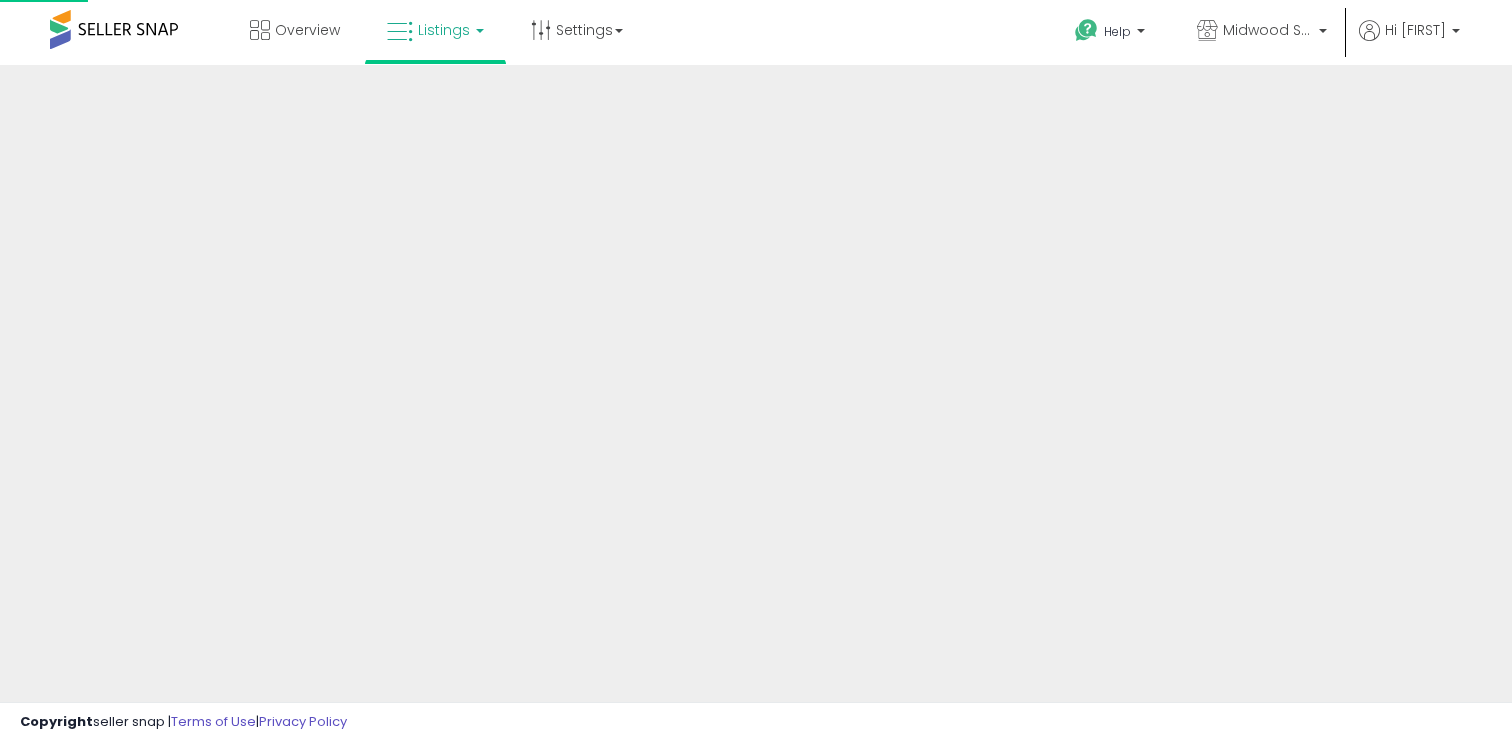 scroll, scrollTop: 0, scrollLeft: 0, axis: both 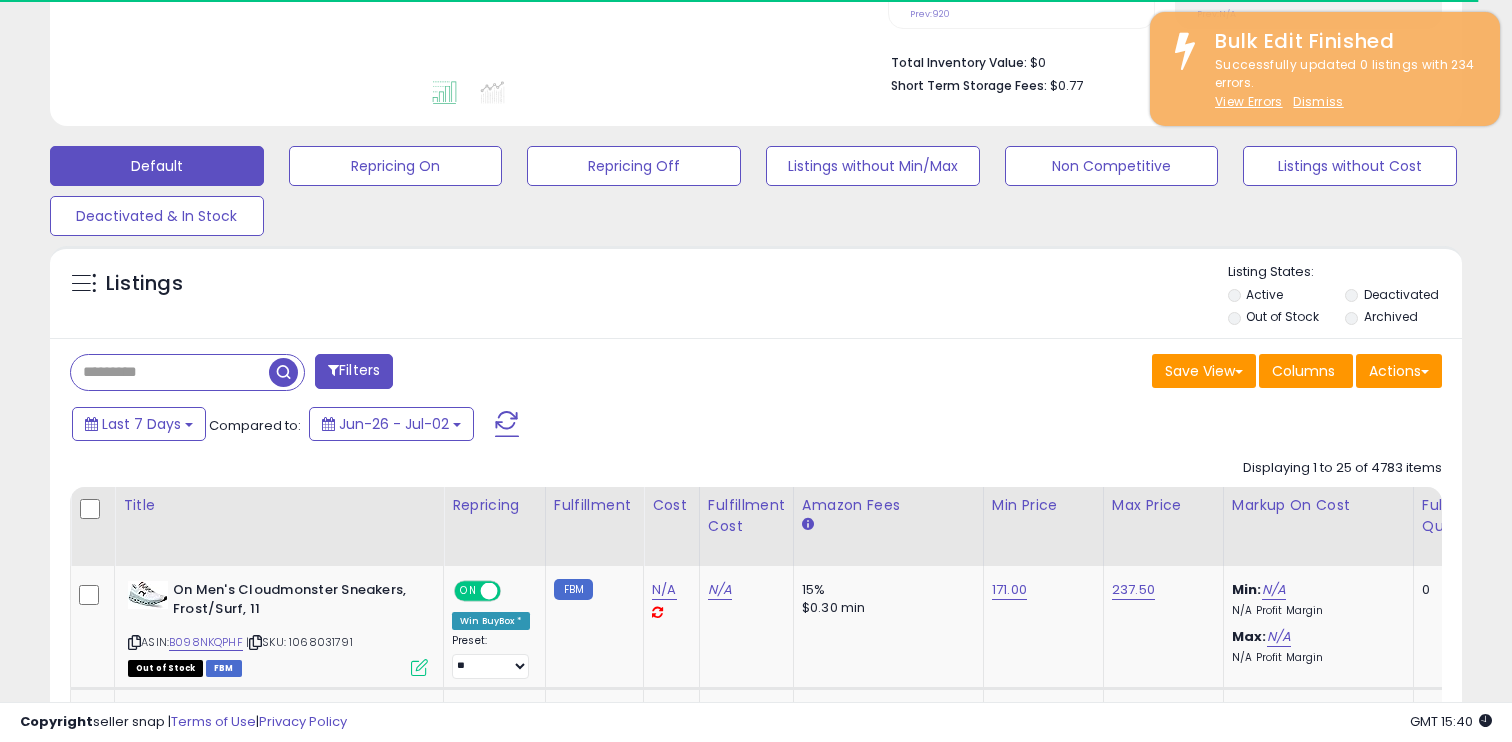 click on "Out of Stock" at bounding box center [1282, 316] 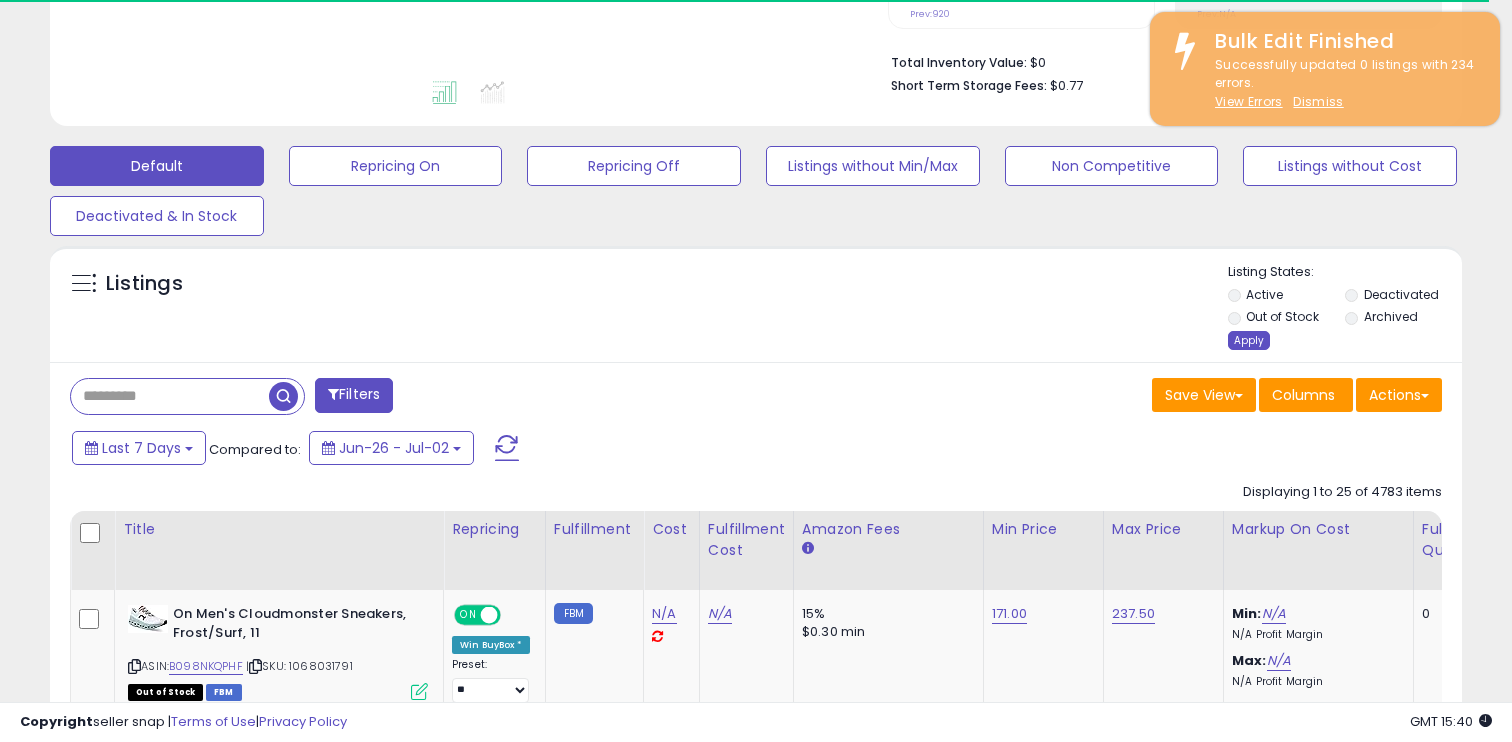 click on "Apply" at bounding box center [1249, 340] 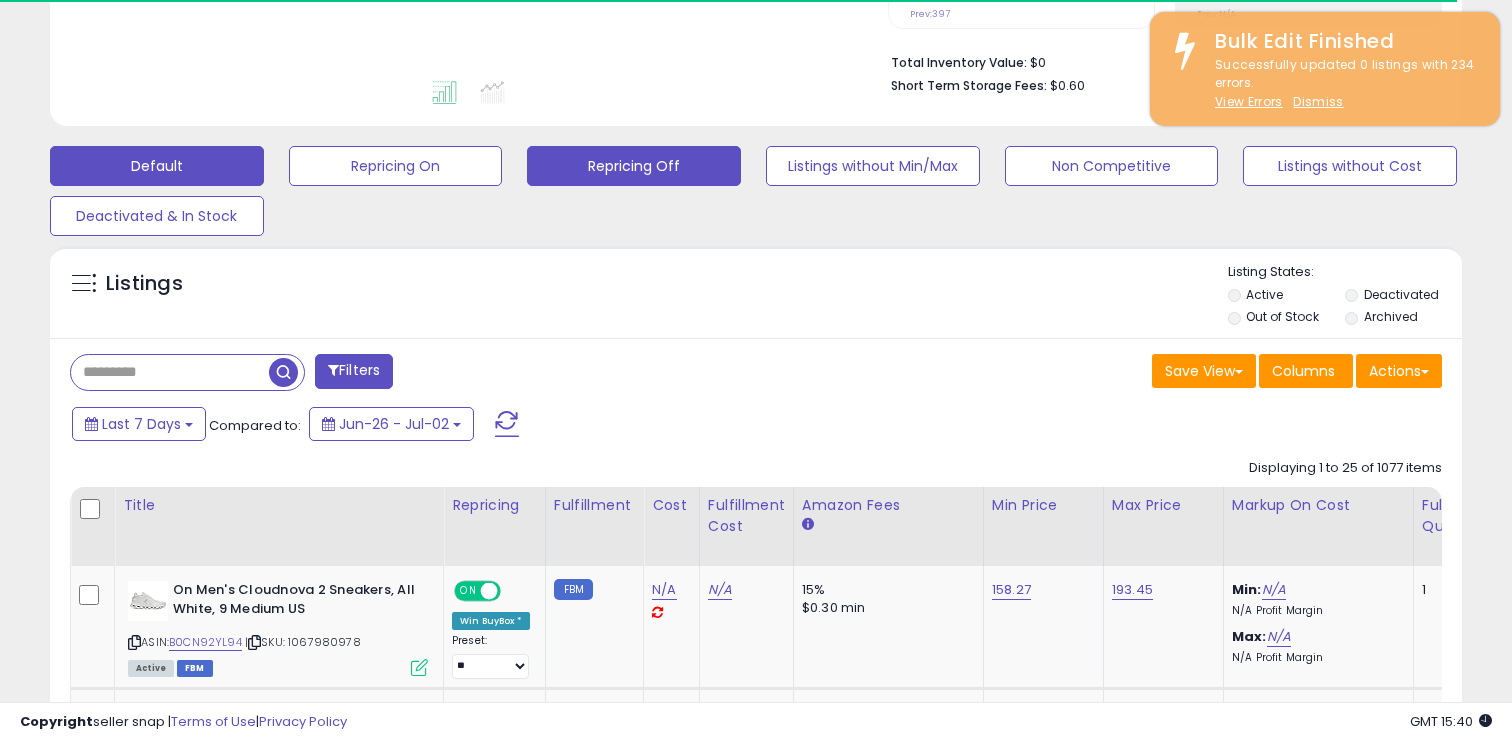 click on "Repricing Off" at bounding box center [396, 166] 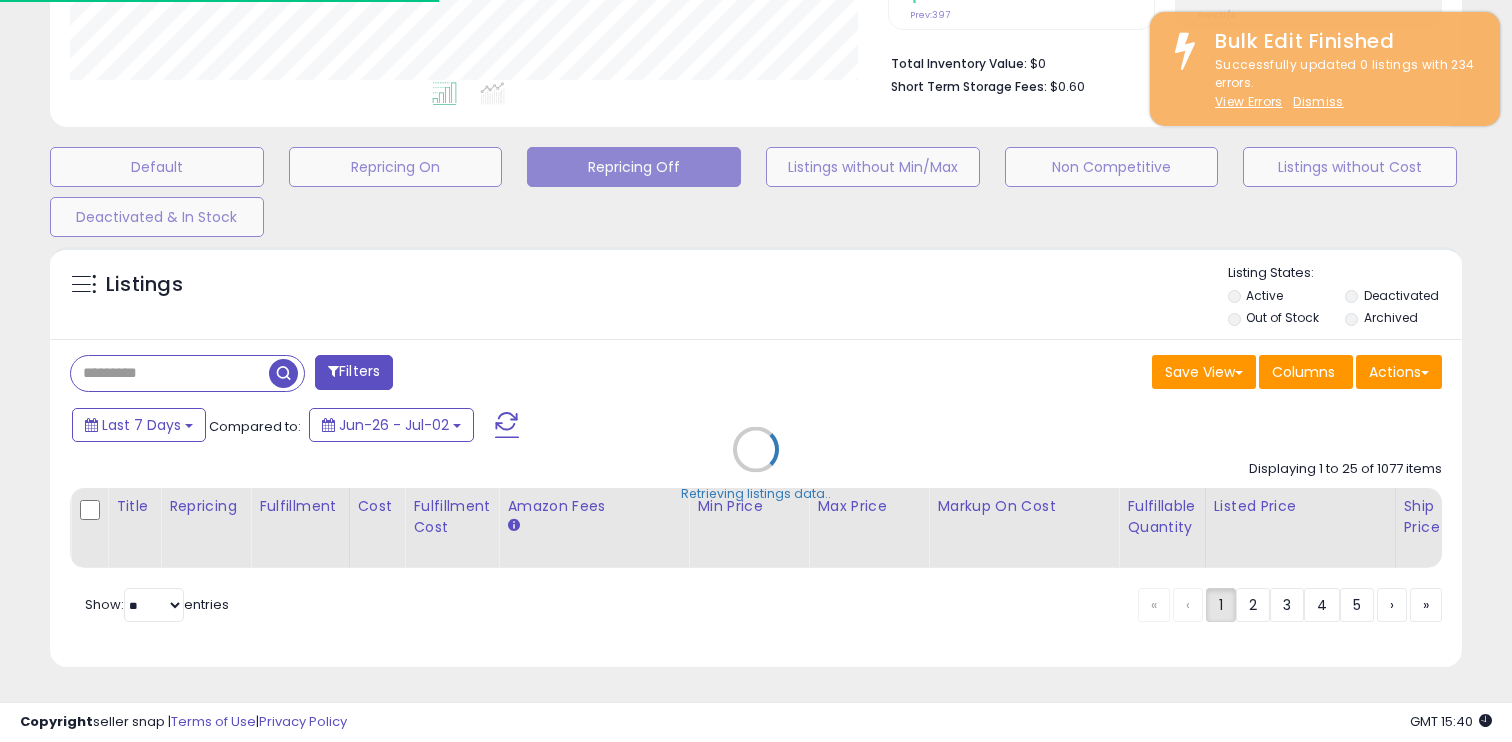 scroll, scrollTop: 999590, scrollLeft: 999182, axis: both 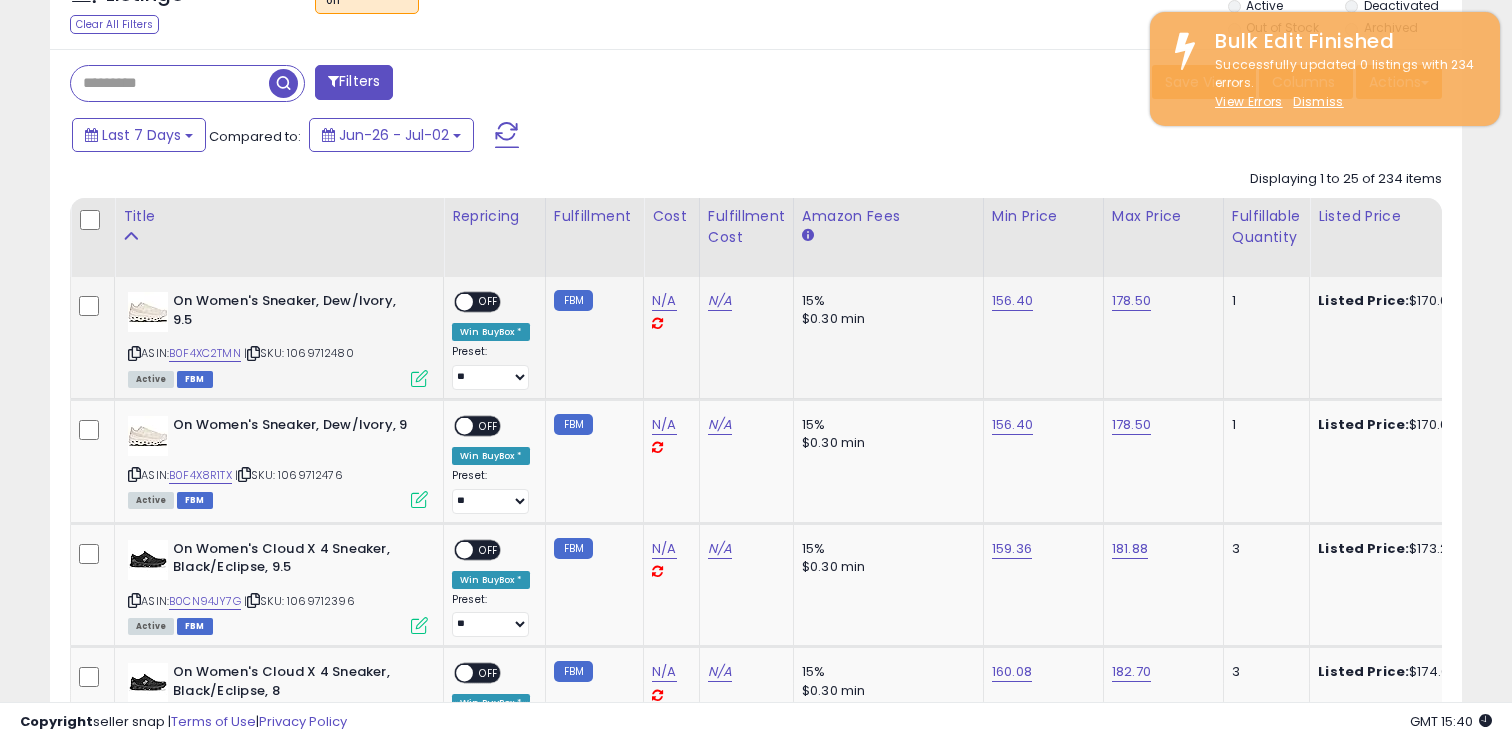 click on "OFF" at bounding box center (489, 302) 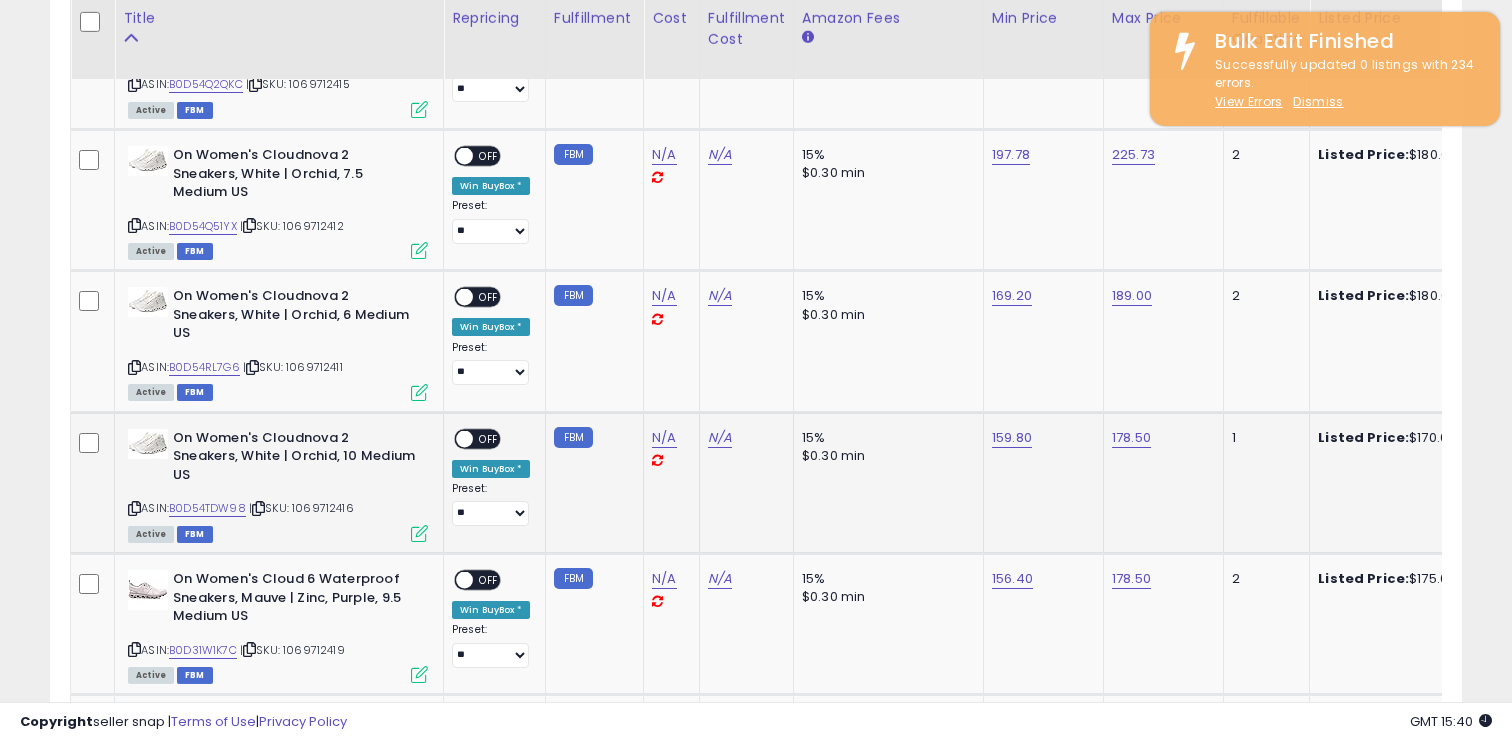 scroll, scrollTop: 3752, scrollLeft: 0, axis: vertical 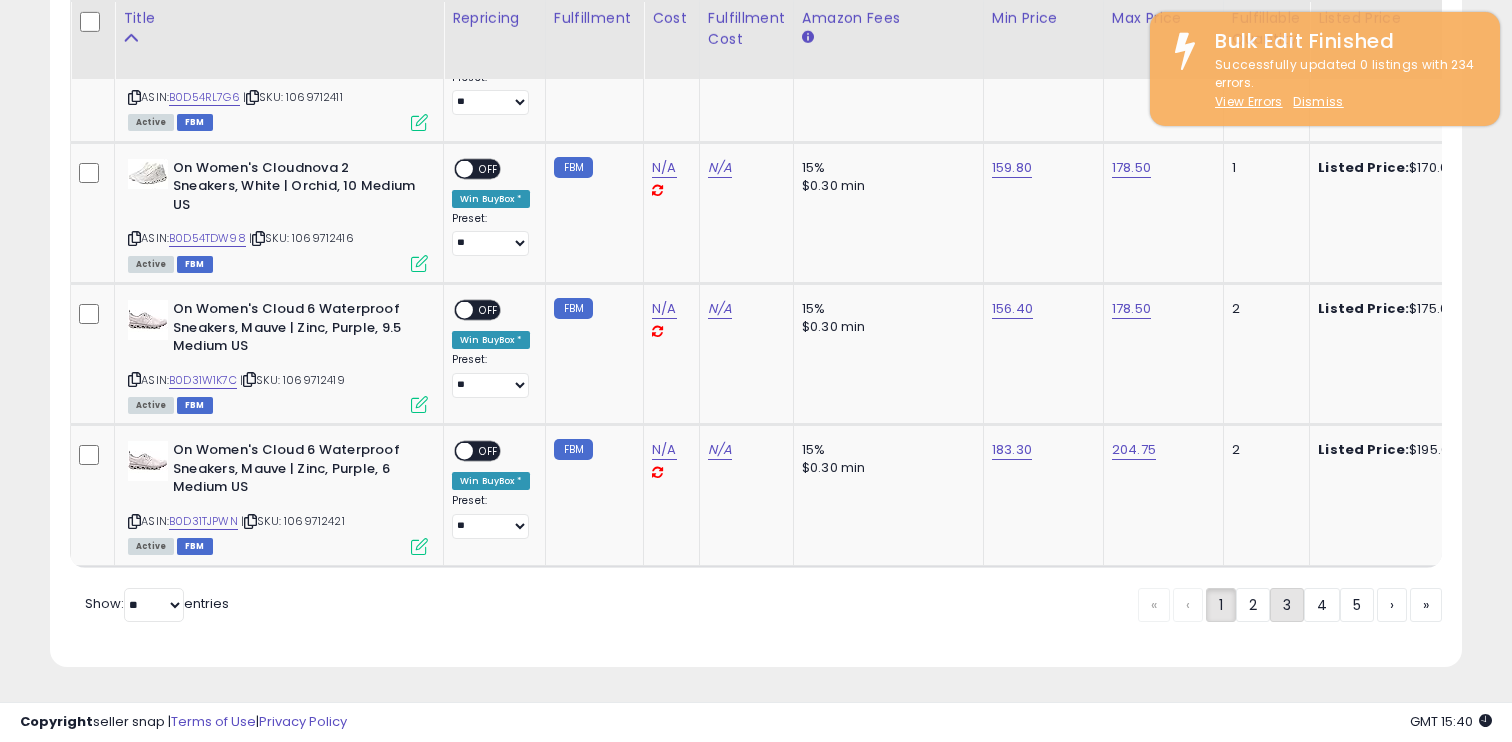 click on "«
‹
1
2
3
4
5
›
»" 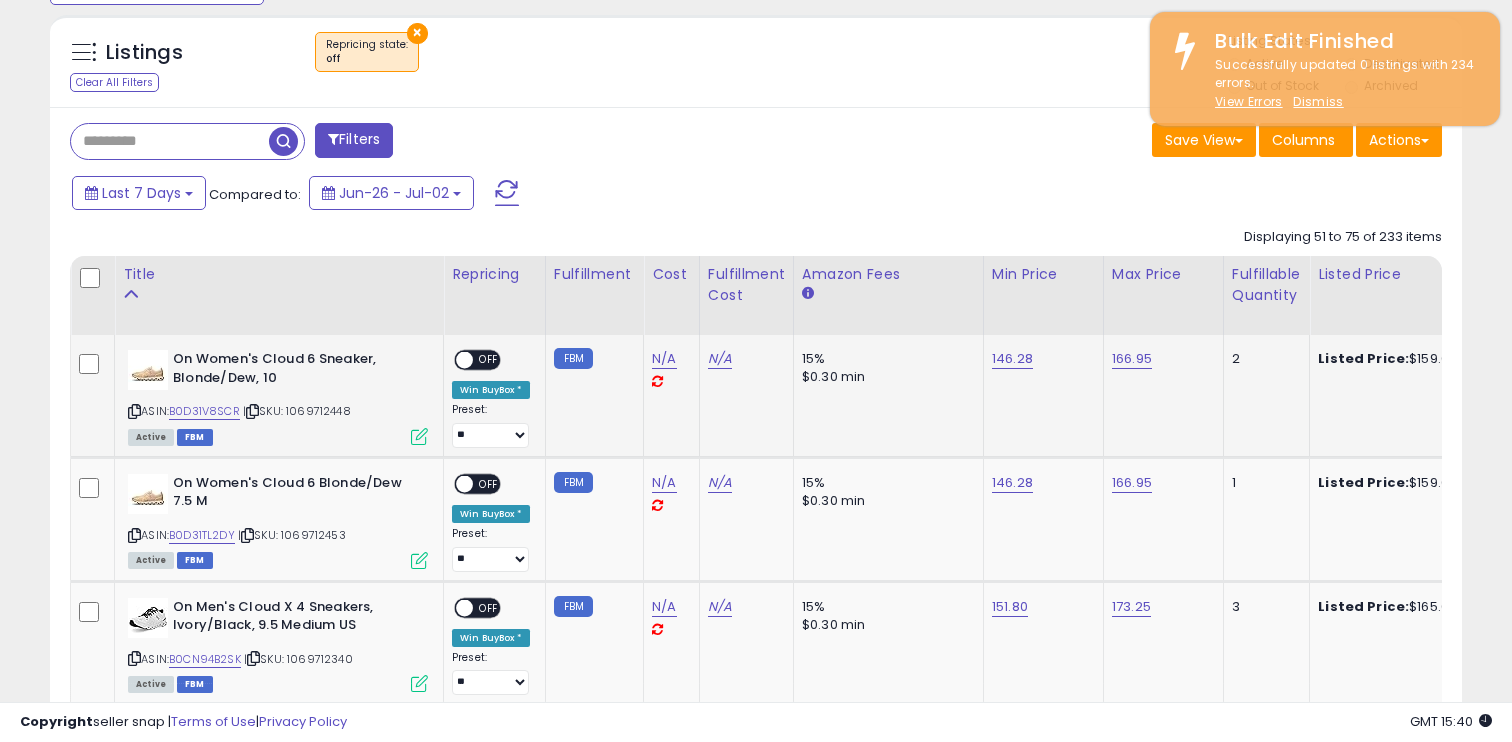 scroll, scrollTop: 653, scrollLeft: 0, axis: vertical 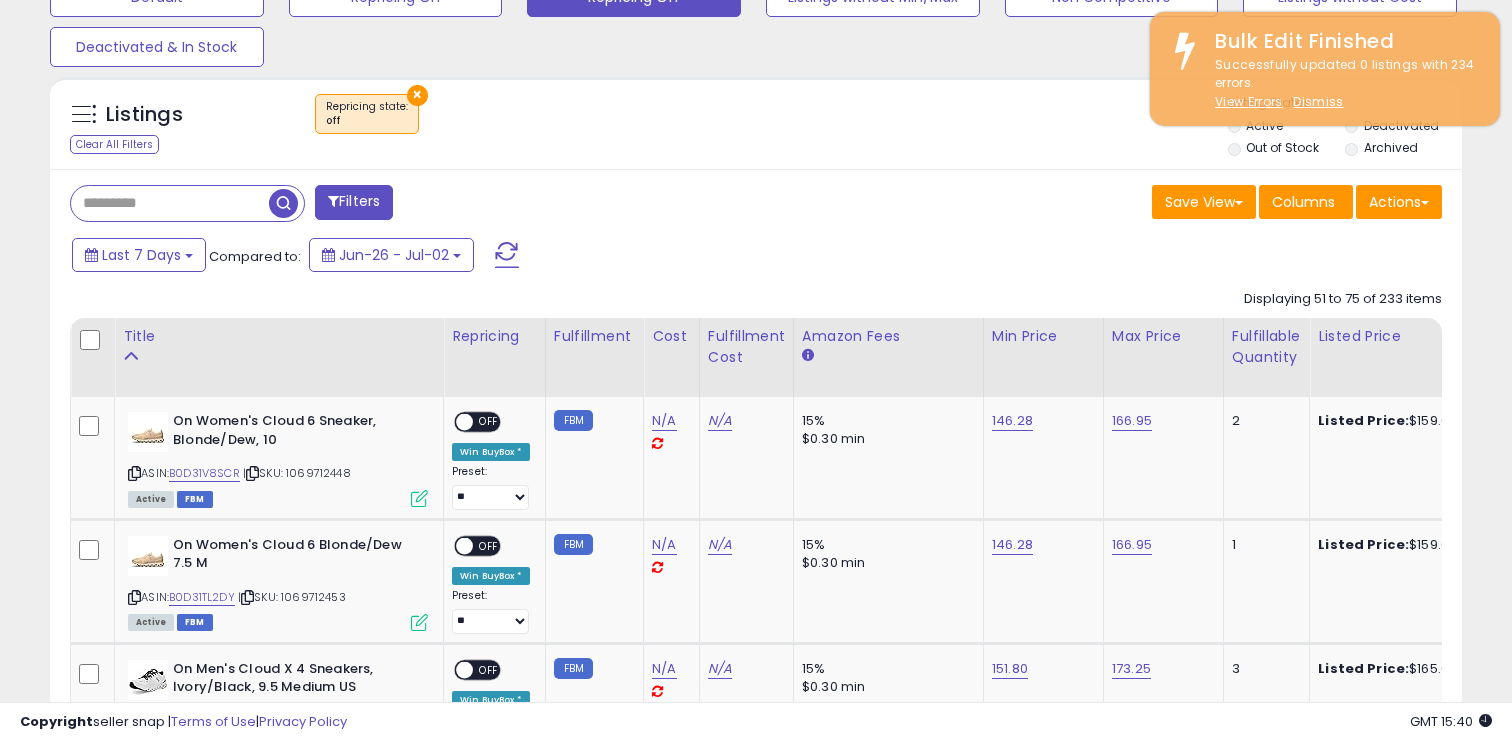 click at bounding box center [92, 341] 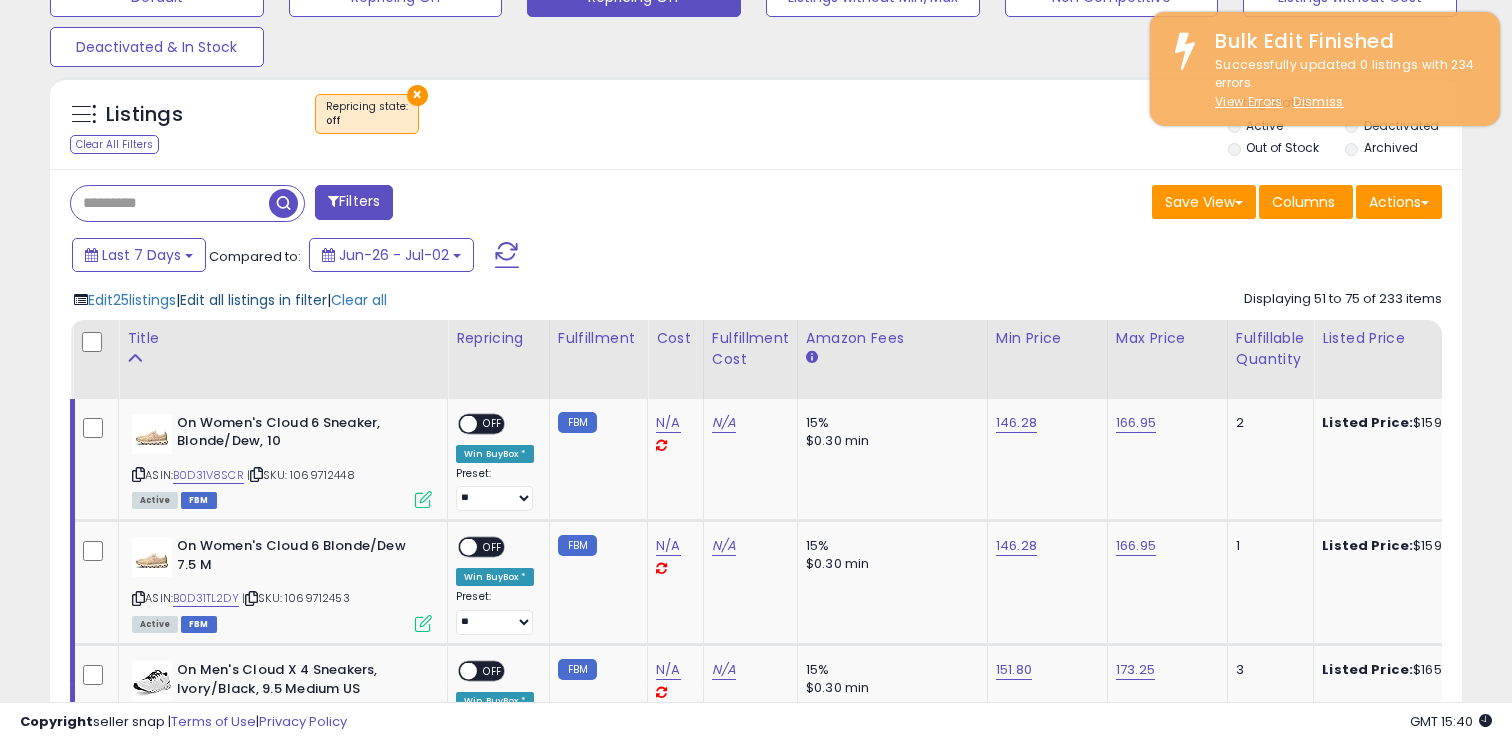 click on "Edit all listings in filter" at bounding box center (253, 300) 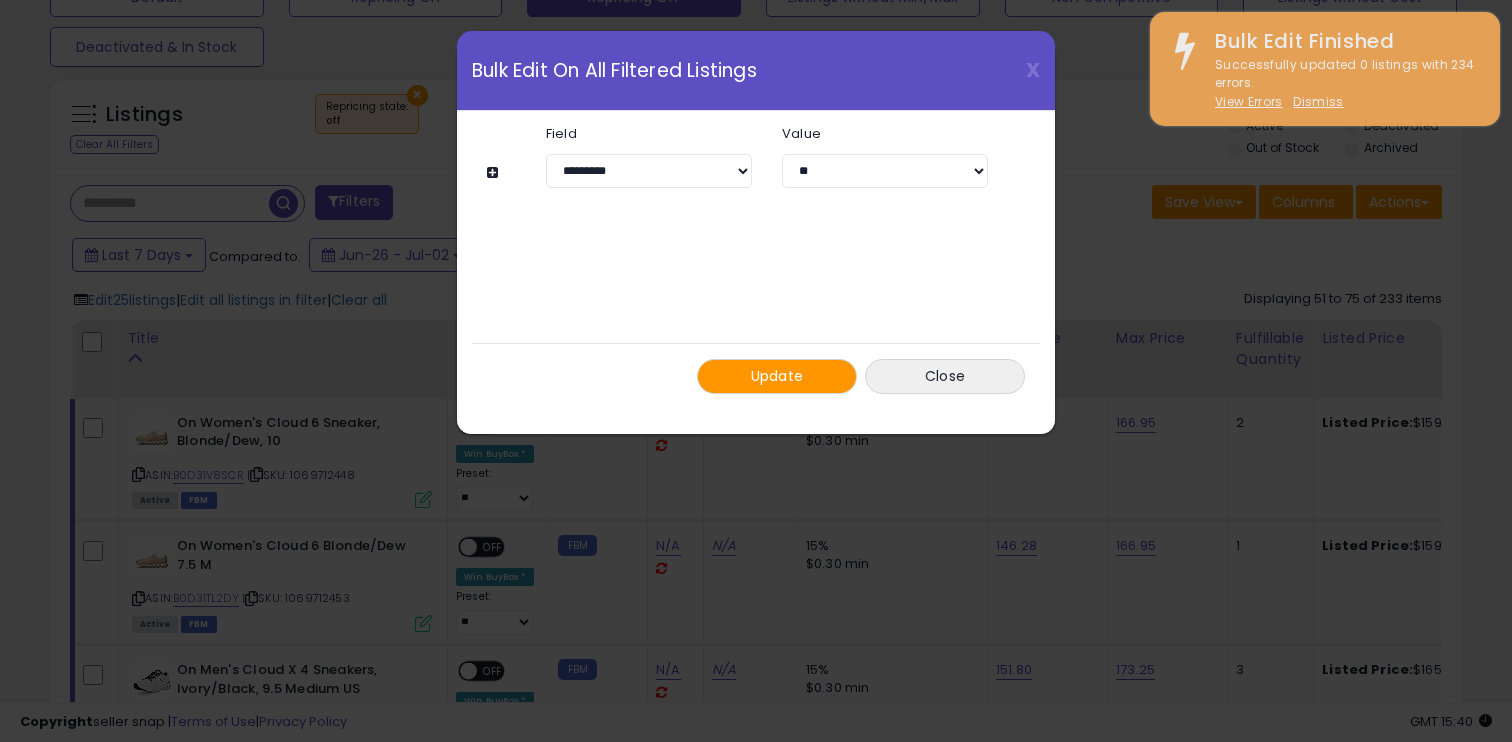 click at bounding box center (495, 172) 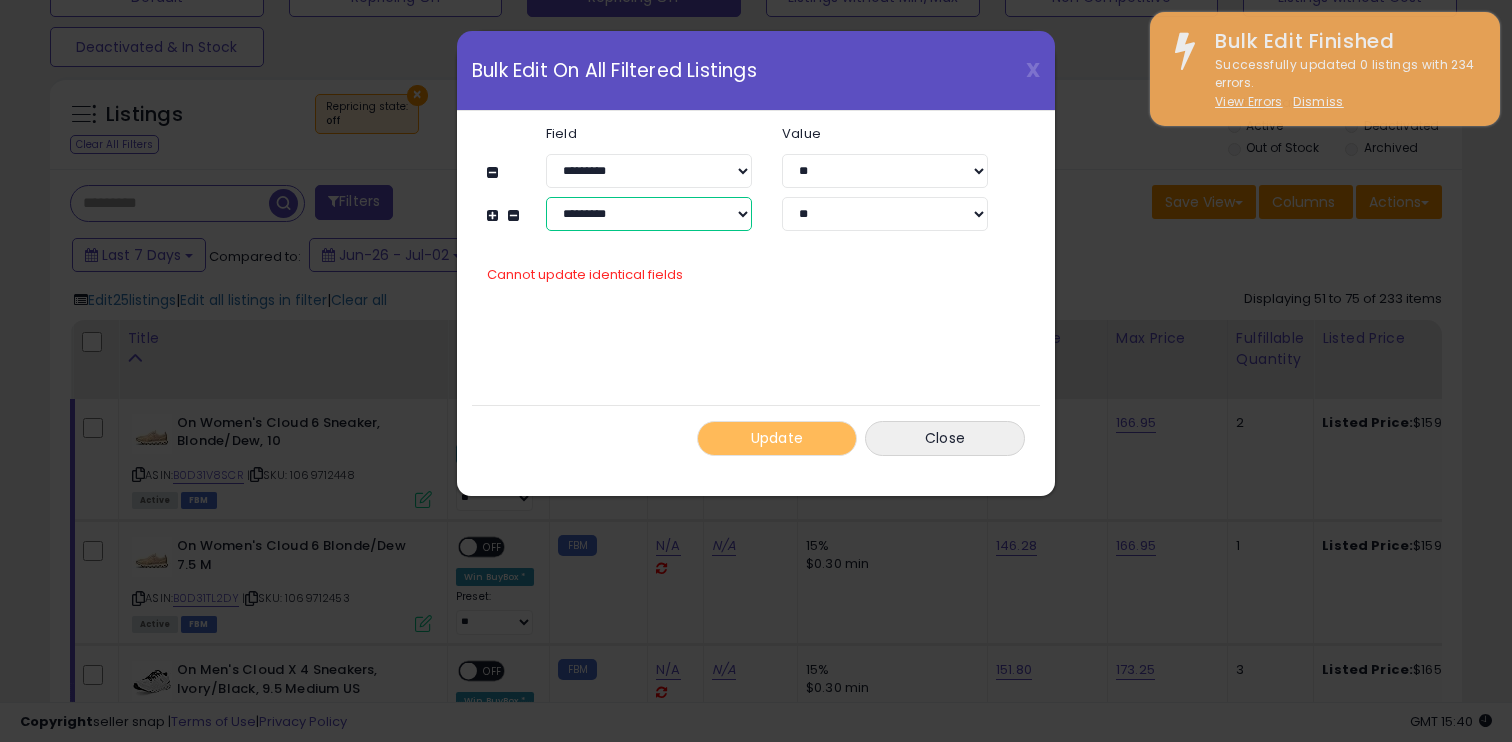 click on "**********" at bounding box center [649, 214] 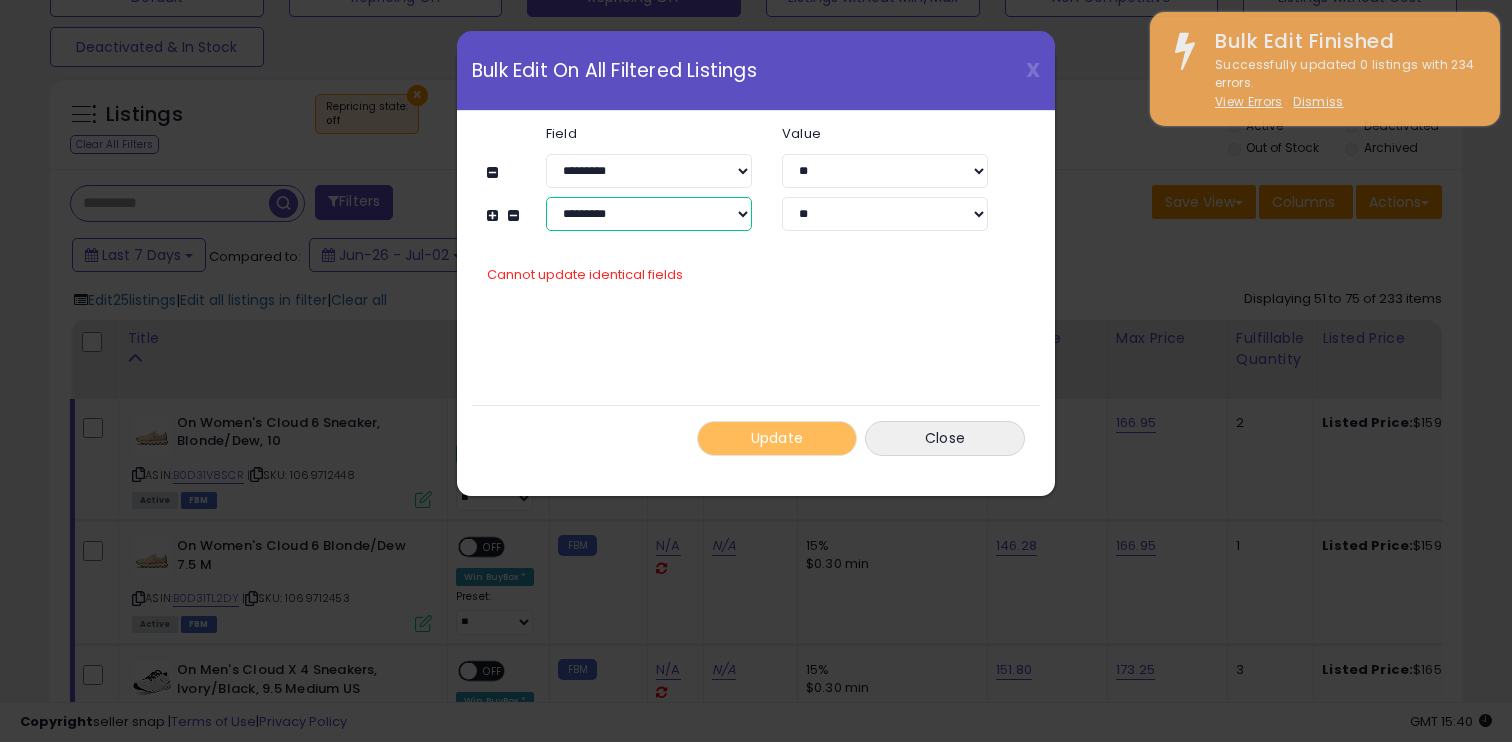select on "**********" 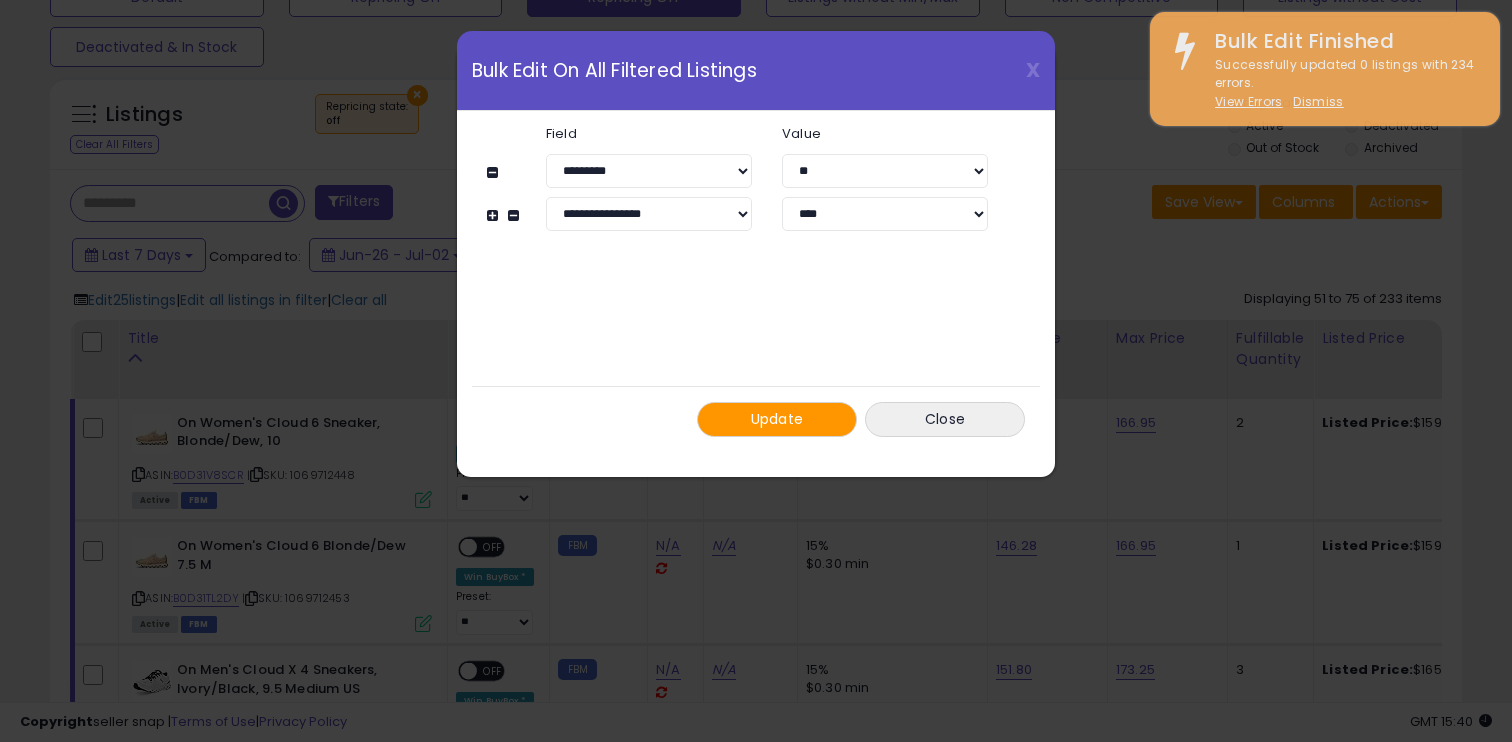 select on "*****" 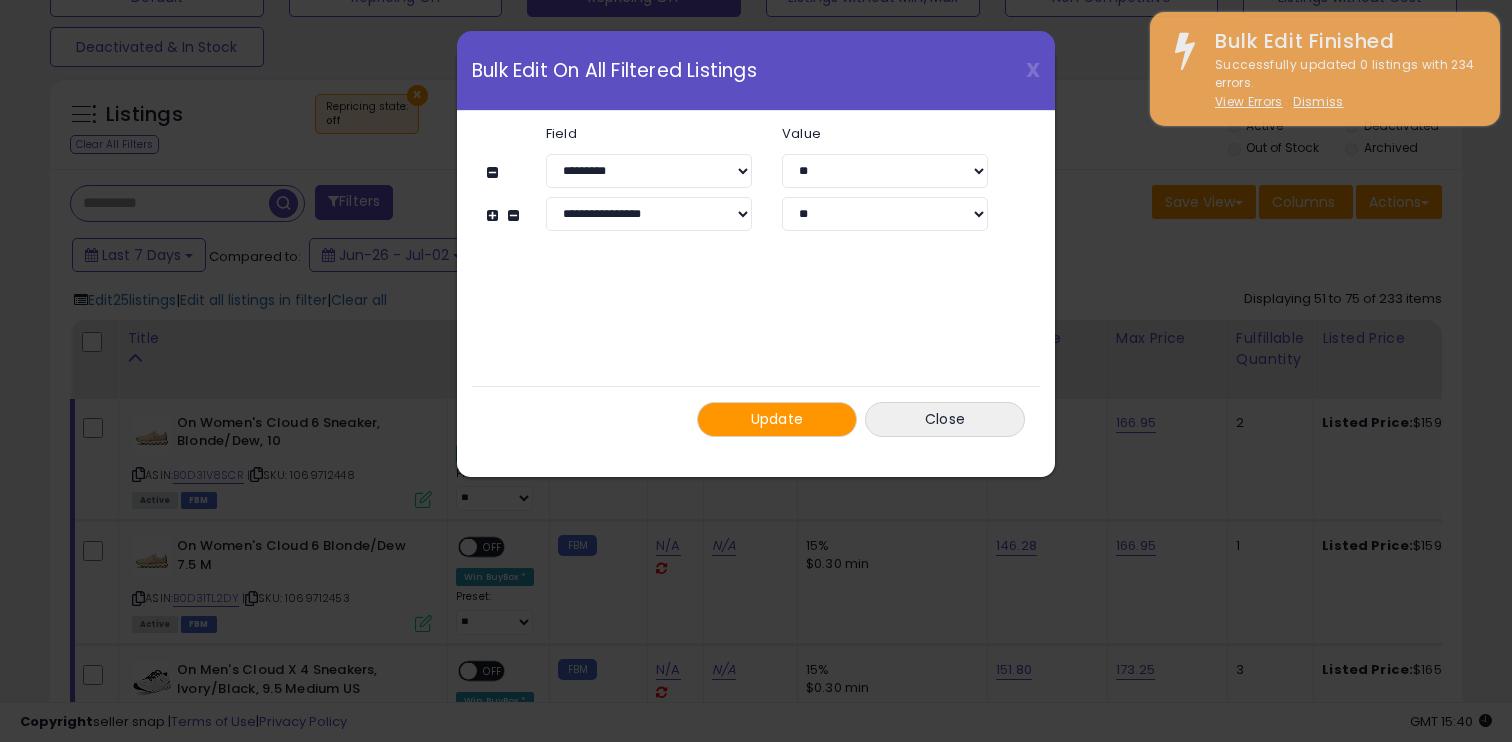 click on "Update" at bounding box center (777, 419) 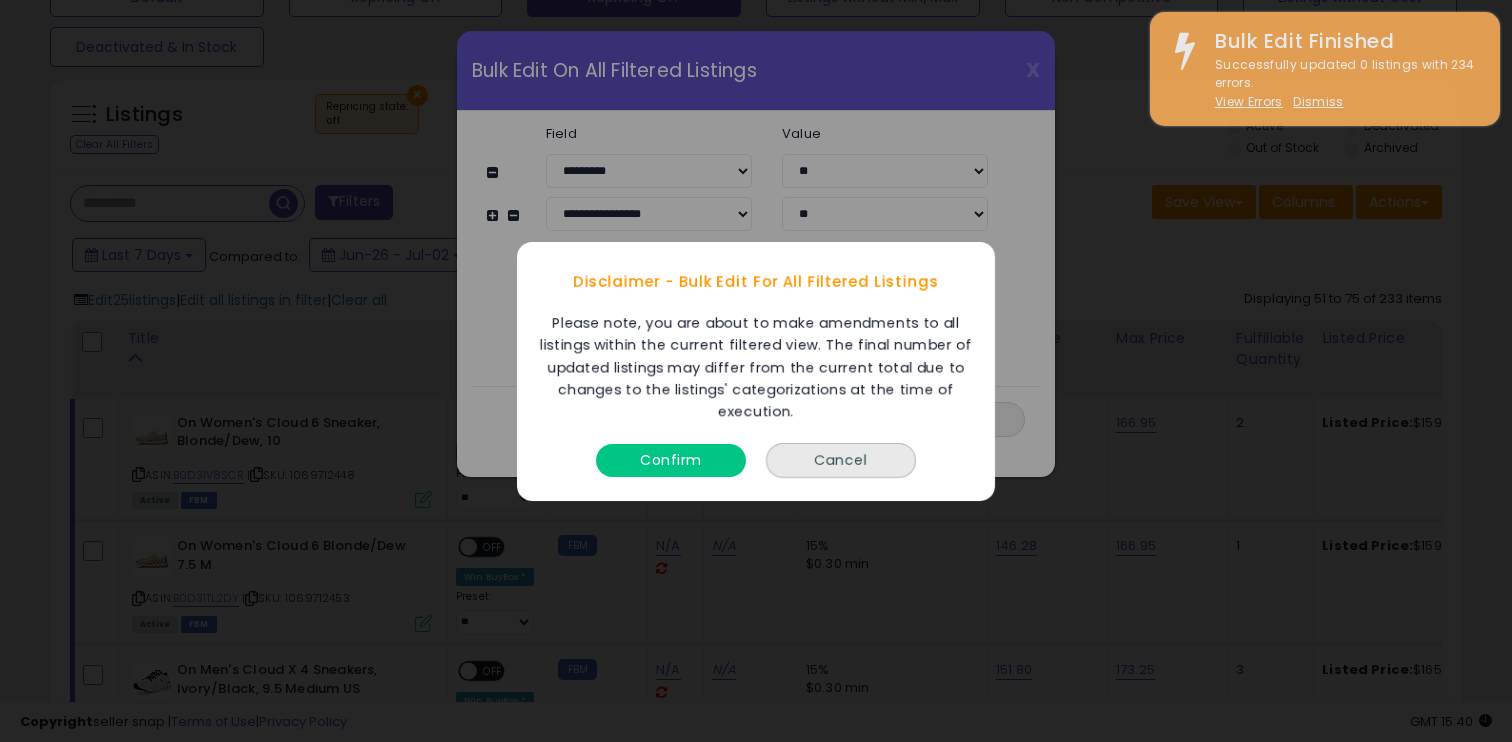 click on "Confirm" at bounding box center (671, 459) 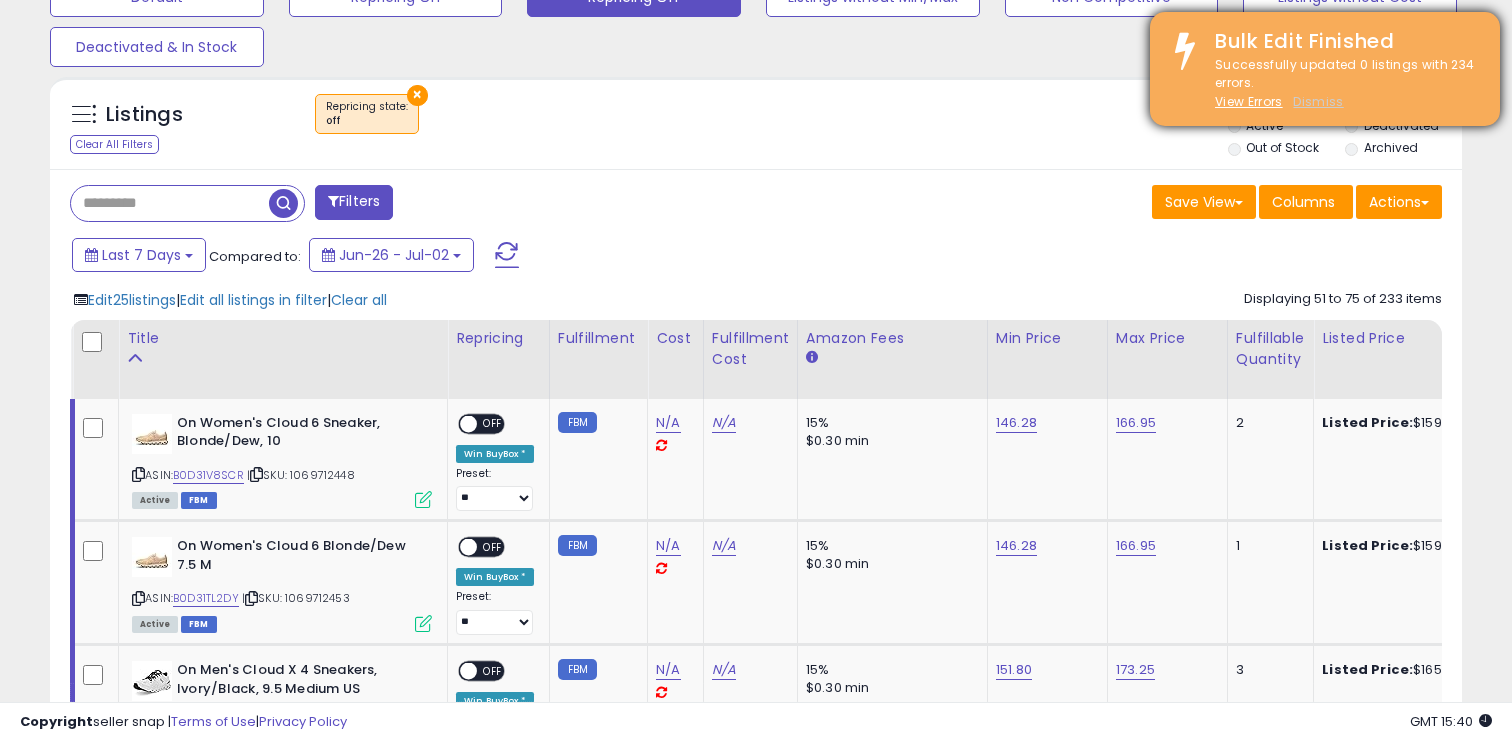 click on "Dismiss" at bounding box center (1318, 101) 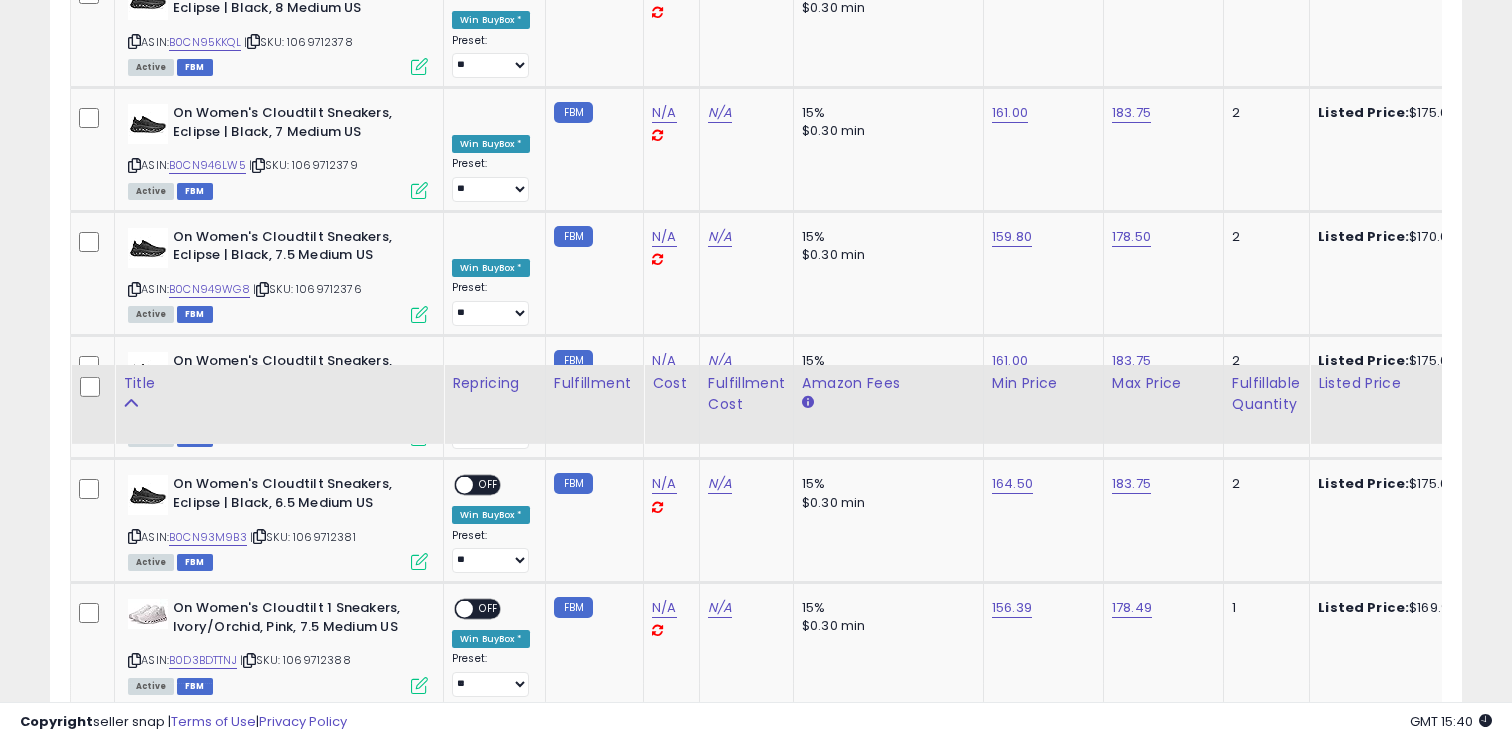 scroll, scrollTop: 3240, scrollLeft: 0, axis: vertical 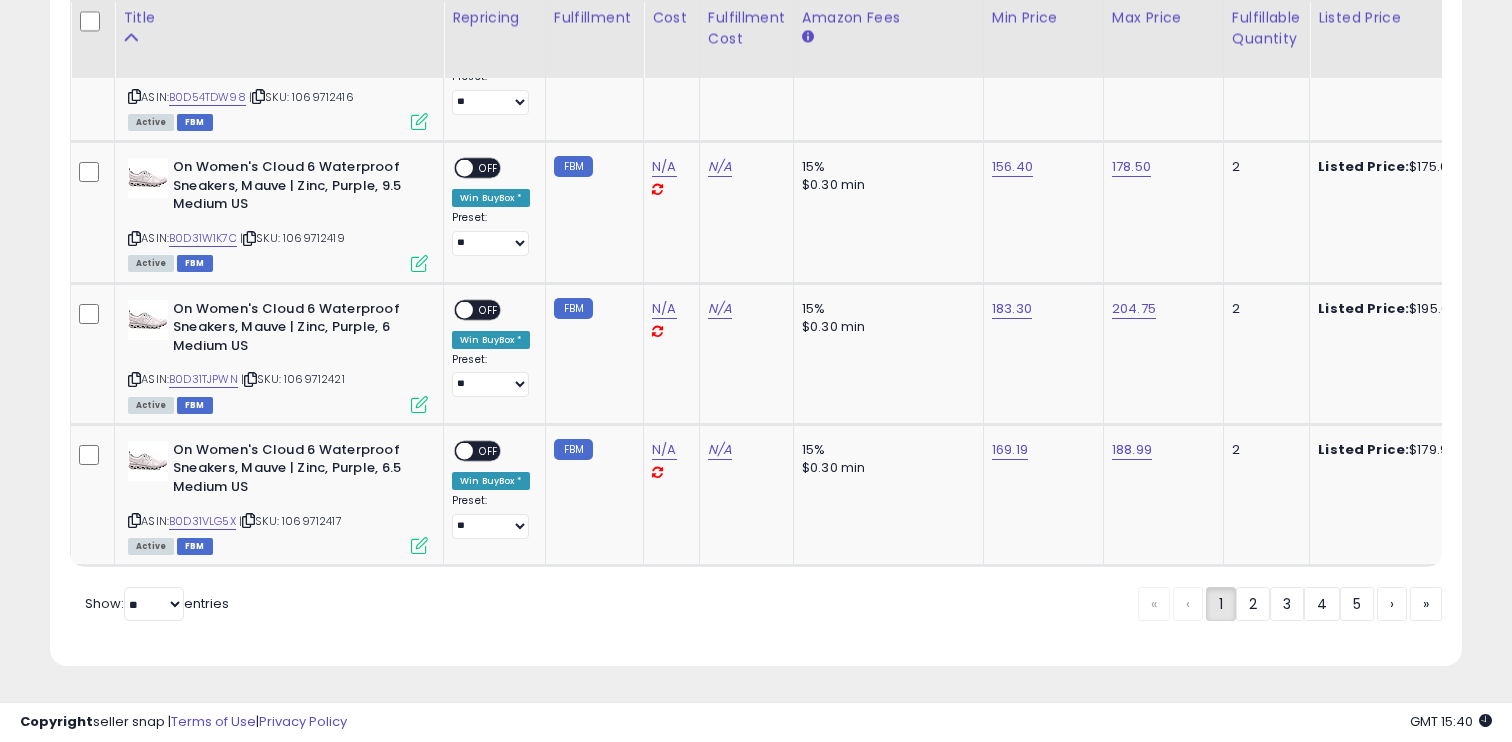 click on "Retrieving listings data..
Displaying 1 to 25 of 233 items
Title
Repricing" at bounding box center [756, -1095] 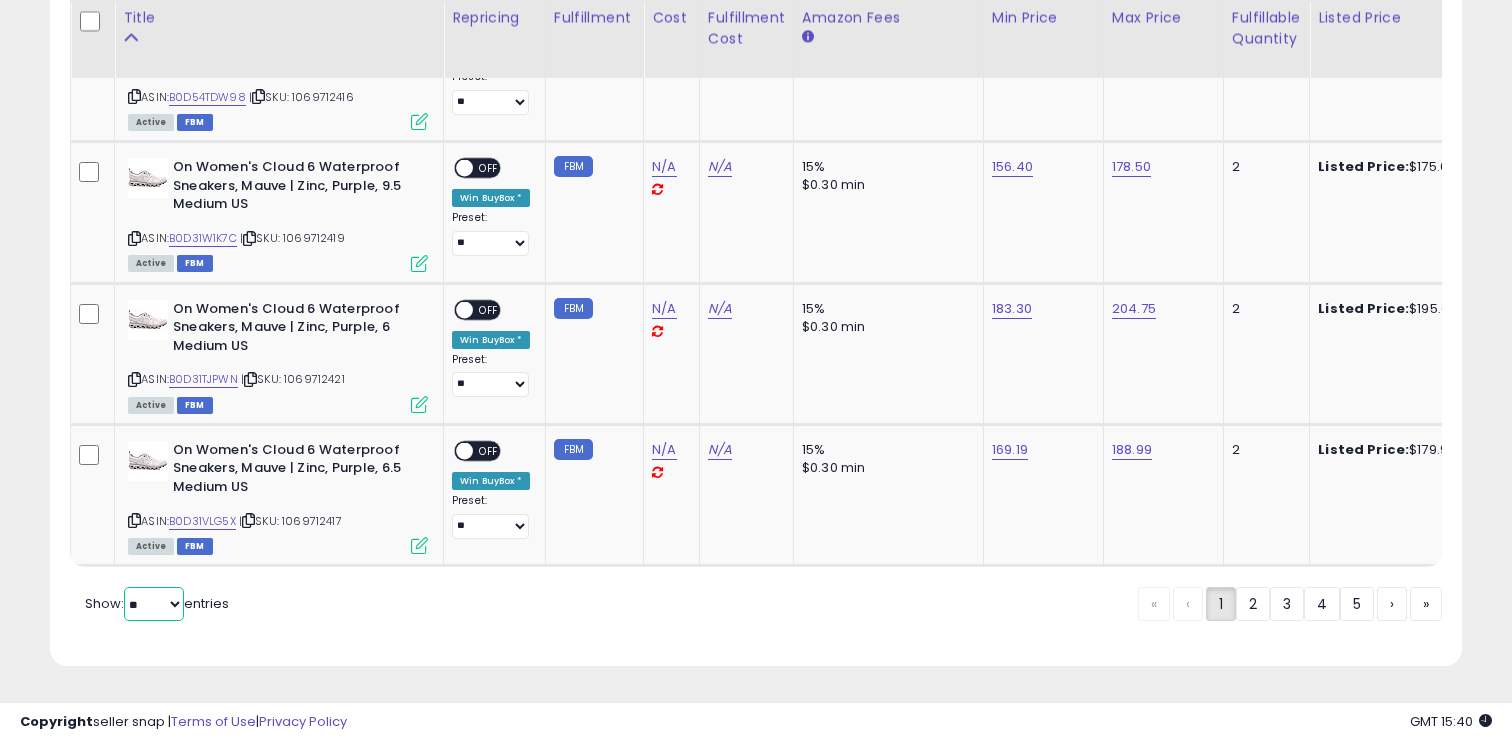 click on "**
**" at bounding box center (154, 604) 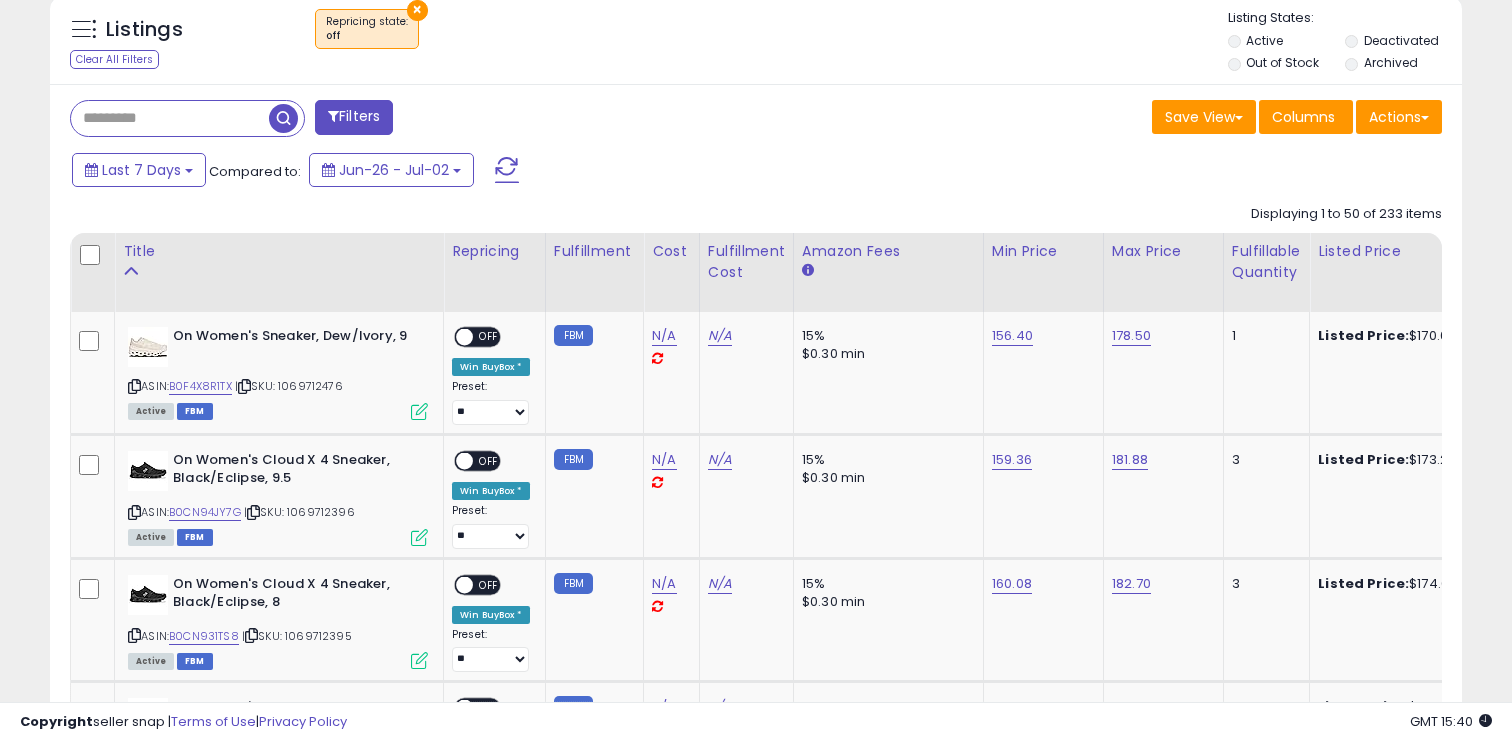 scroll, scrollTop: 734, scrollLeft: 0, axis: vertical 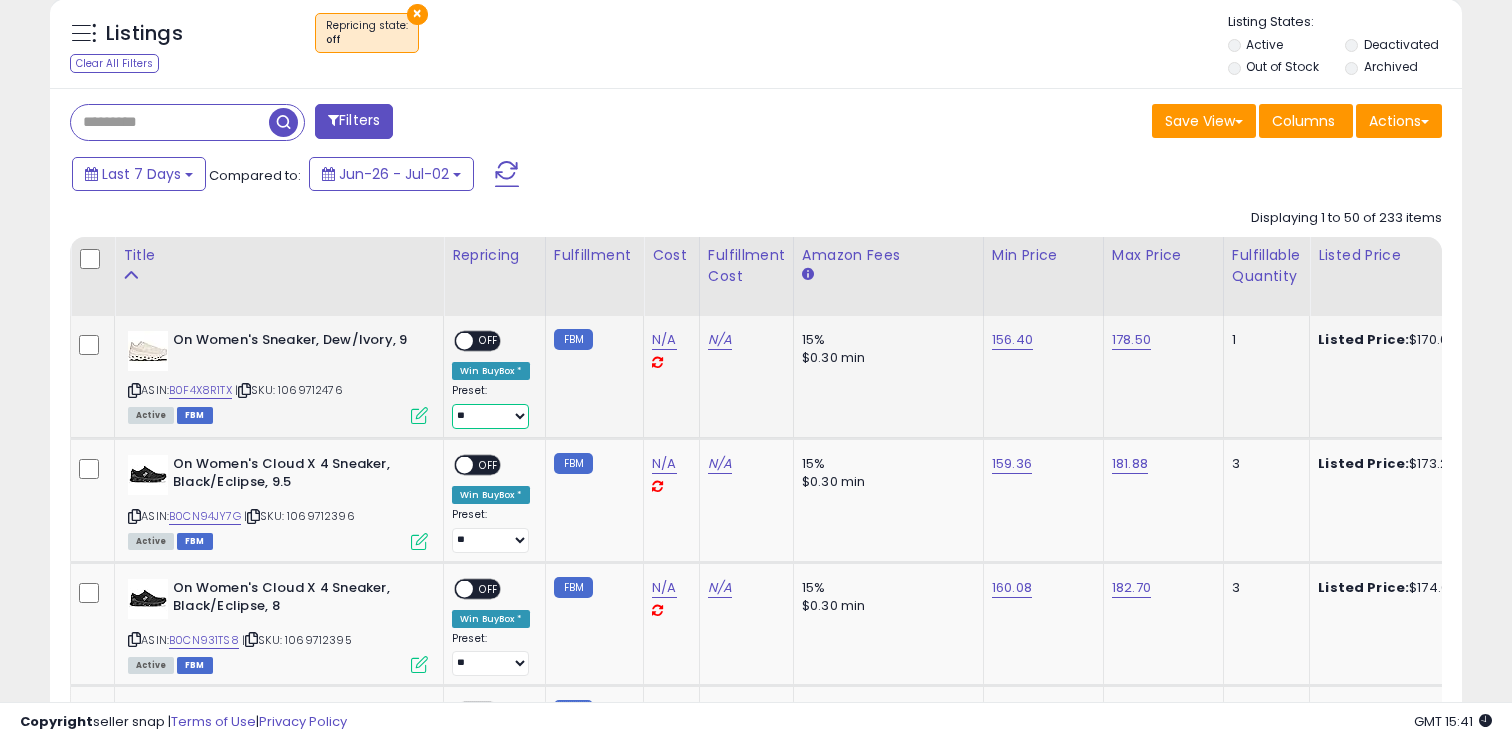 click on "**** **" at bounding box center [490, 416] 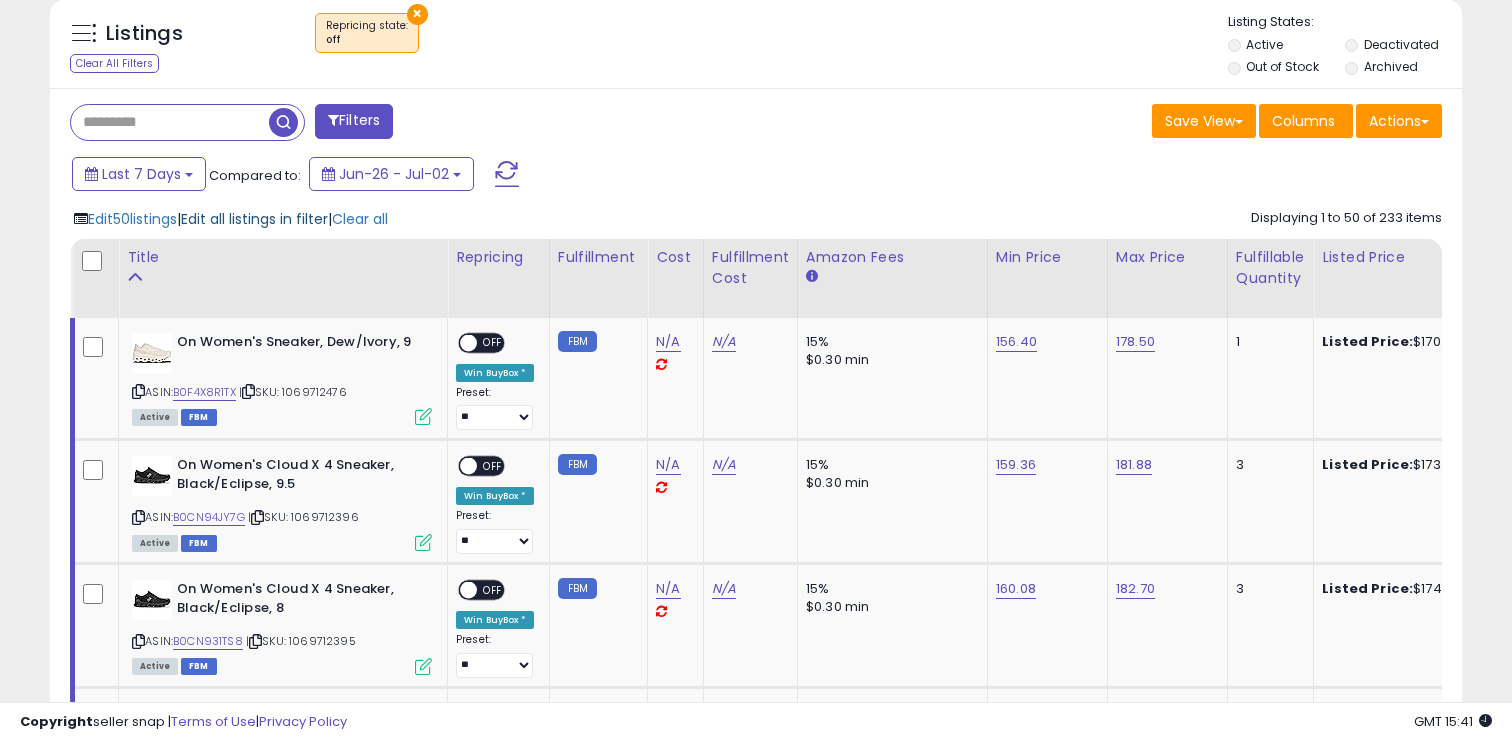 click on "Edit all listings in filter" at bounding box center [254, 219] 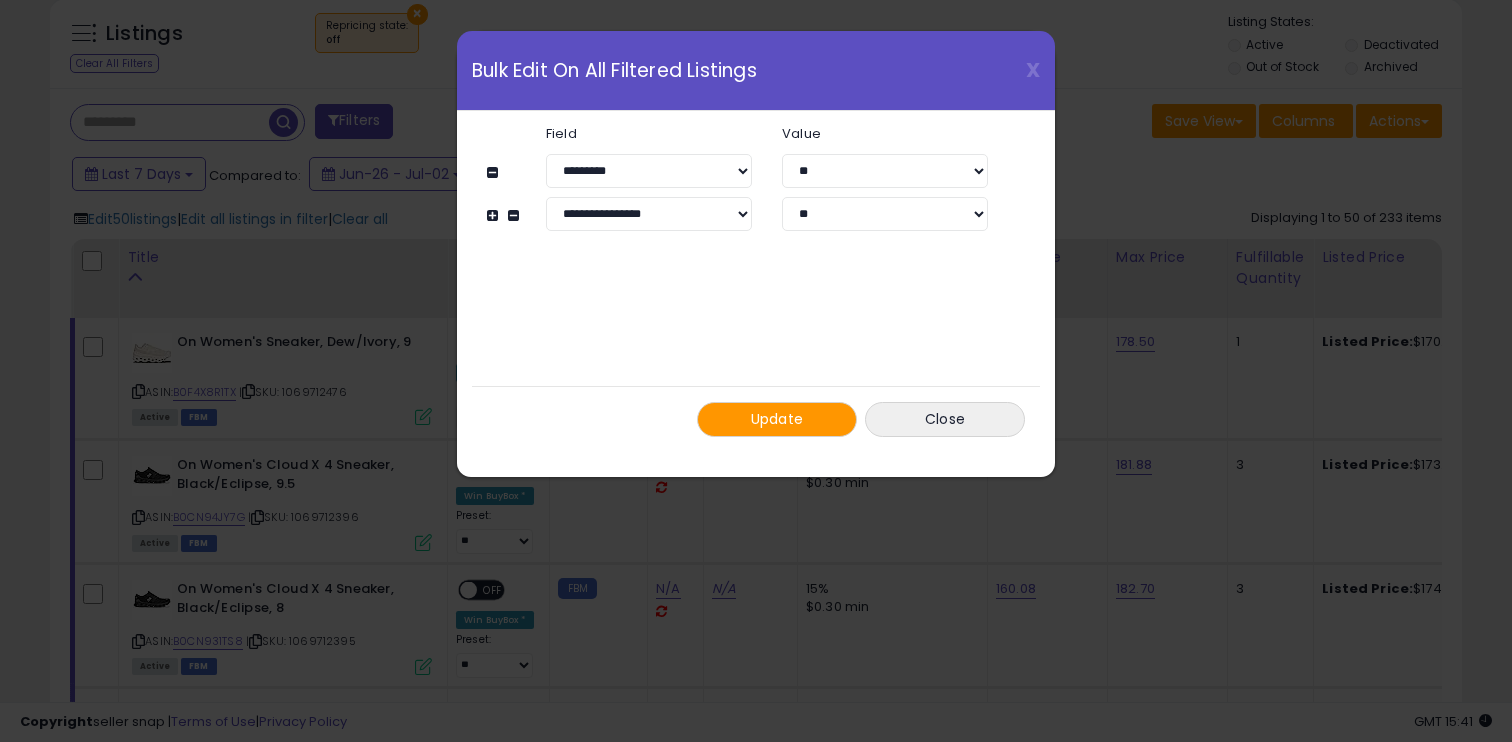 click 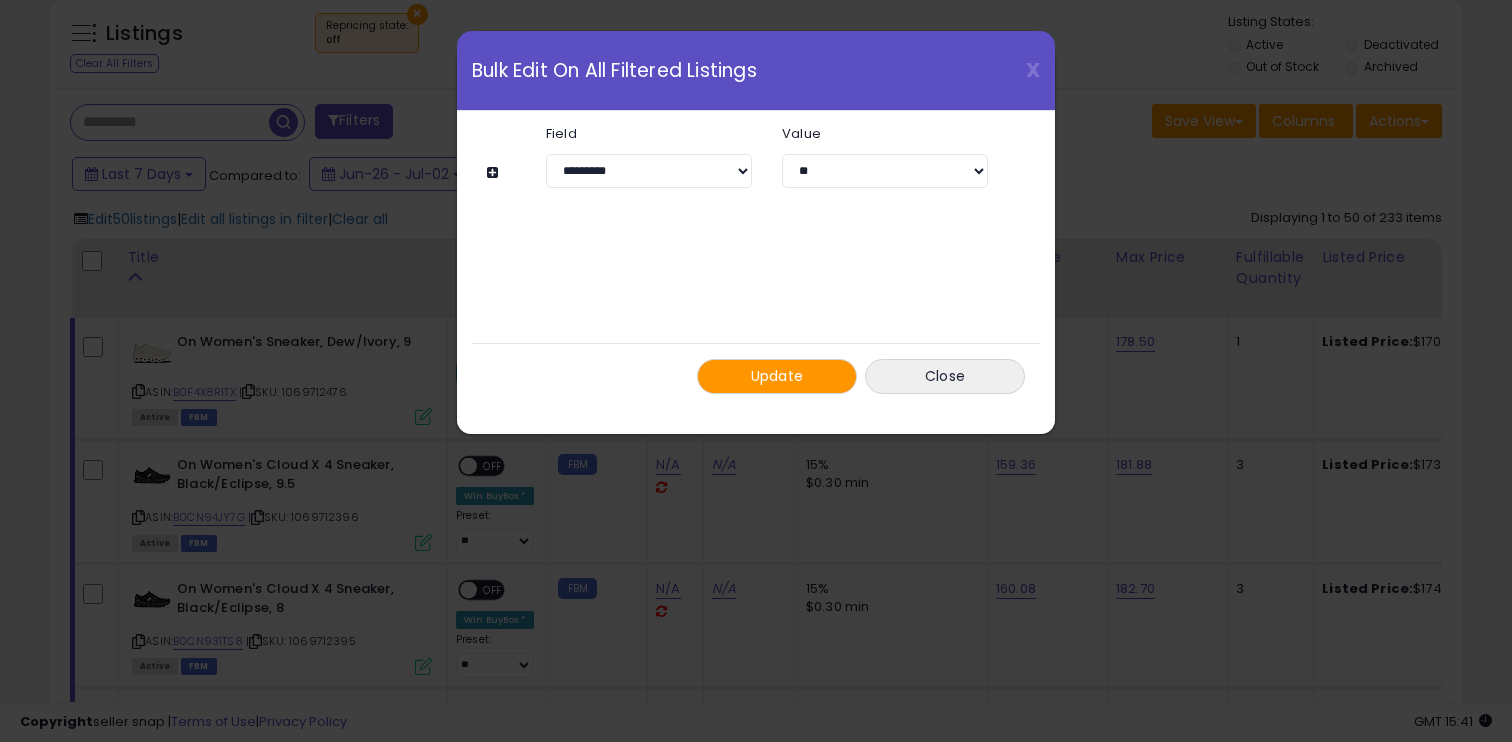 click on "Update" at bounding box center [777, 376] 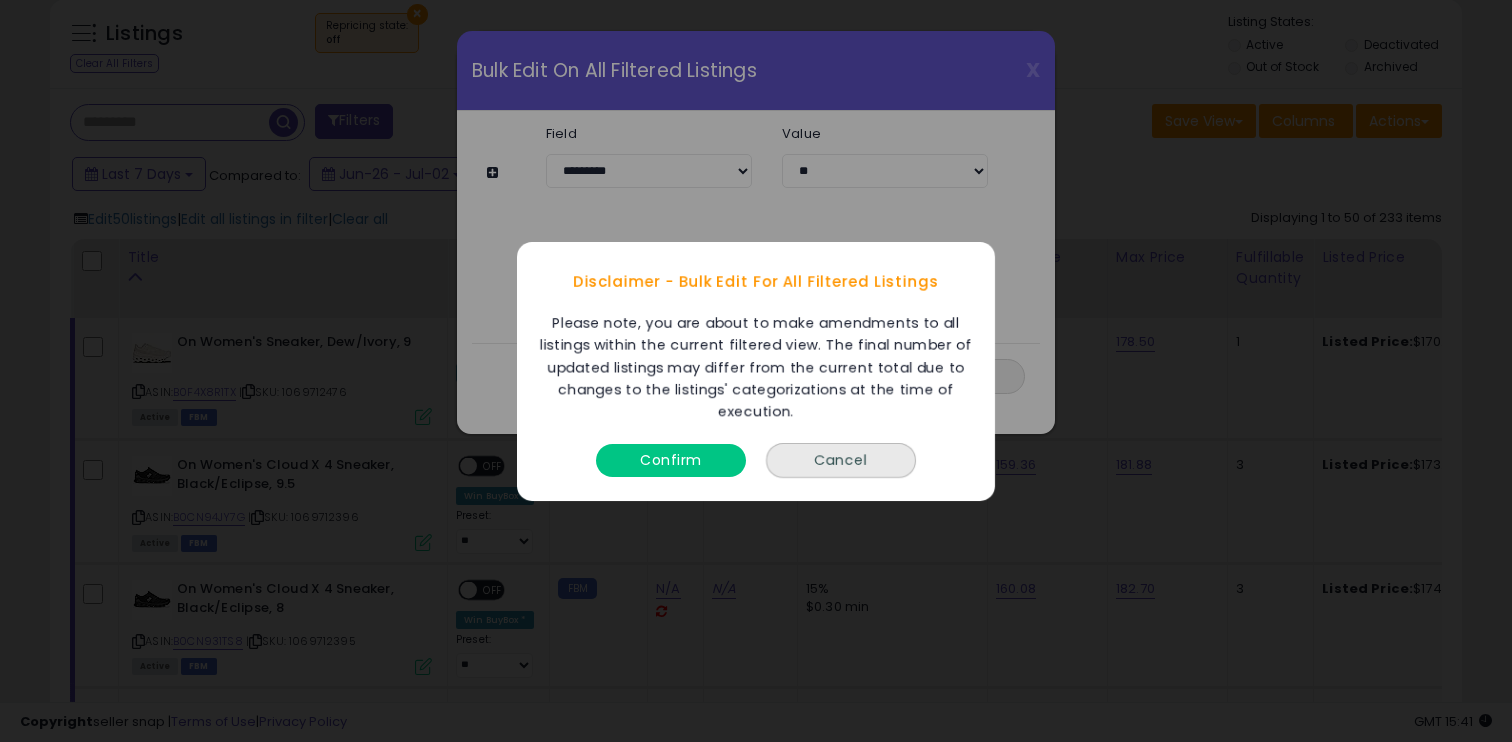 click on "Confirm" at bounding box center (671, 454) 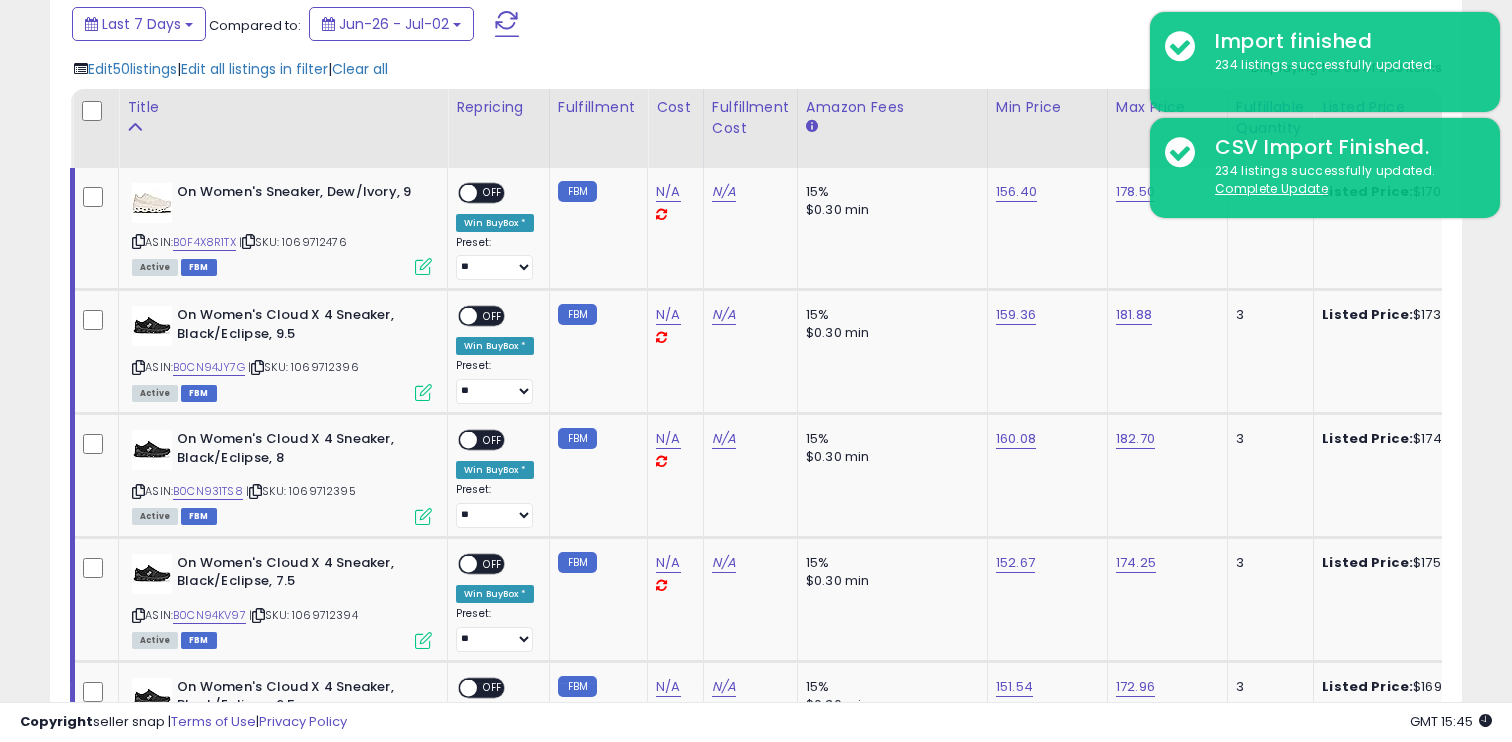 scroll, scrollTop: 888, scrollLeft: 0, axis: vertical 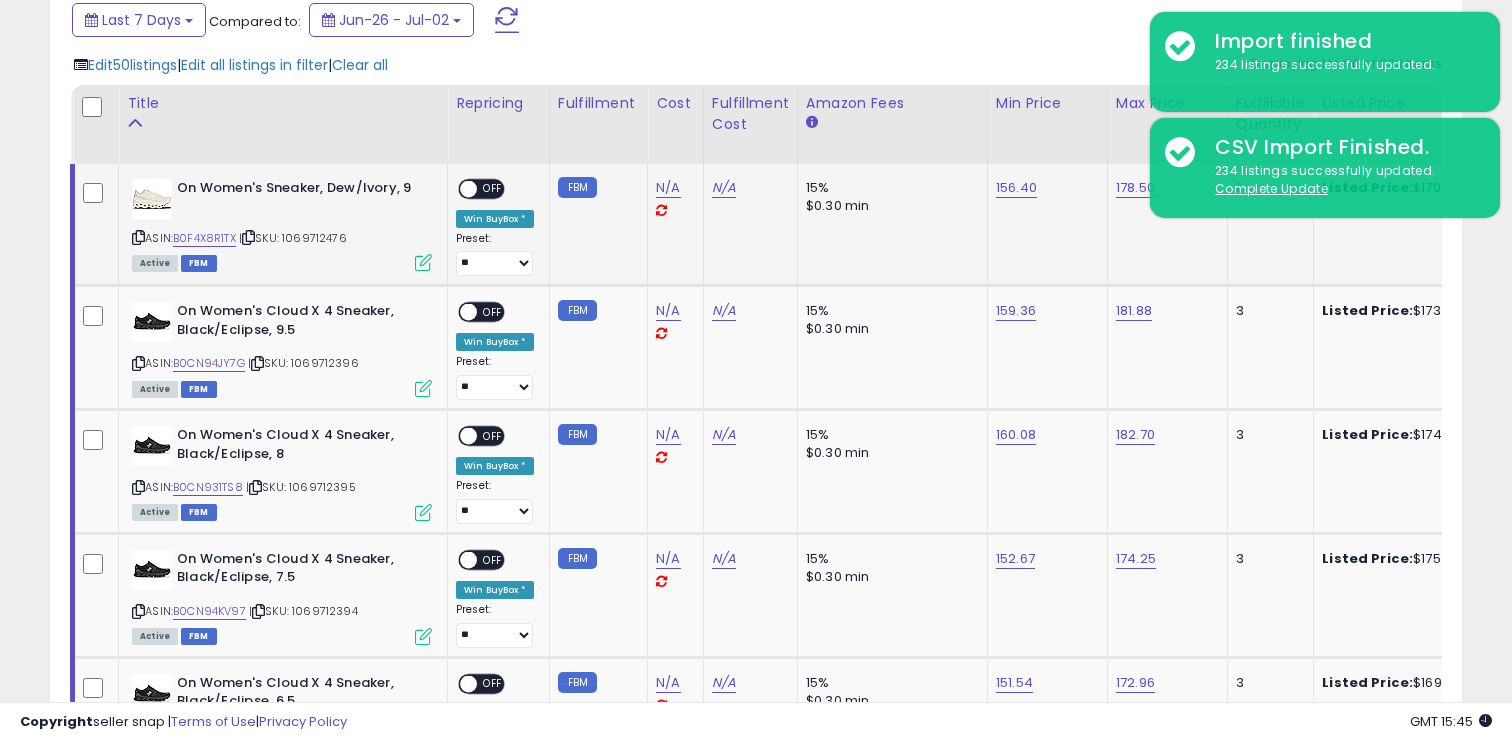 click at bounding box center [138, 237] 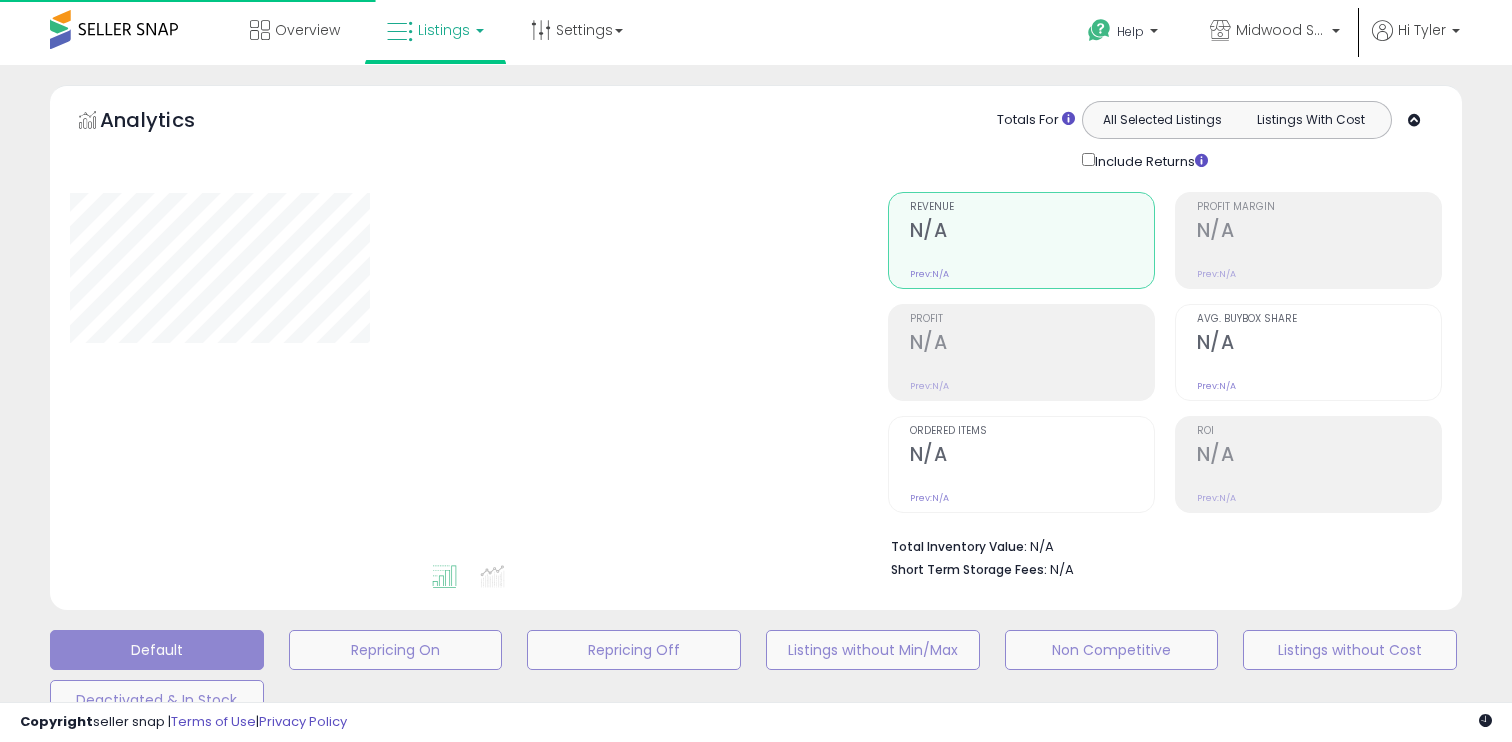 scroll, scrollTop: 484, scrollLeft: 0, axis: vertical 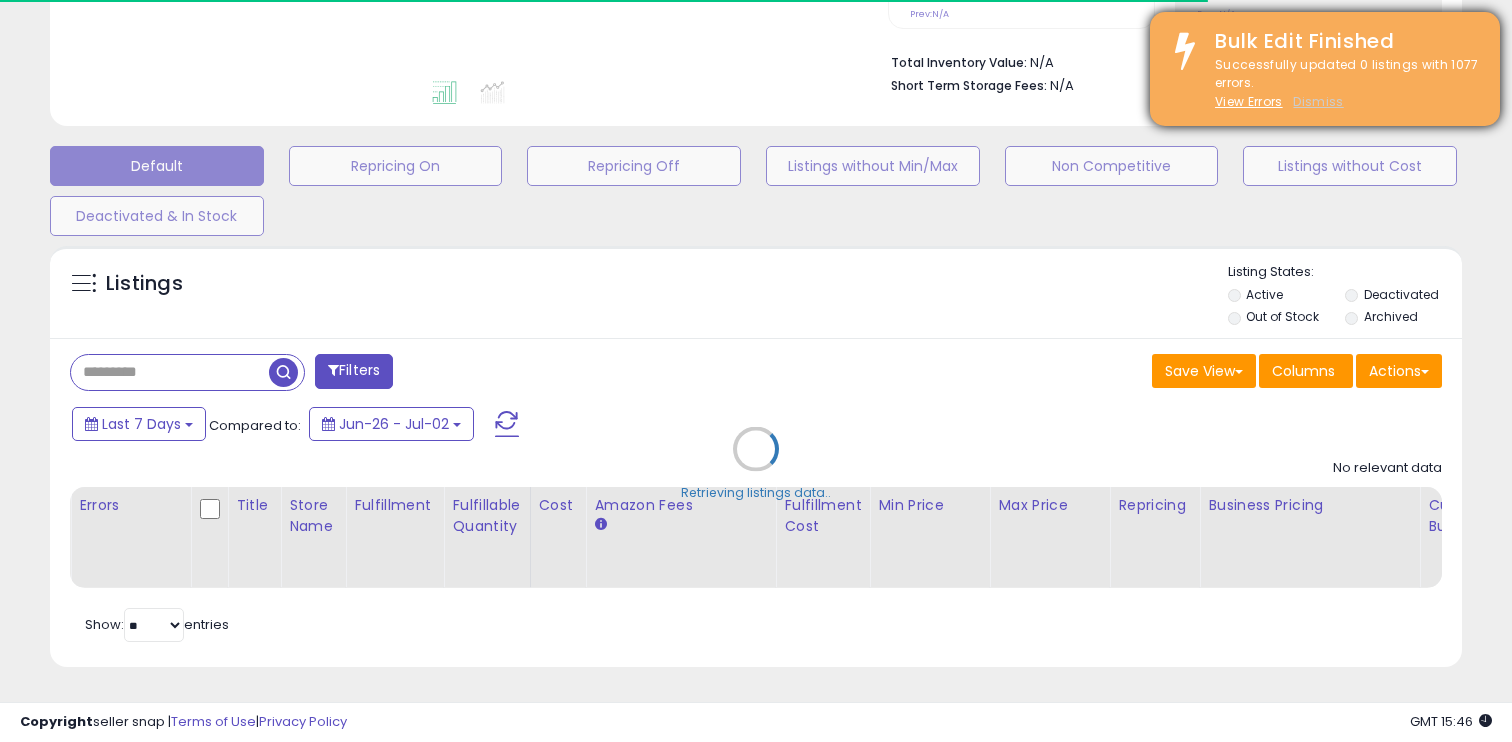click on "Dismiss" at bounding box center (1318, 101) 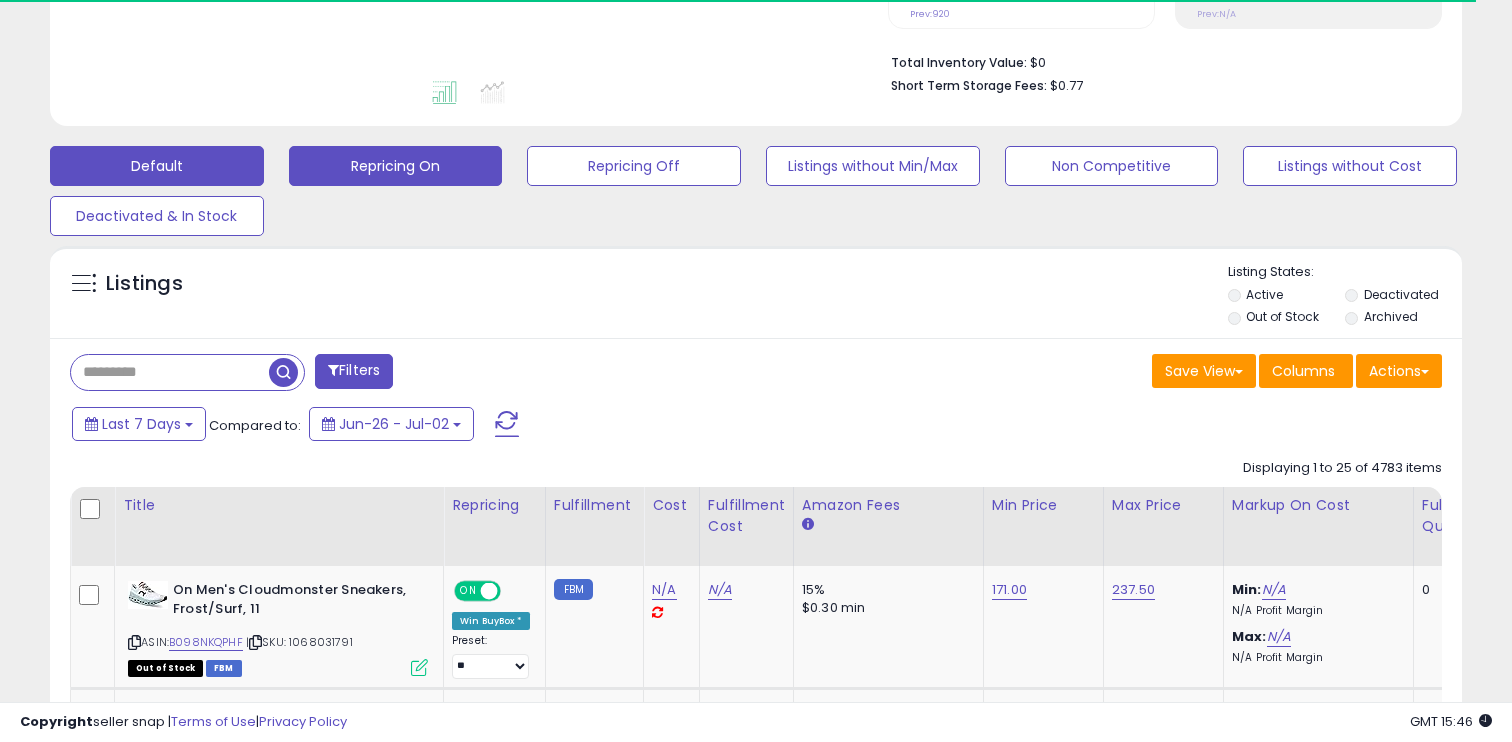click on "Repricing On" at bounding box center [396, 166] 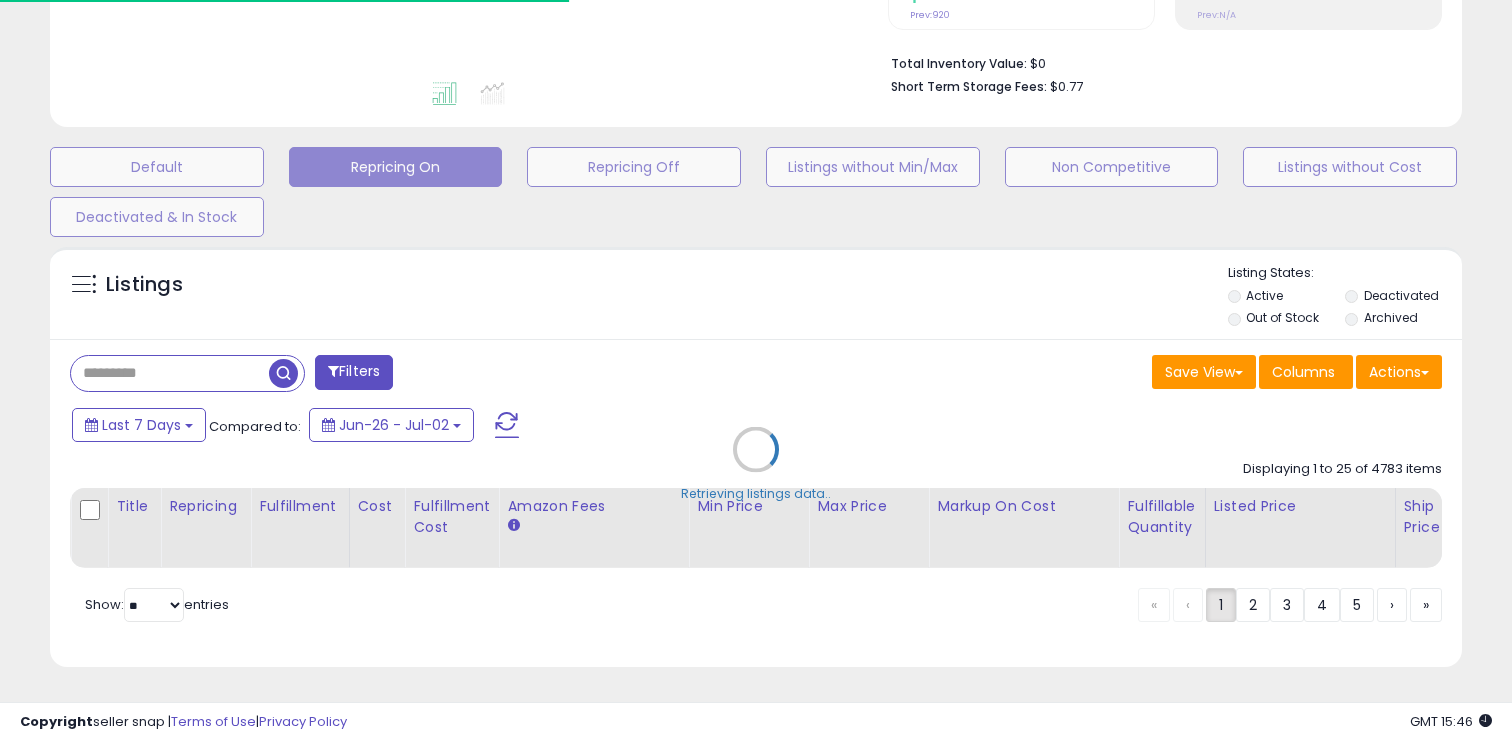 scroll, scrollTop: 484, scrollLeft: 0, axis: vertical 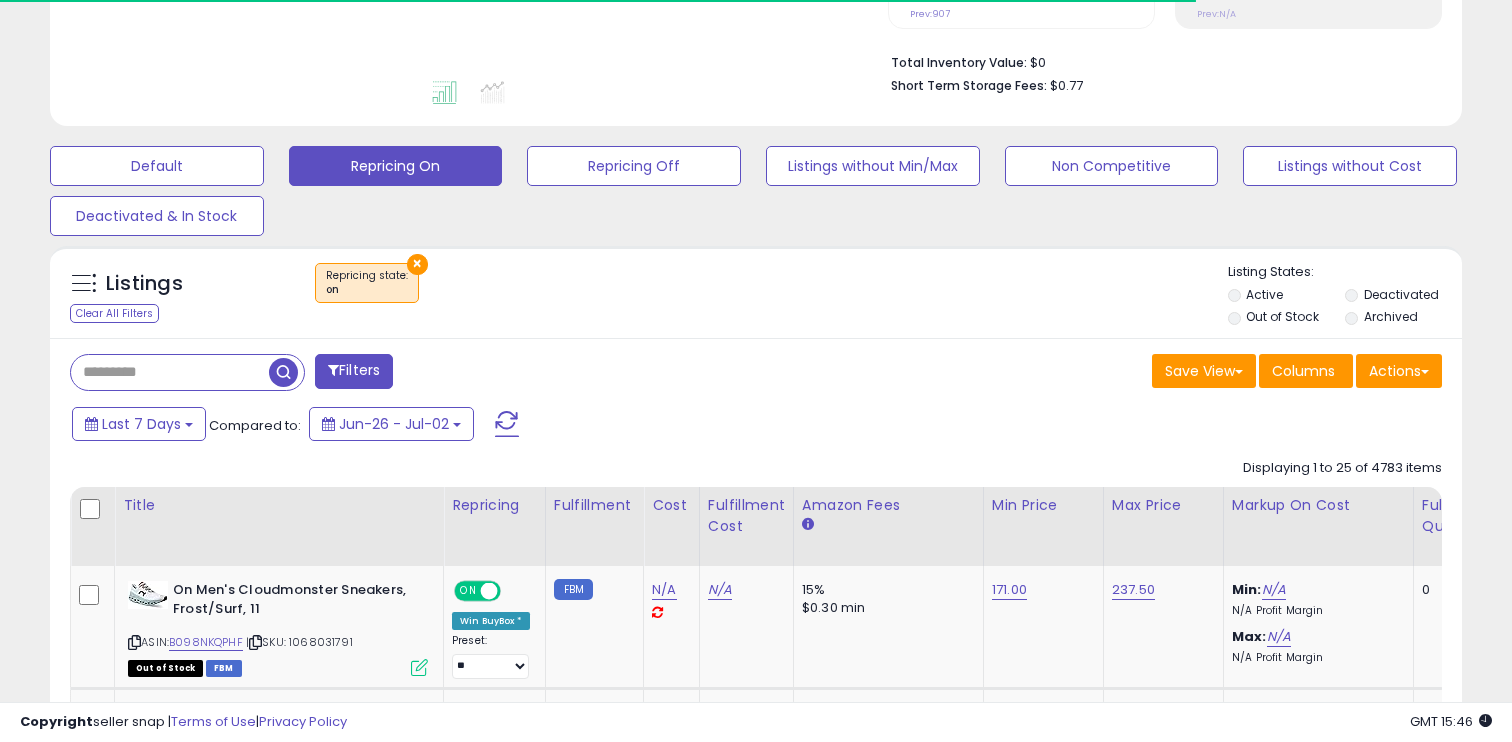 click on "Out of Stock" at bounding box center [1282, 316] 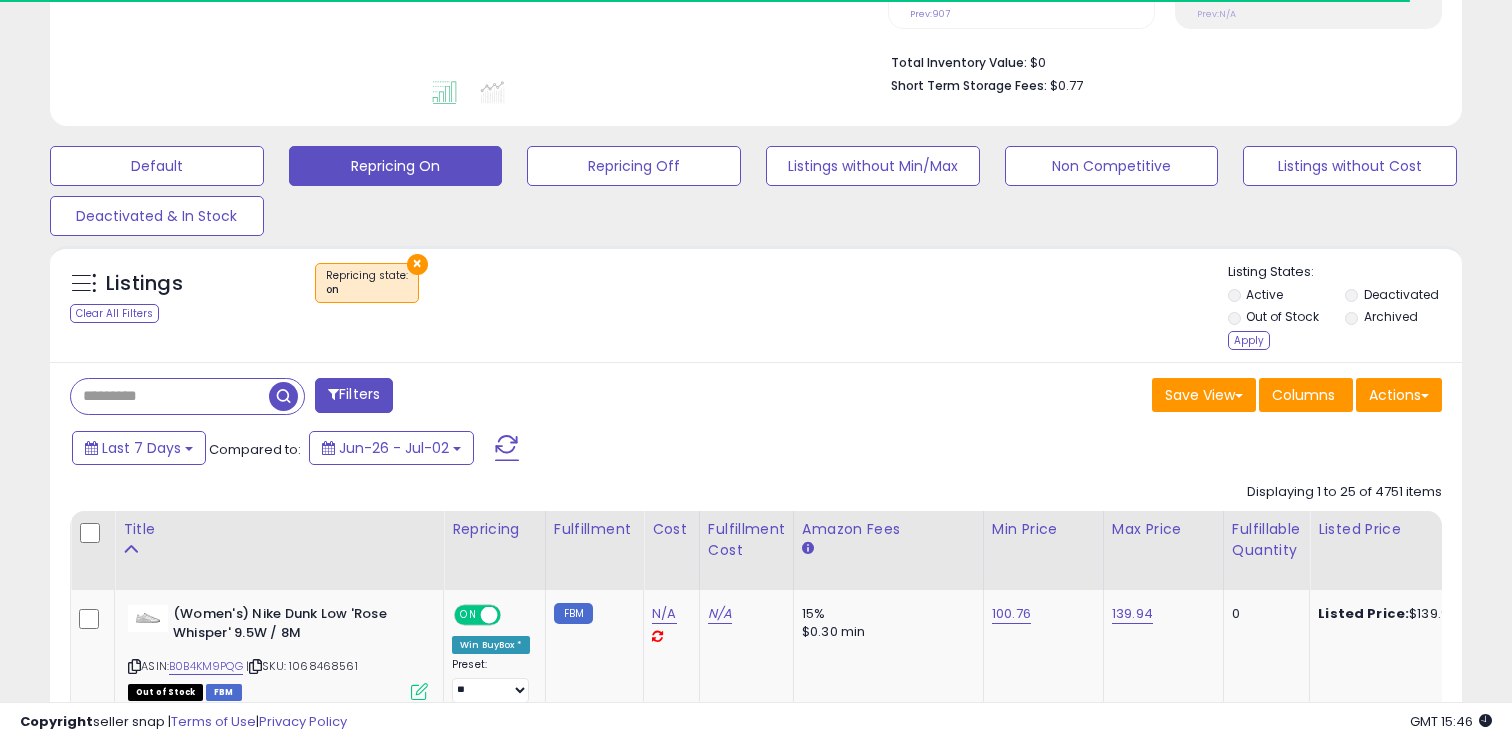 click on "Listing States:
Active
Deactivated
Out of Stock
Archived
Apply" at bounding box center (1345, 309) 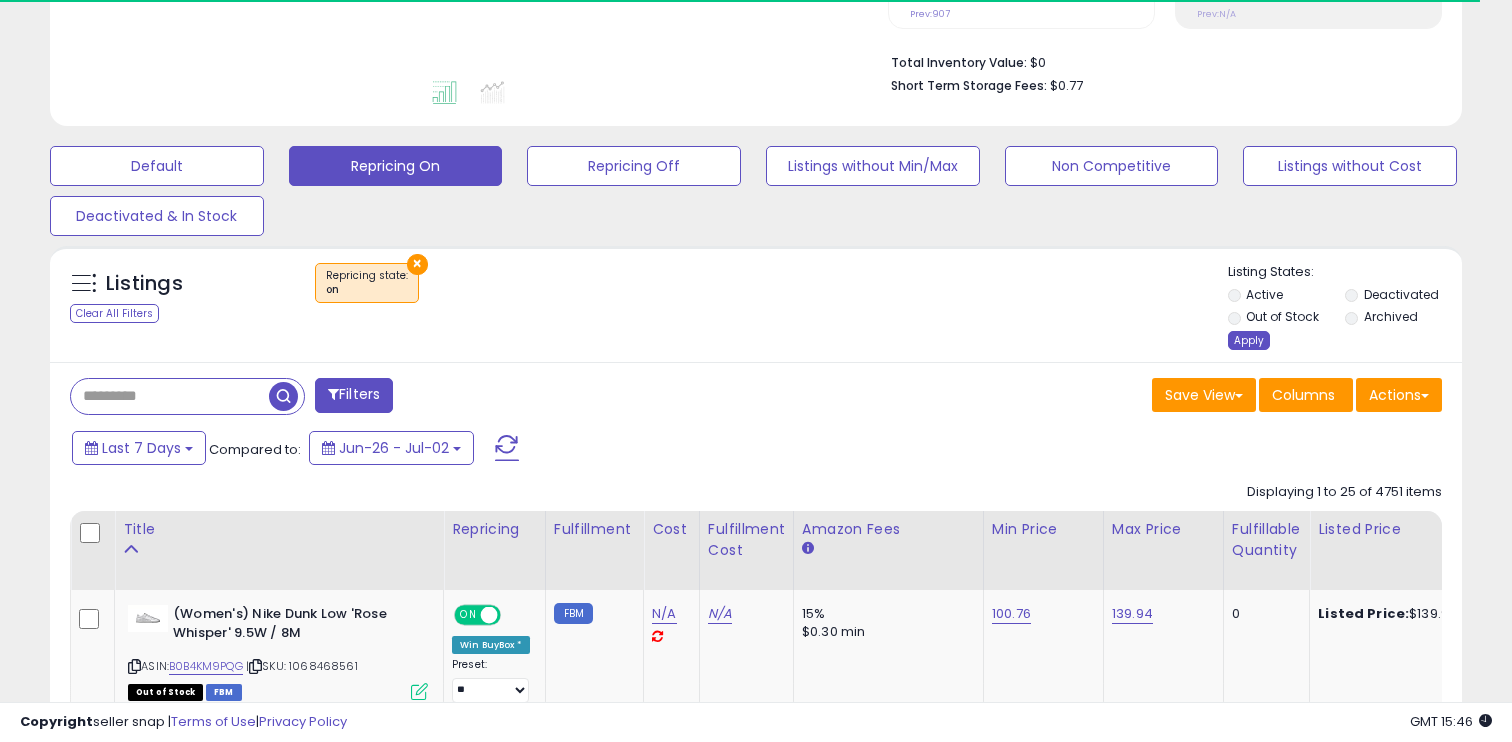 click on "Apply" at bounding box center [1249, 340] 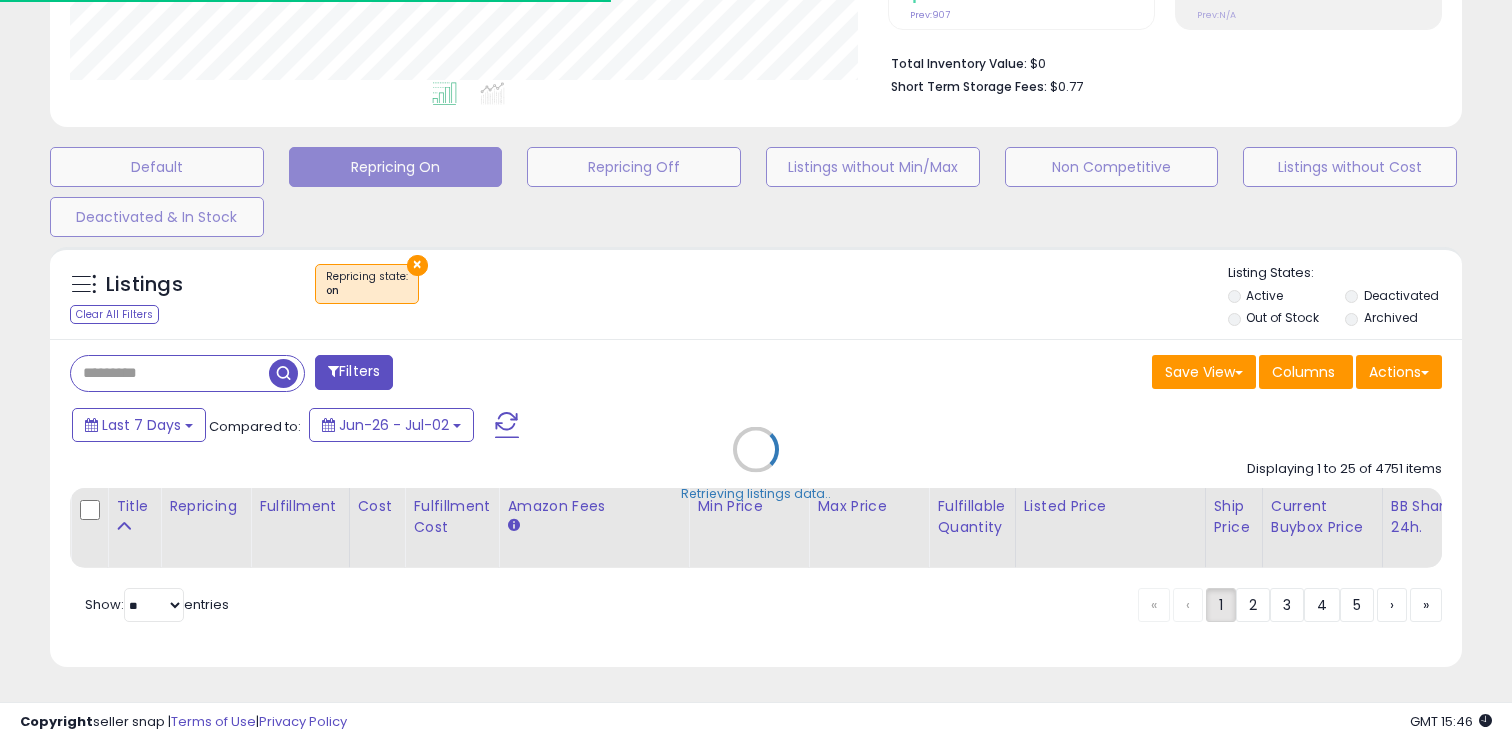 scroll, scrollTop: 999590, scrollLeft: 999182, axis: both 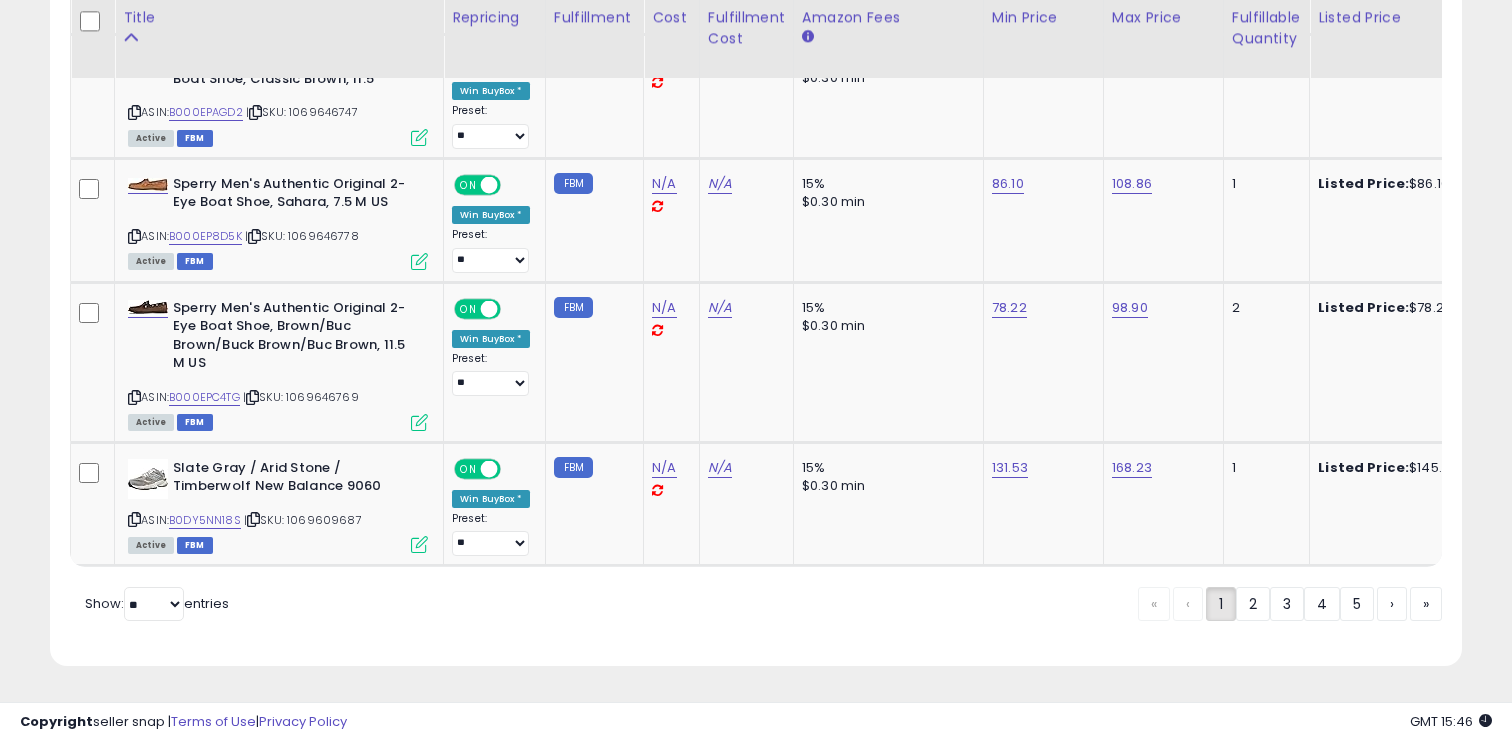 click on "«
‹
1
2
3
4
5
›
»" 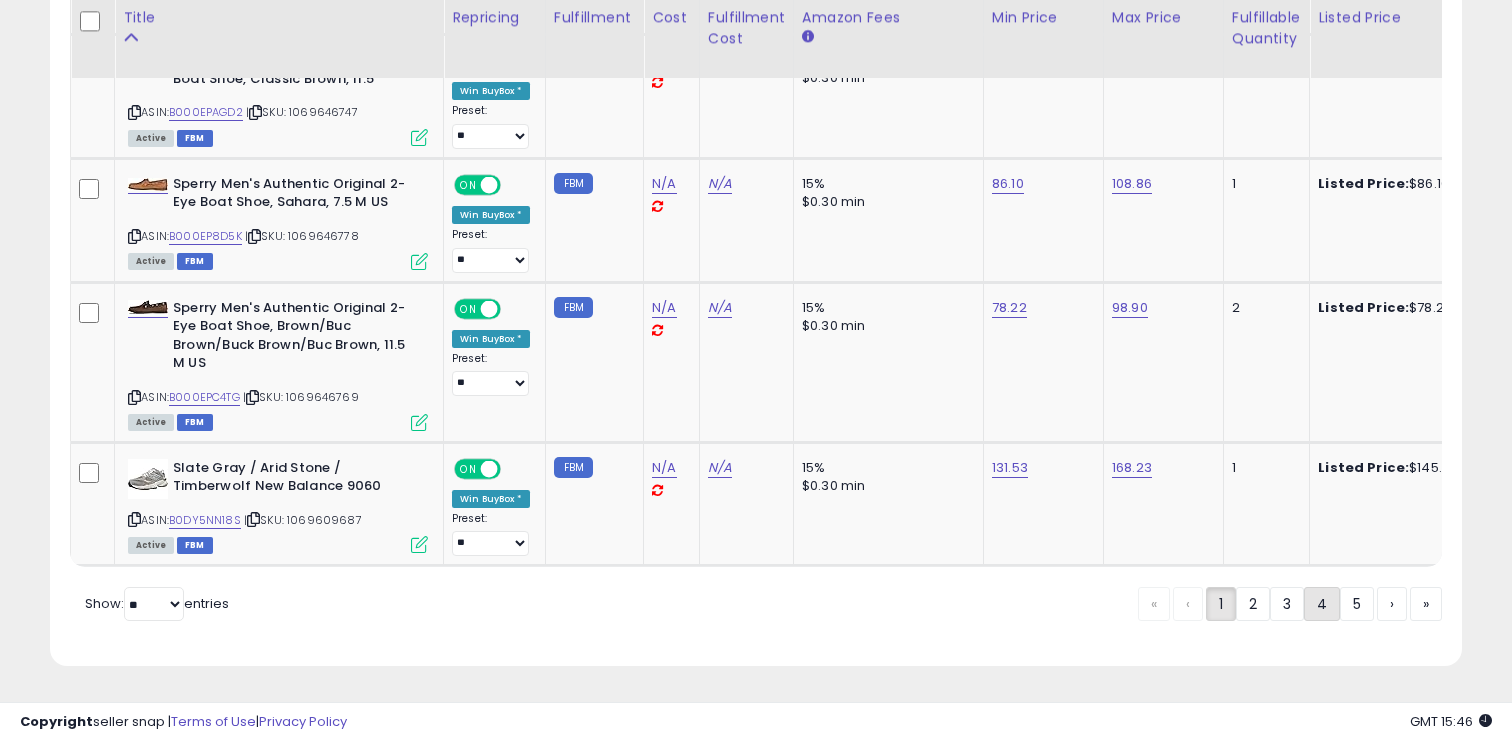 click on "4" 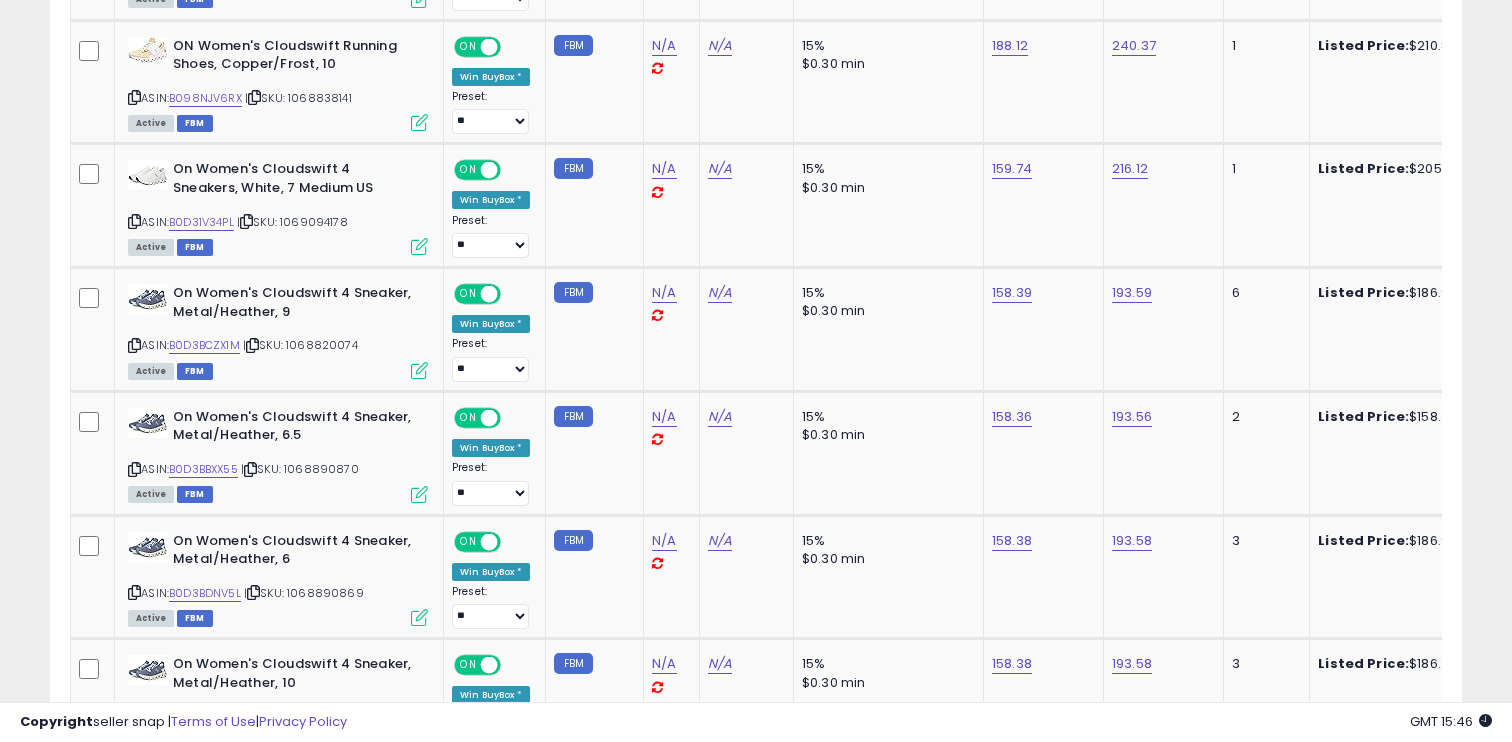 scroll, scrollTop: 2959, scrollLeft: 0, axis: vertical 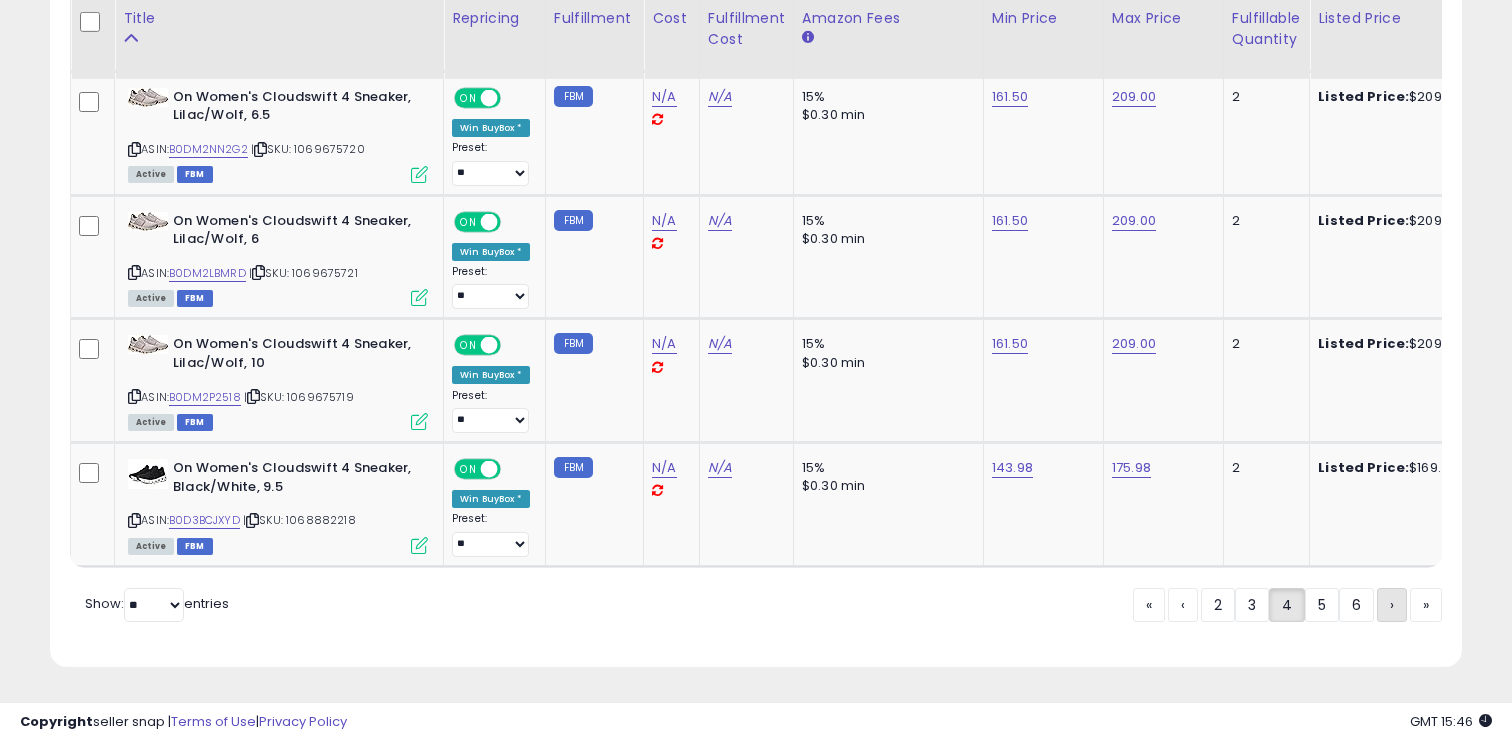 click on "›" 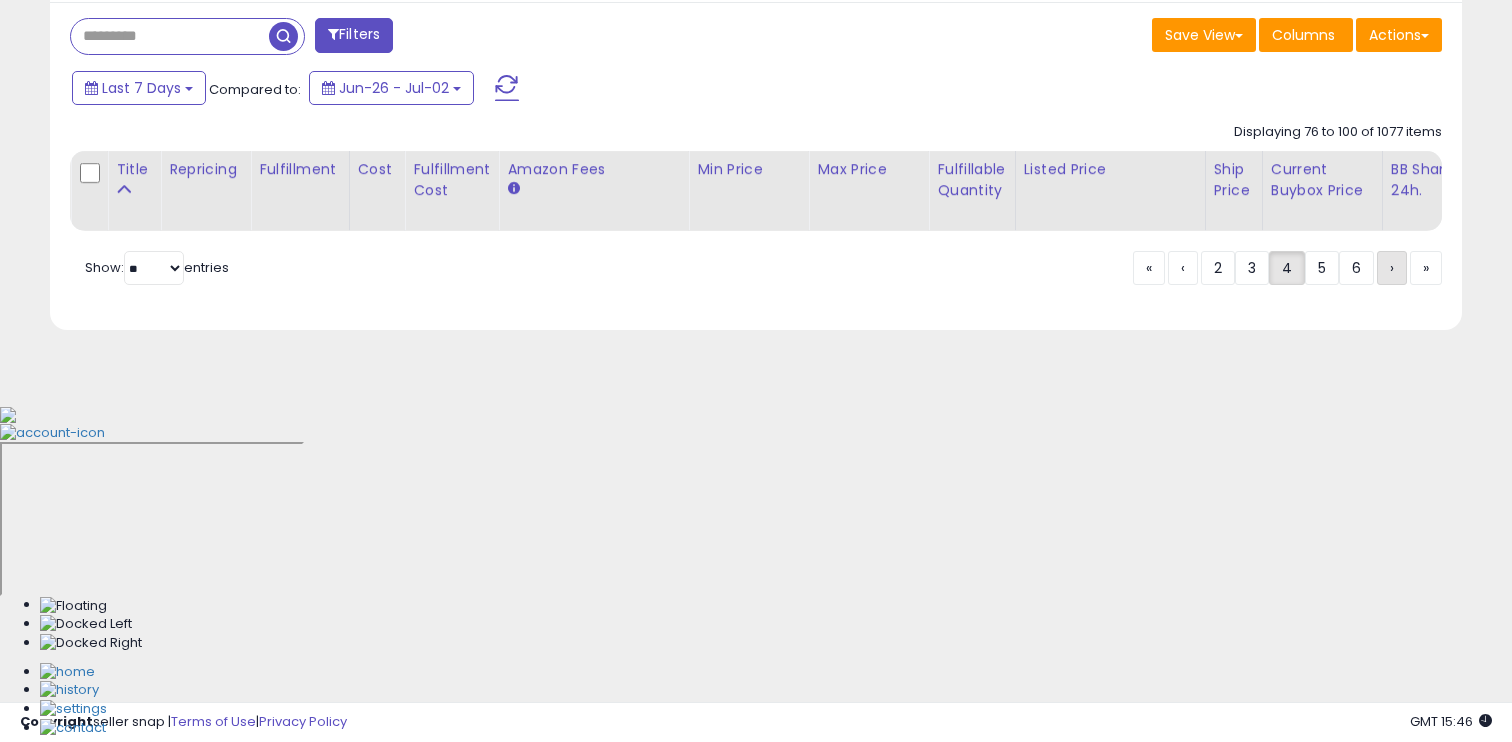 scroll, scrollTop: 483, scrollLeft: 0, axis: vertical 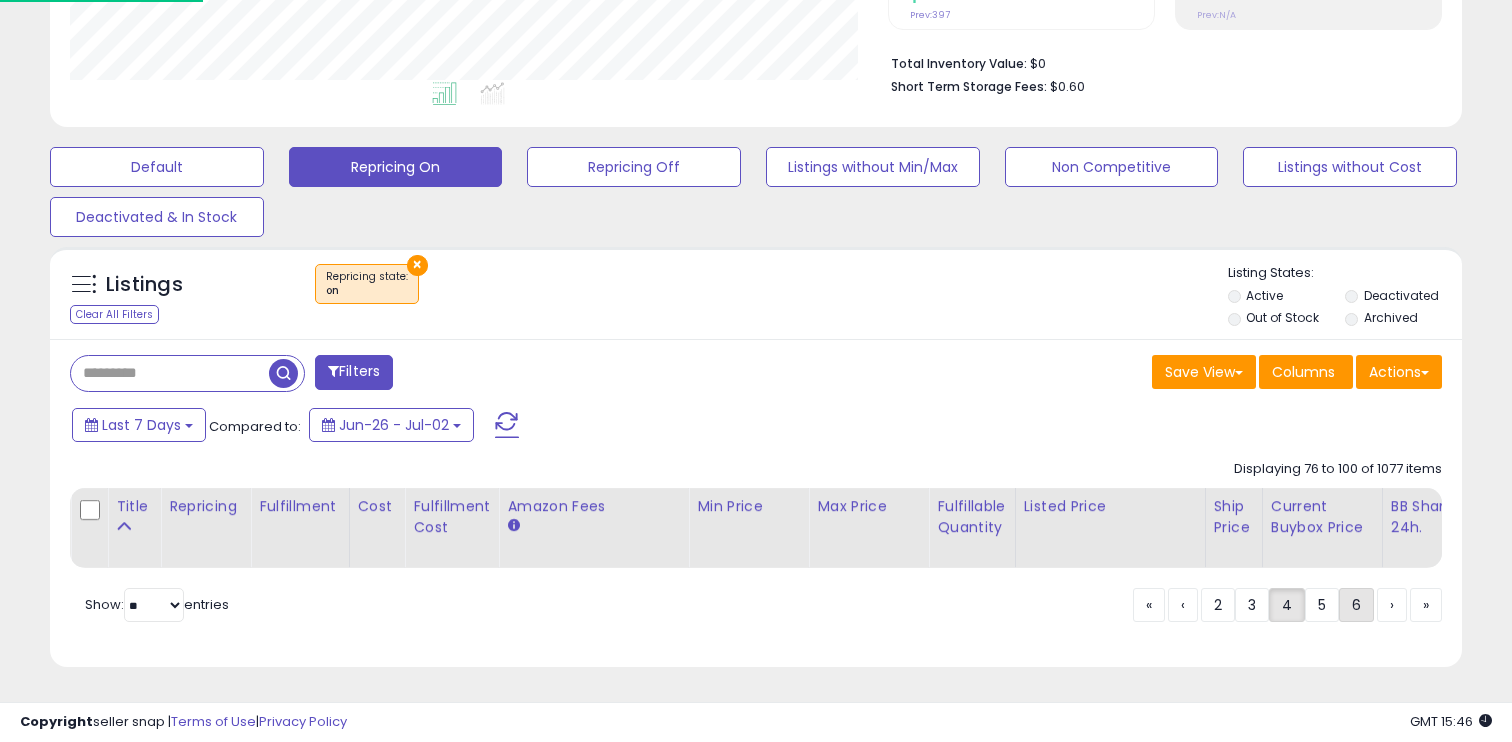 click on "6" 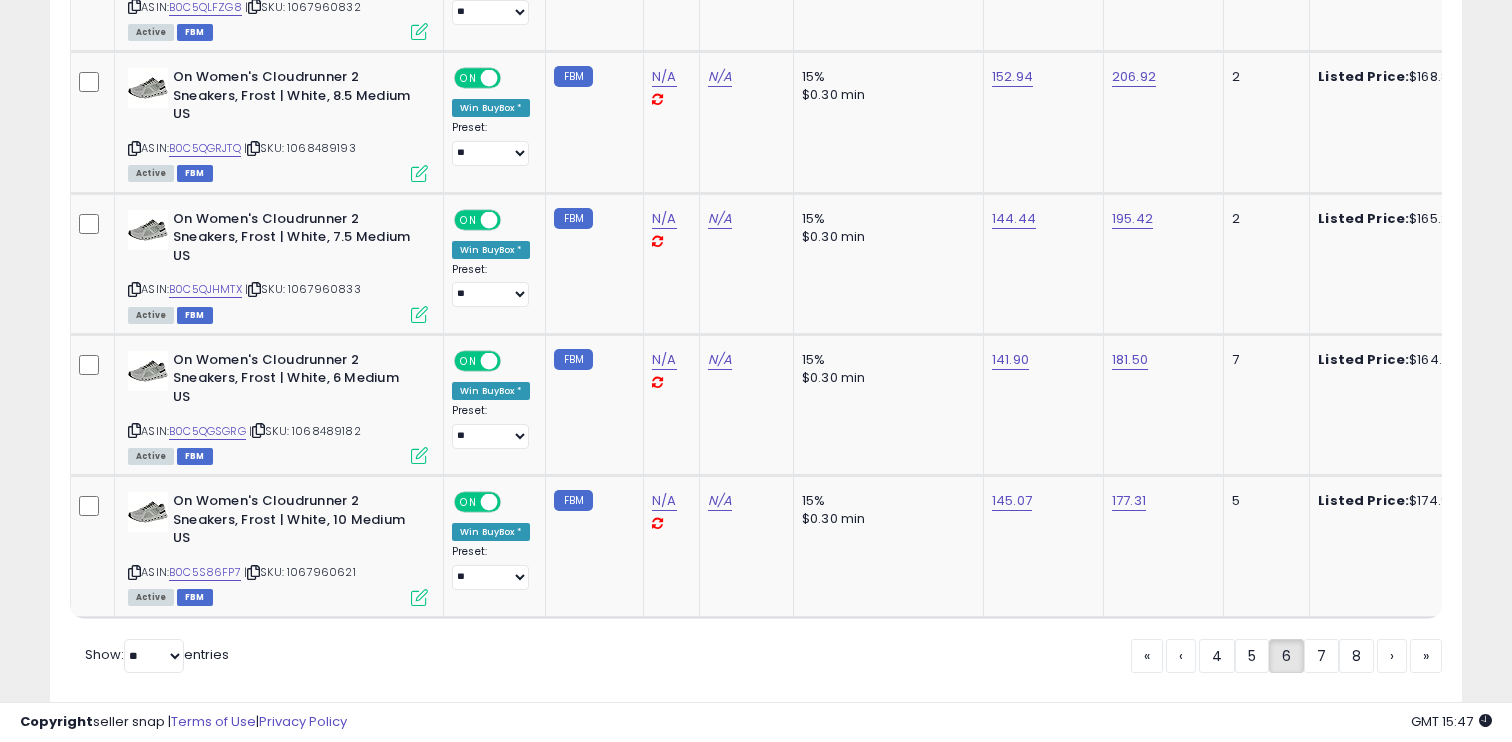 scroll, scrollTop: 3840, scrollLeft: 0, axis: vertical 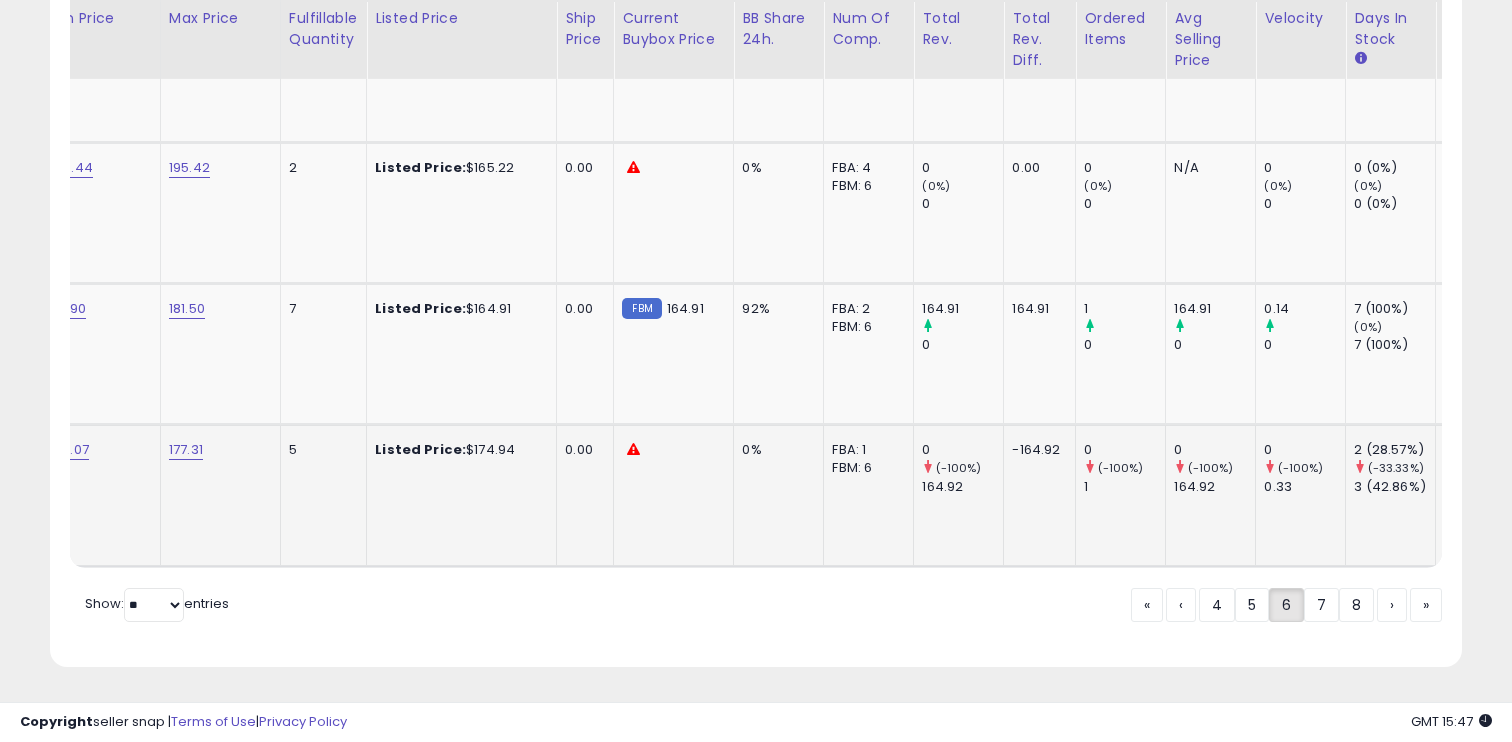 click at bounding box center (670, 450) 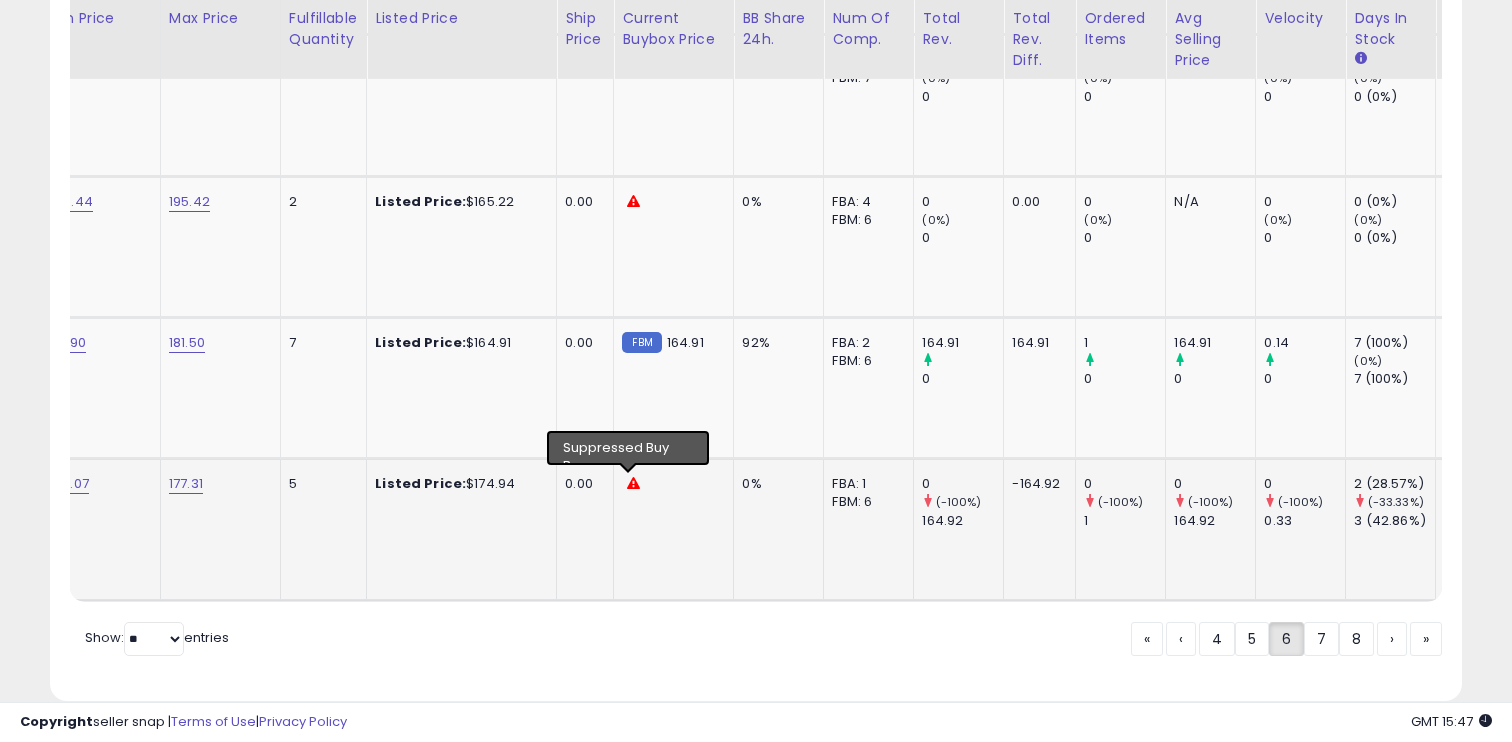 scroll, scrollTop: 3805, scrollLeft: 0, axis: vertical 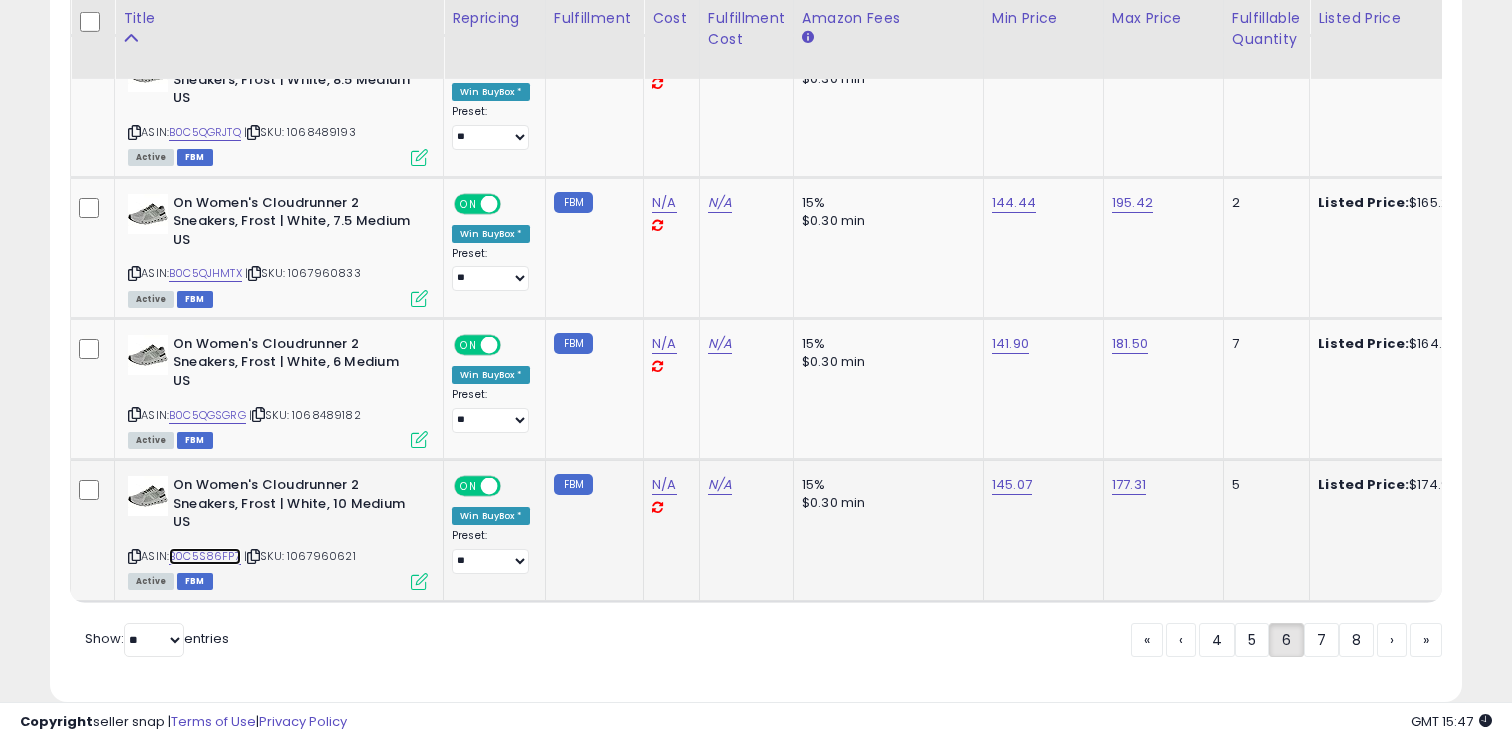 click on "B0C5S86FP7" at bounding box center [205, 556] 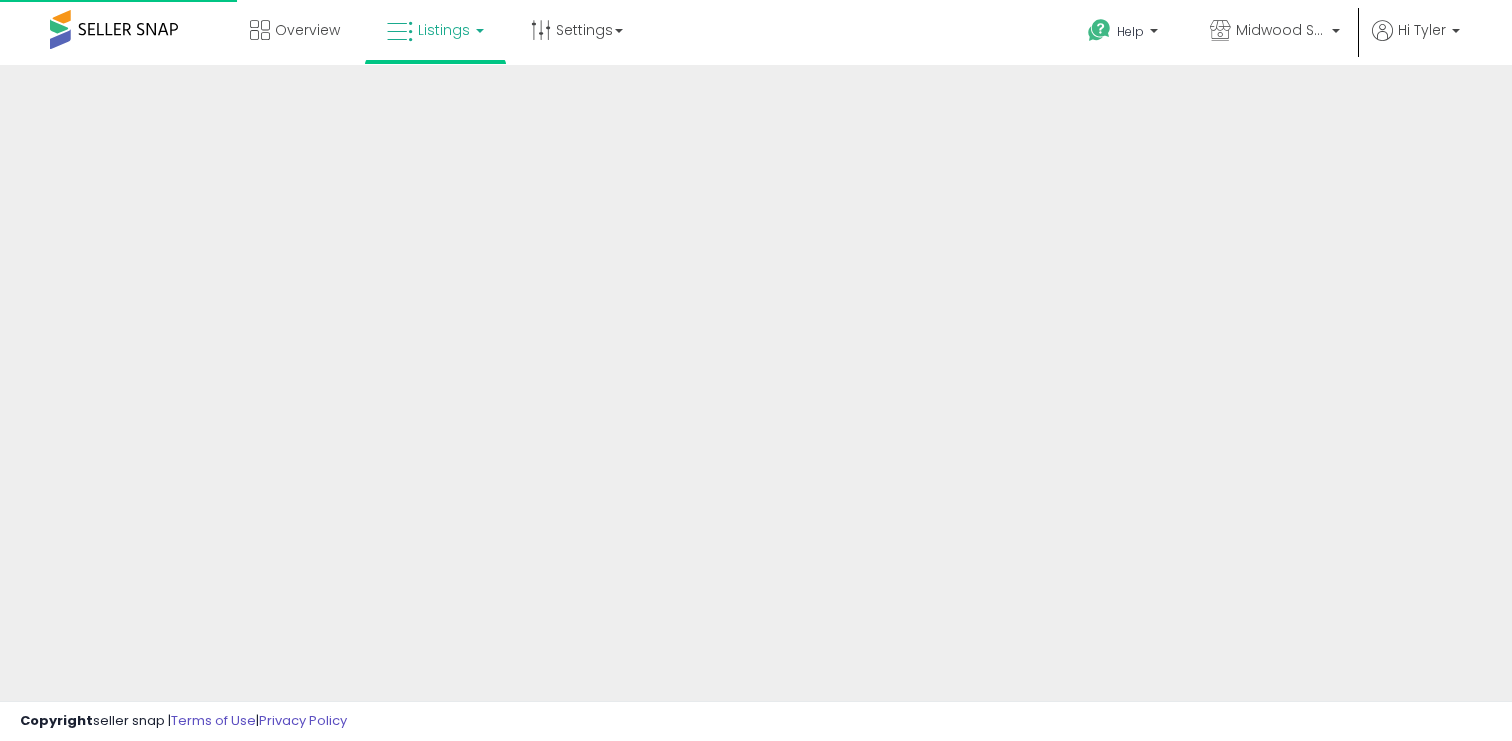 scroll, scrollTop: 0, scrollLeft: 0, axis: both 